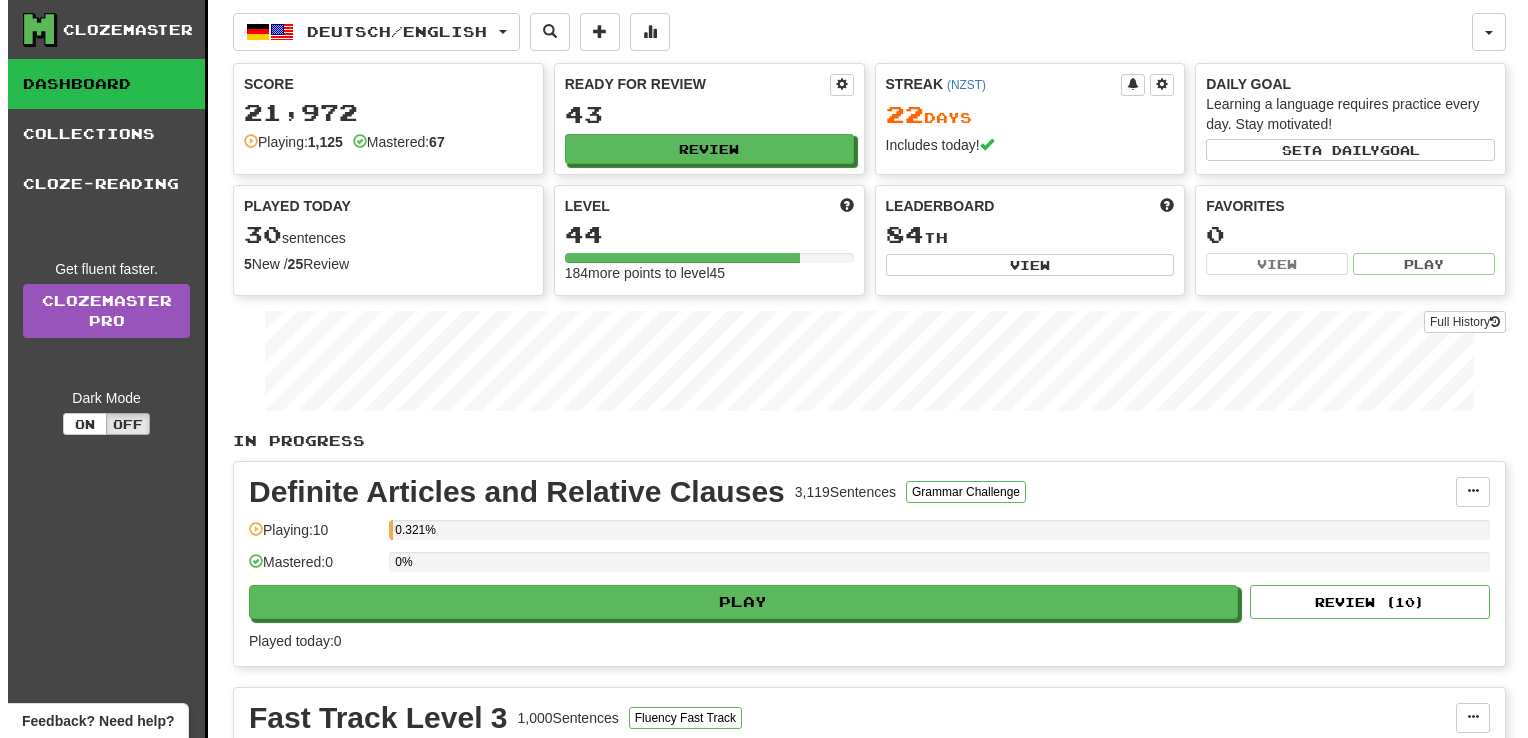 scroll, scrollTop: 455, scrollLeft: 0, axis: vertical 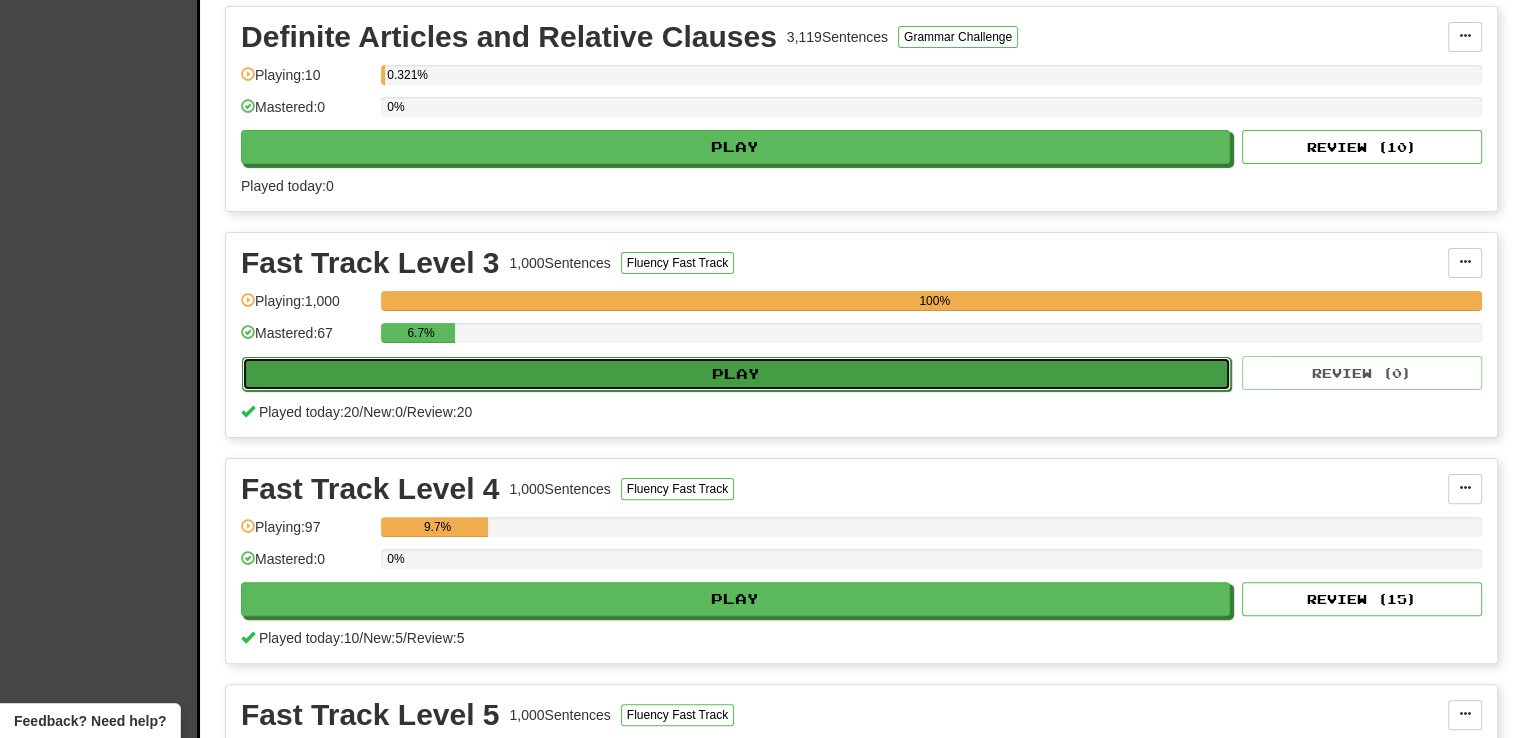 click on "Play" at bounding box center [736, 374] 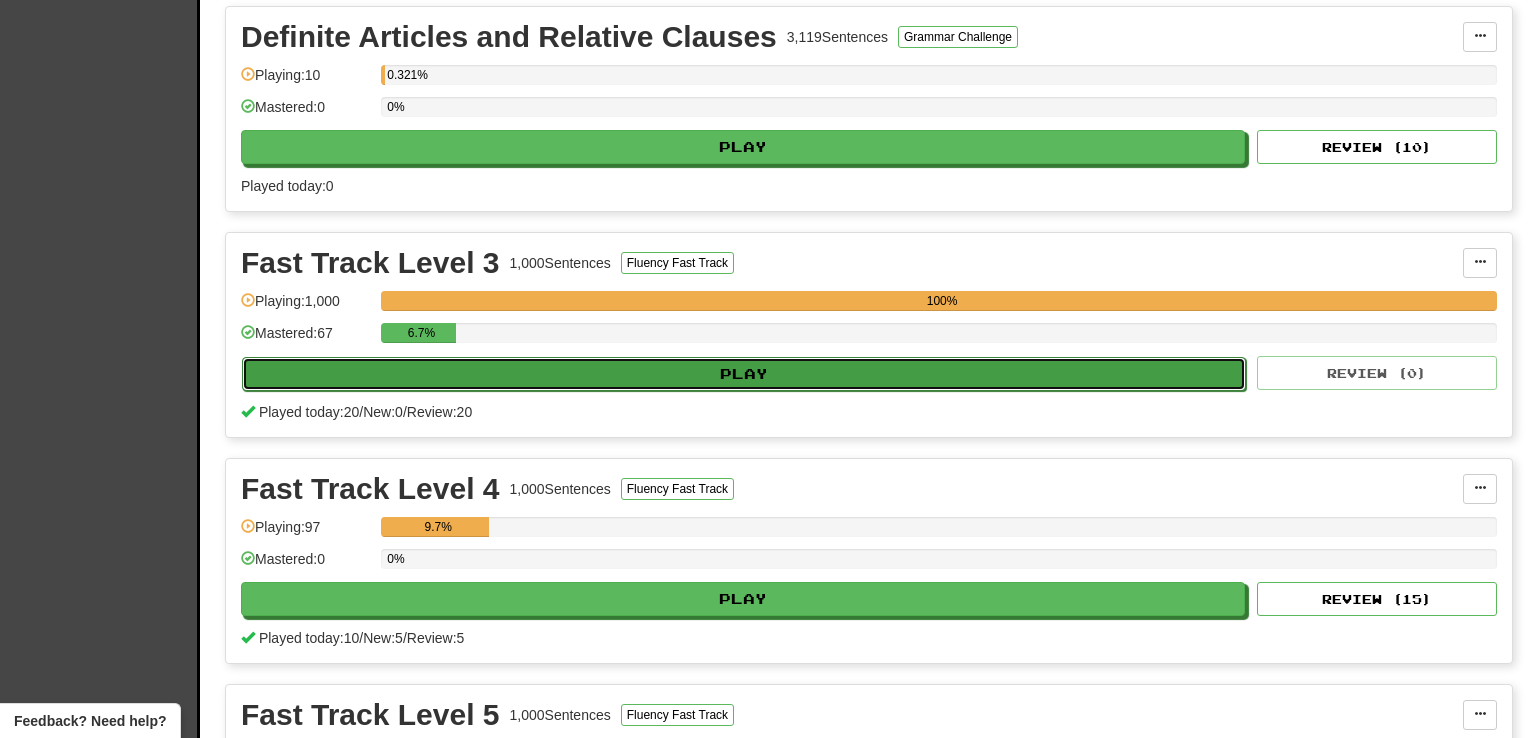select on "**" 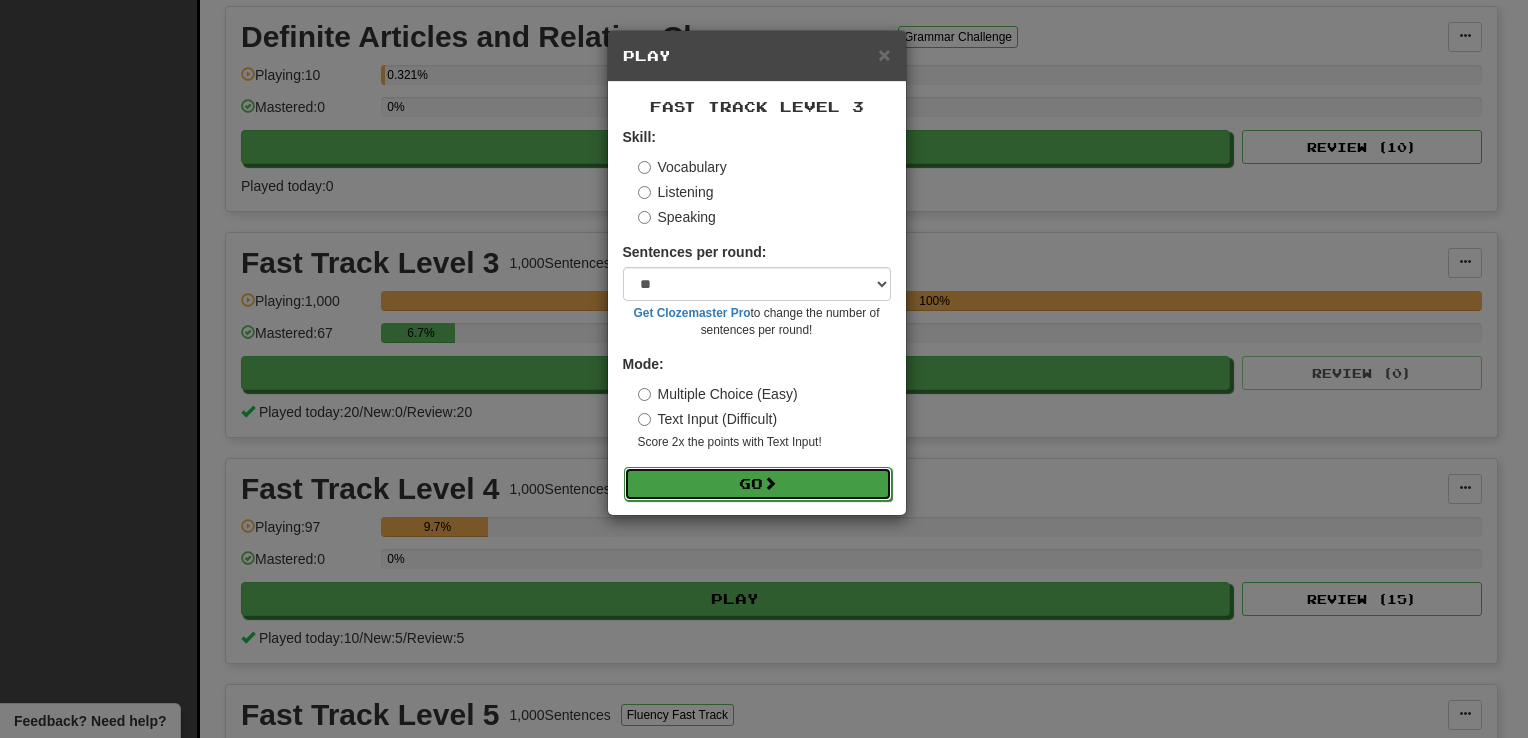 click on "Go" at bounding box center (758, 484) 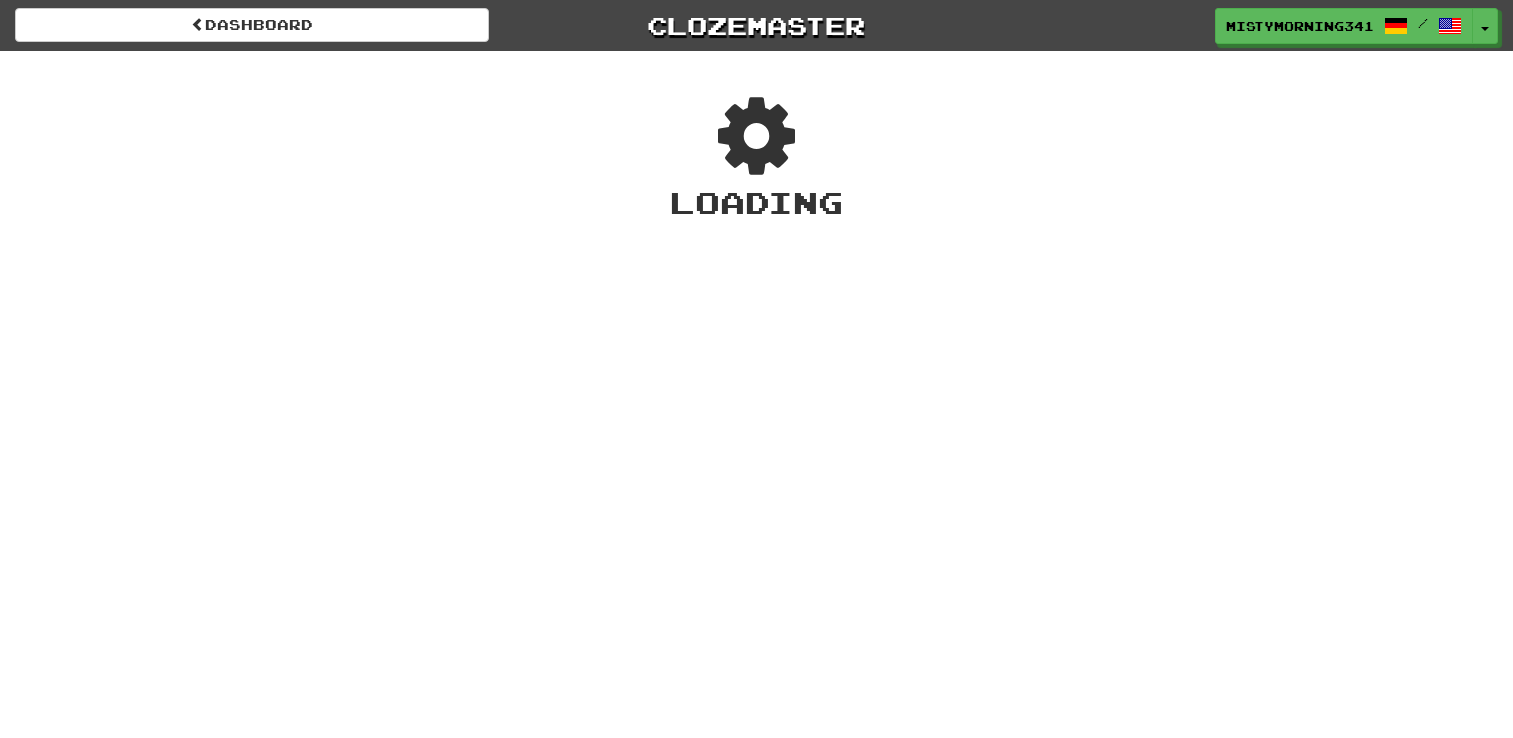 scroll, scrollTop: 0, scrollLeft: 0, axis: both 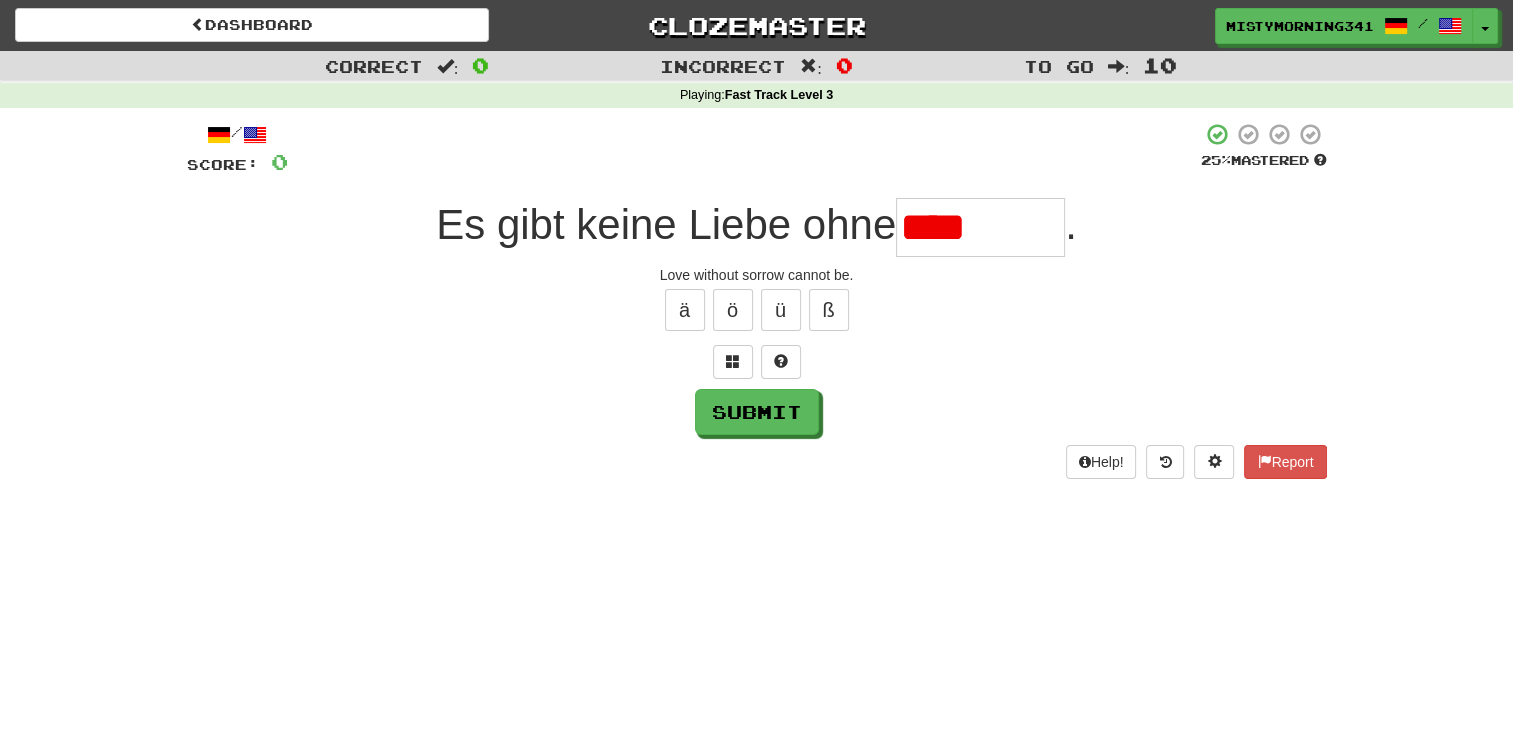 type on "*****" 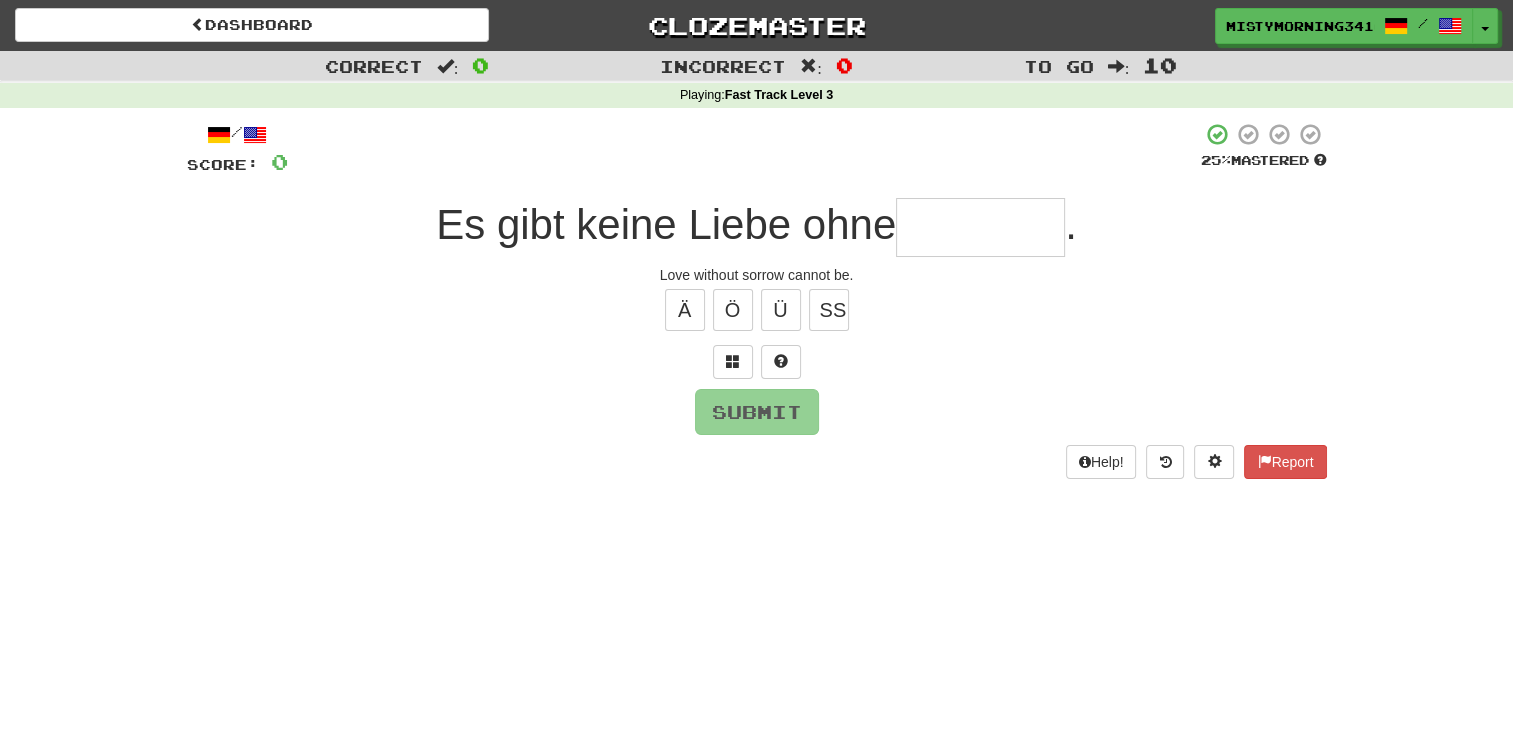 type on "*" 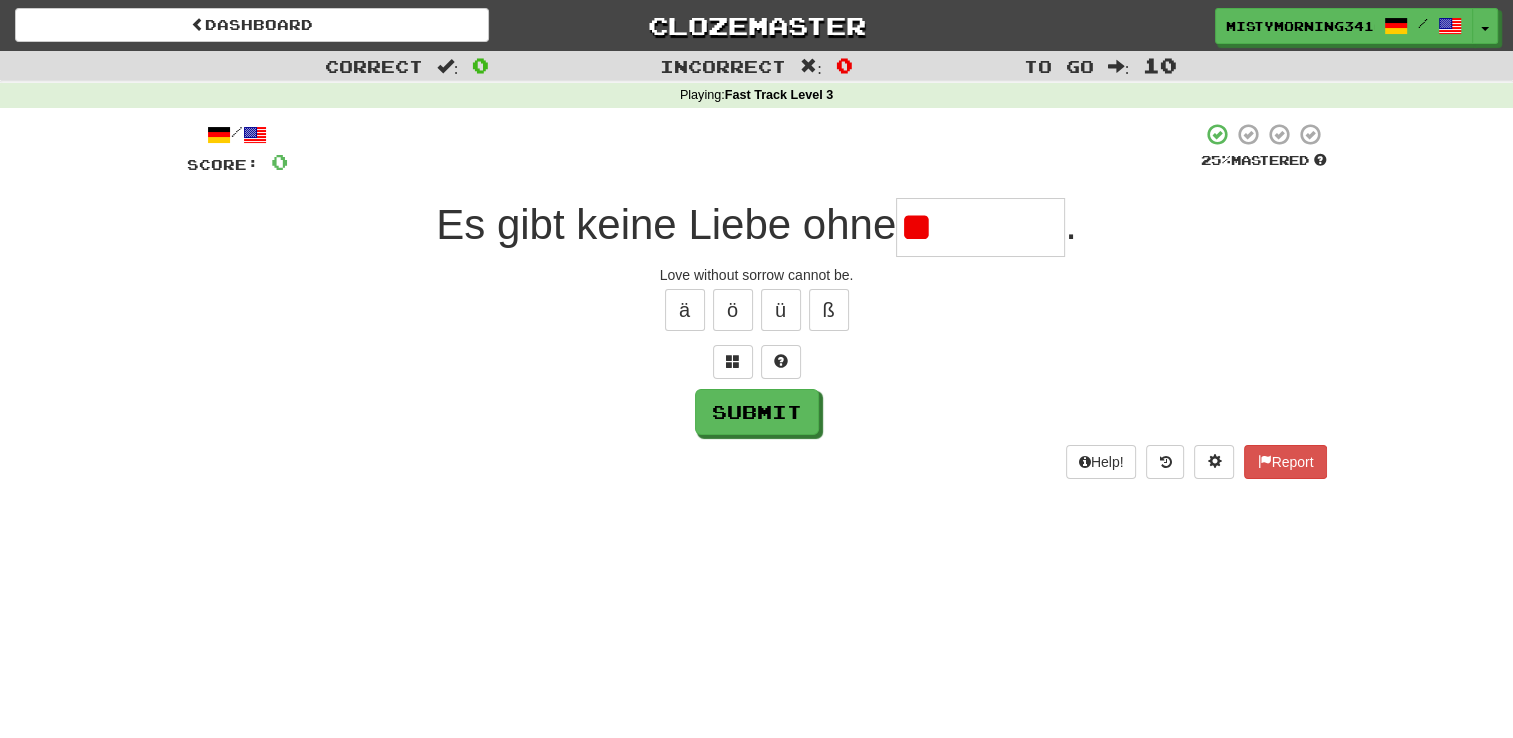 type on "*" 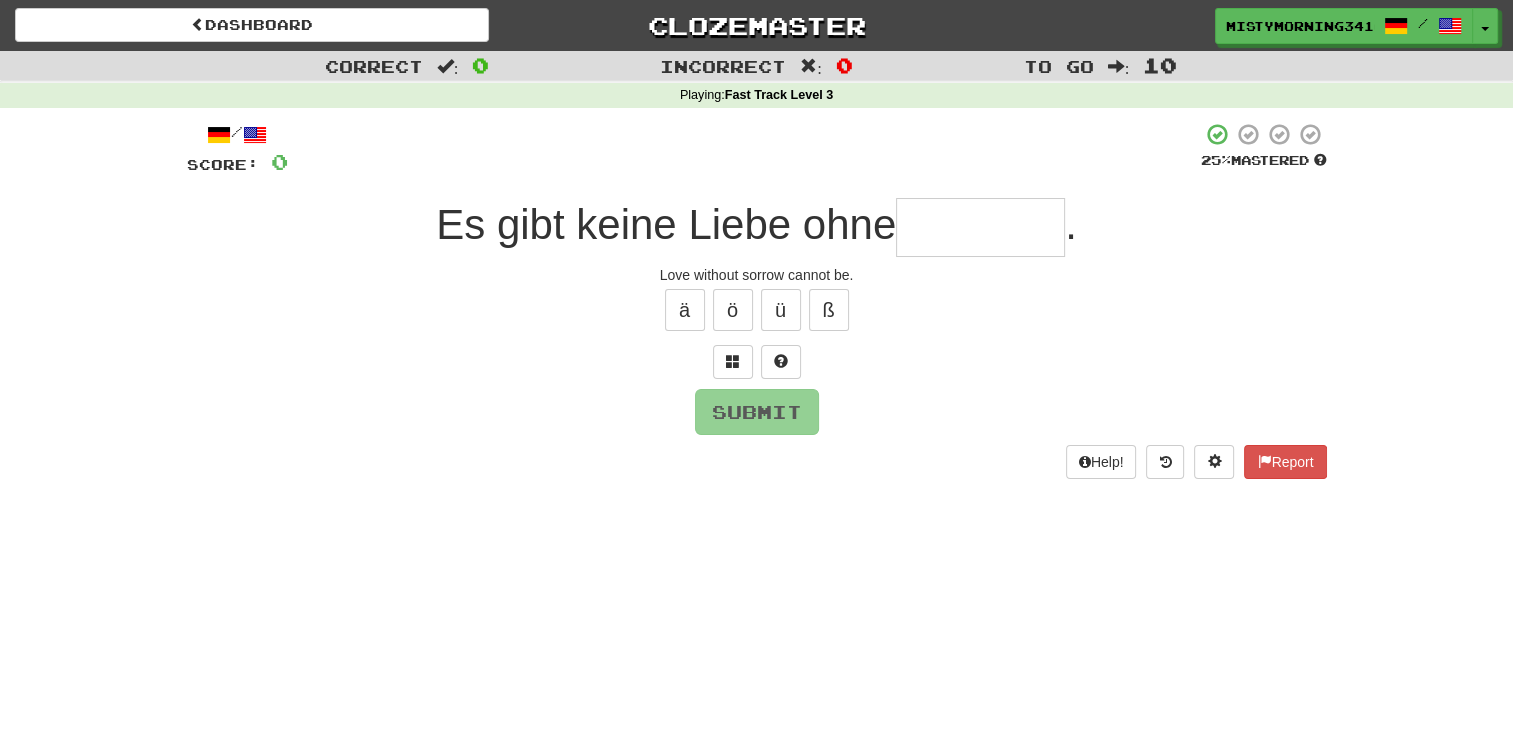 type on "*" 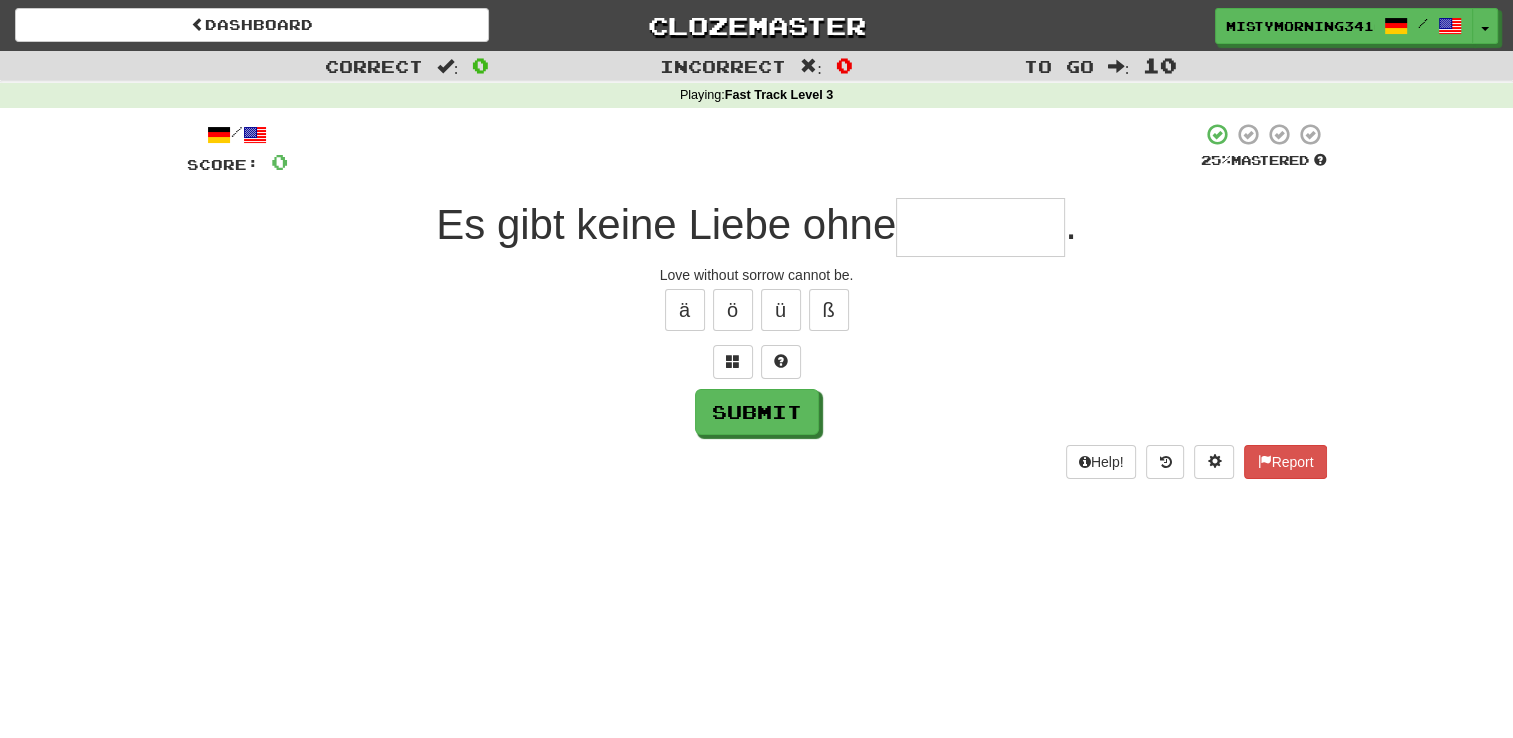 type on "*" 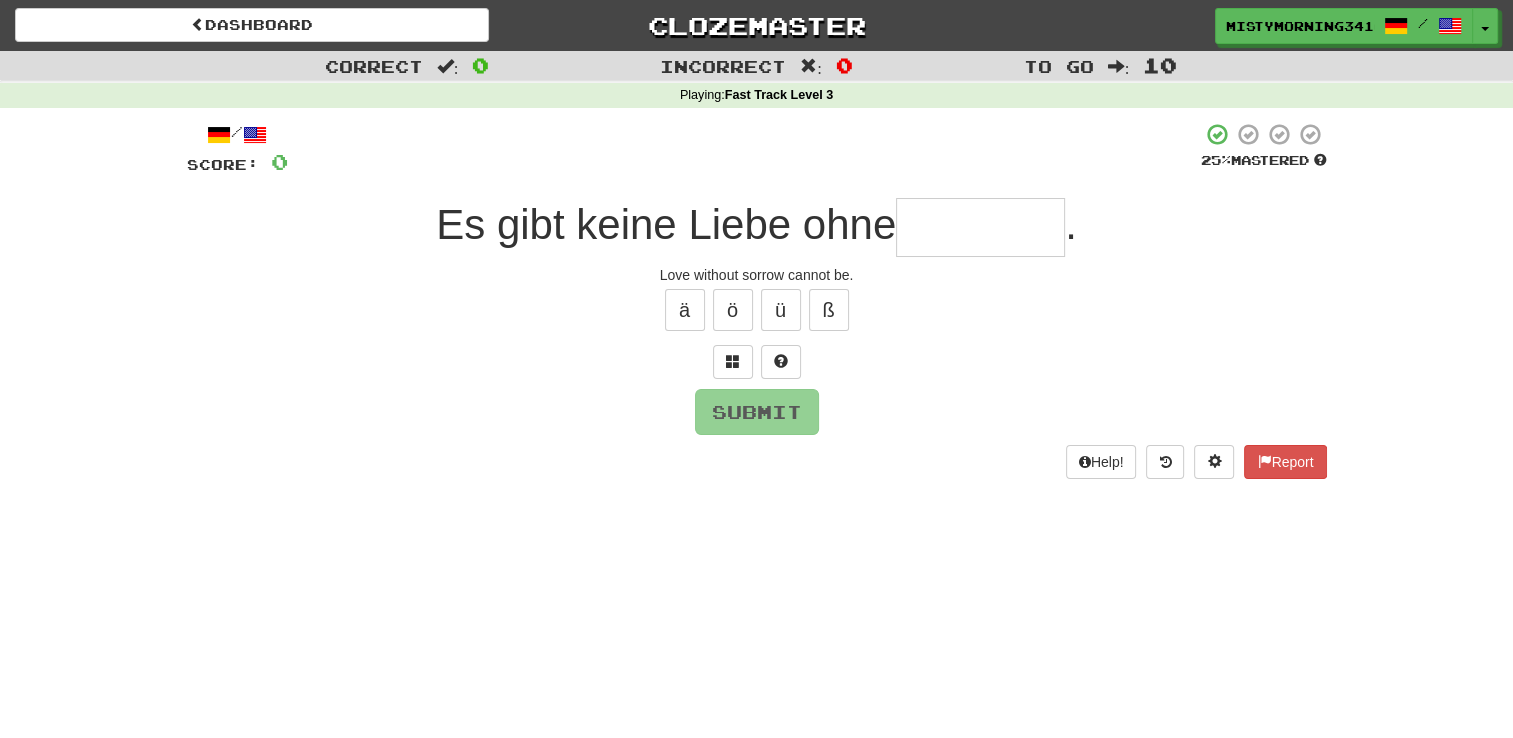 type on "*" 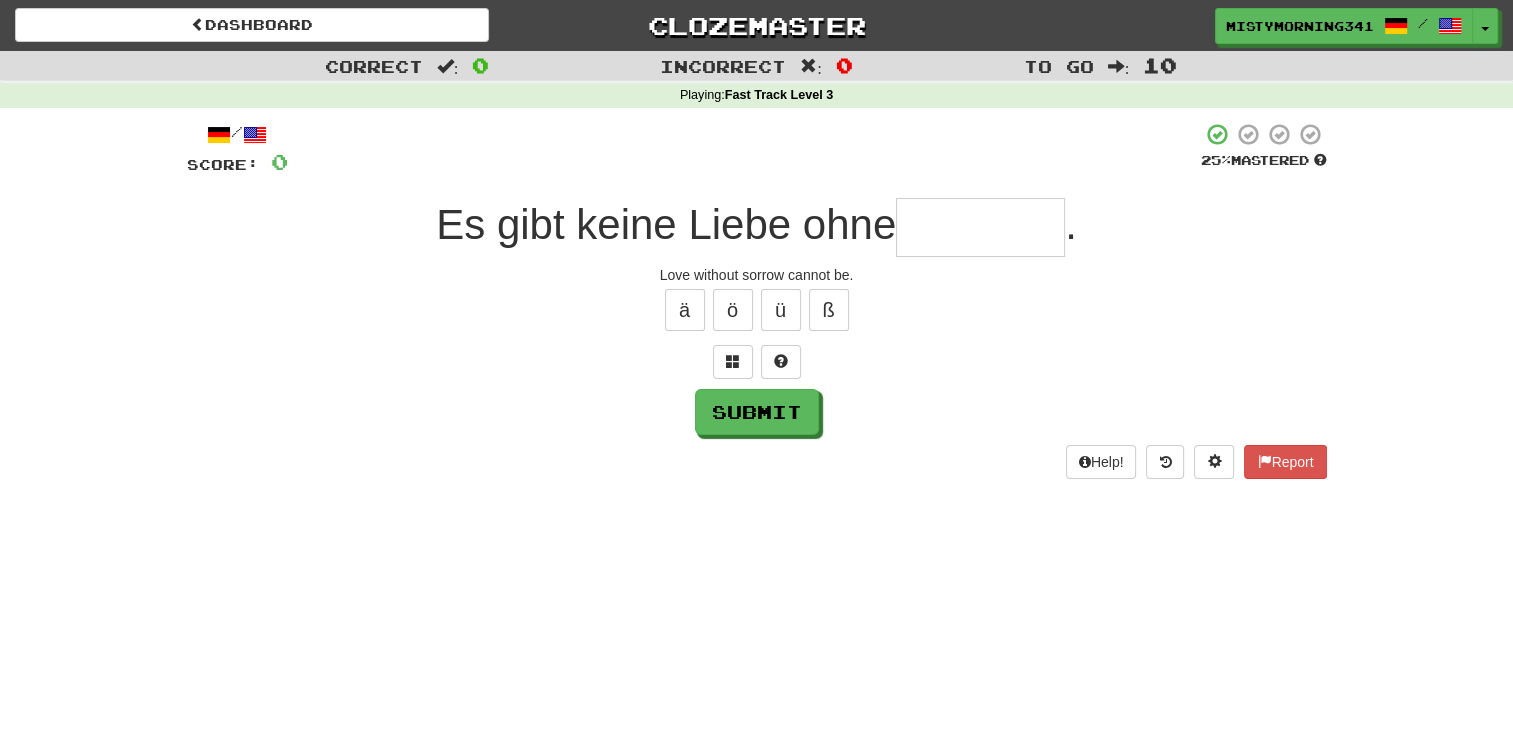 type on "*" 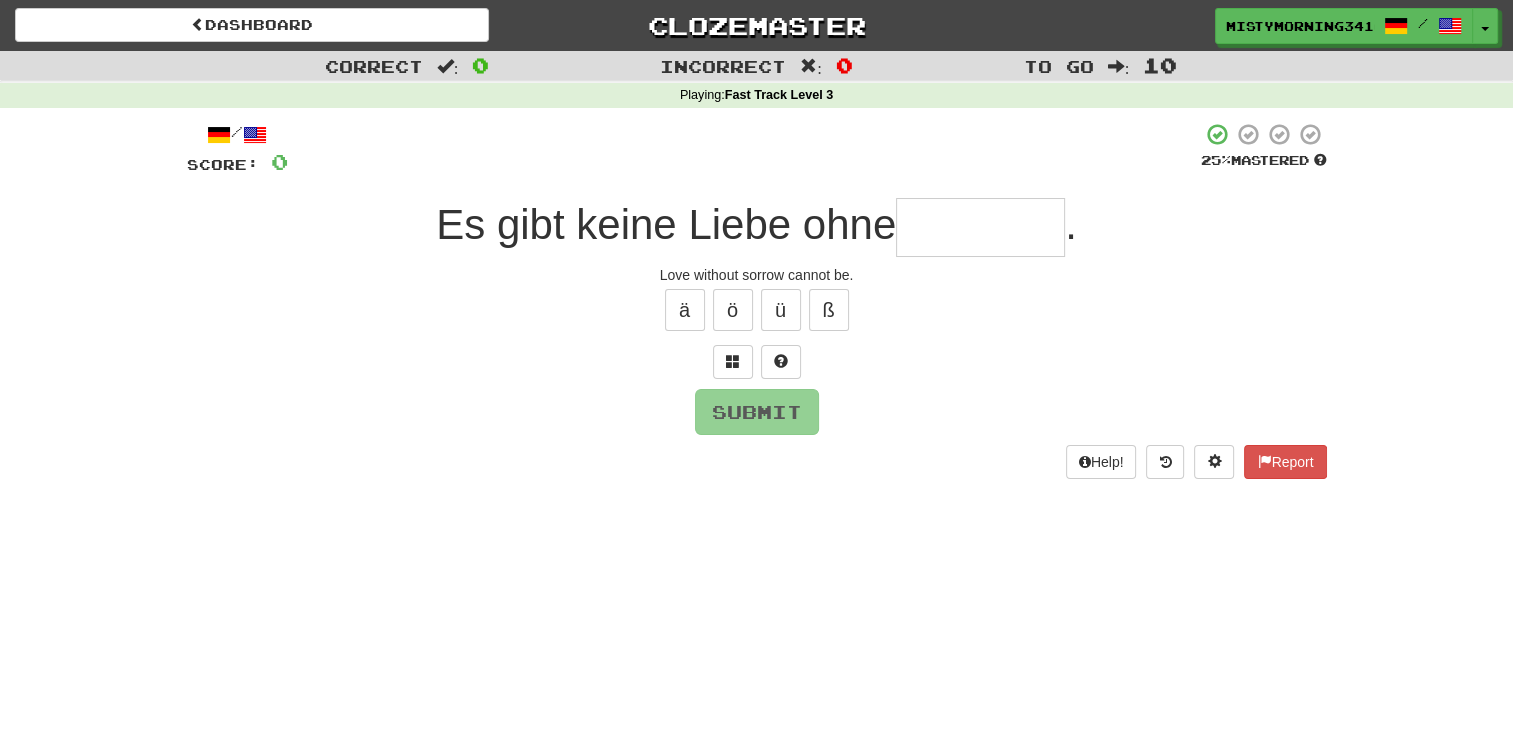 type on "*" 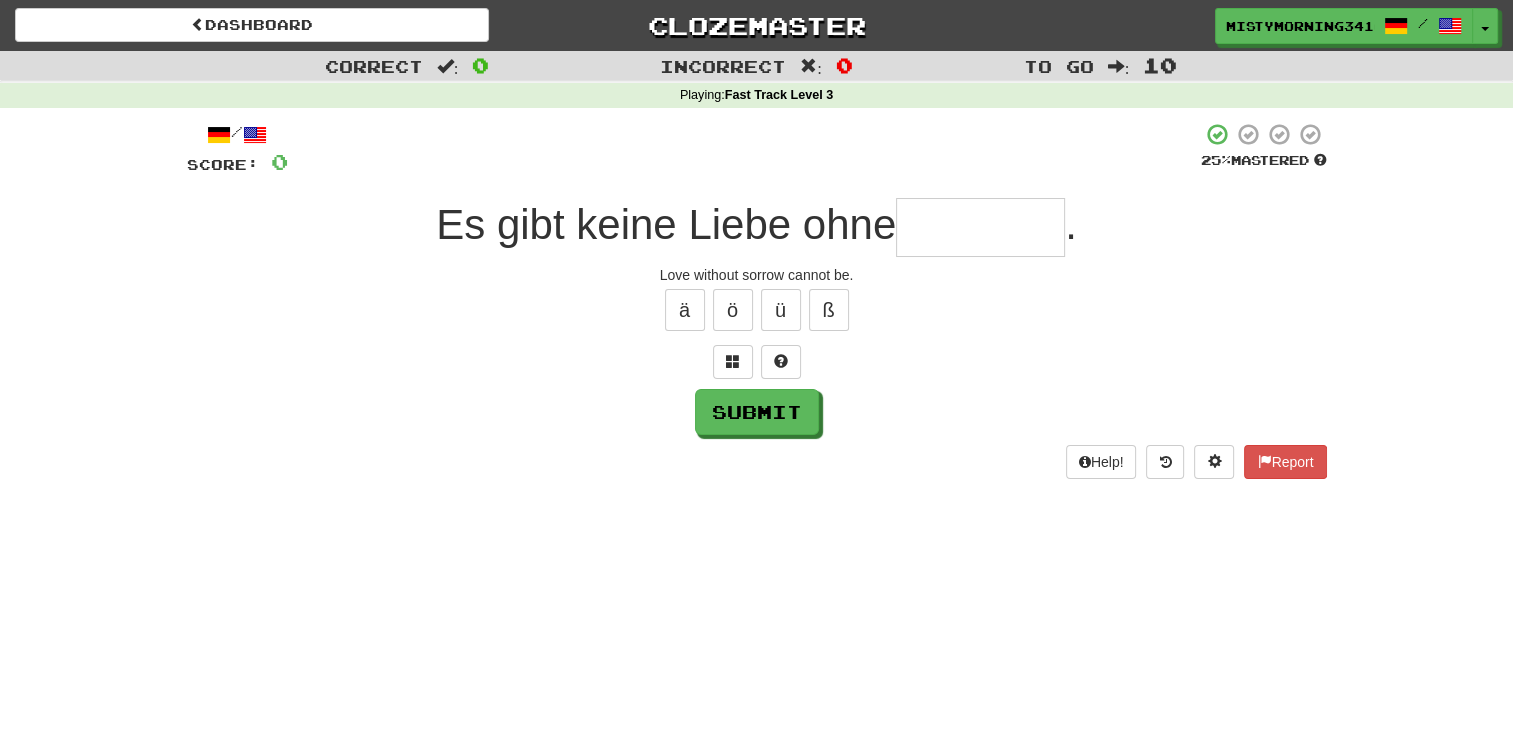 type on "*" 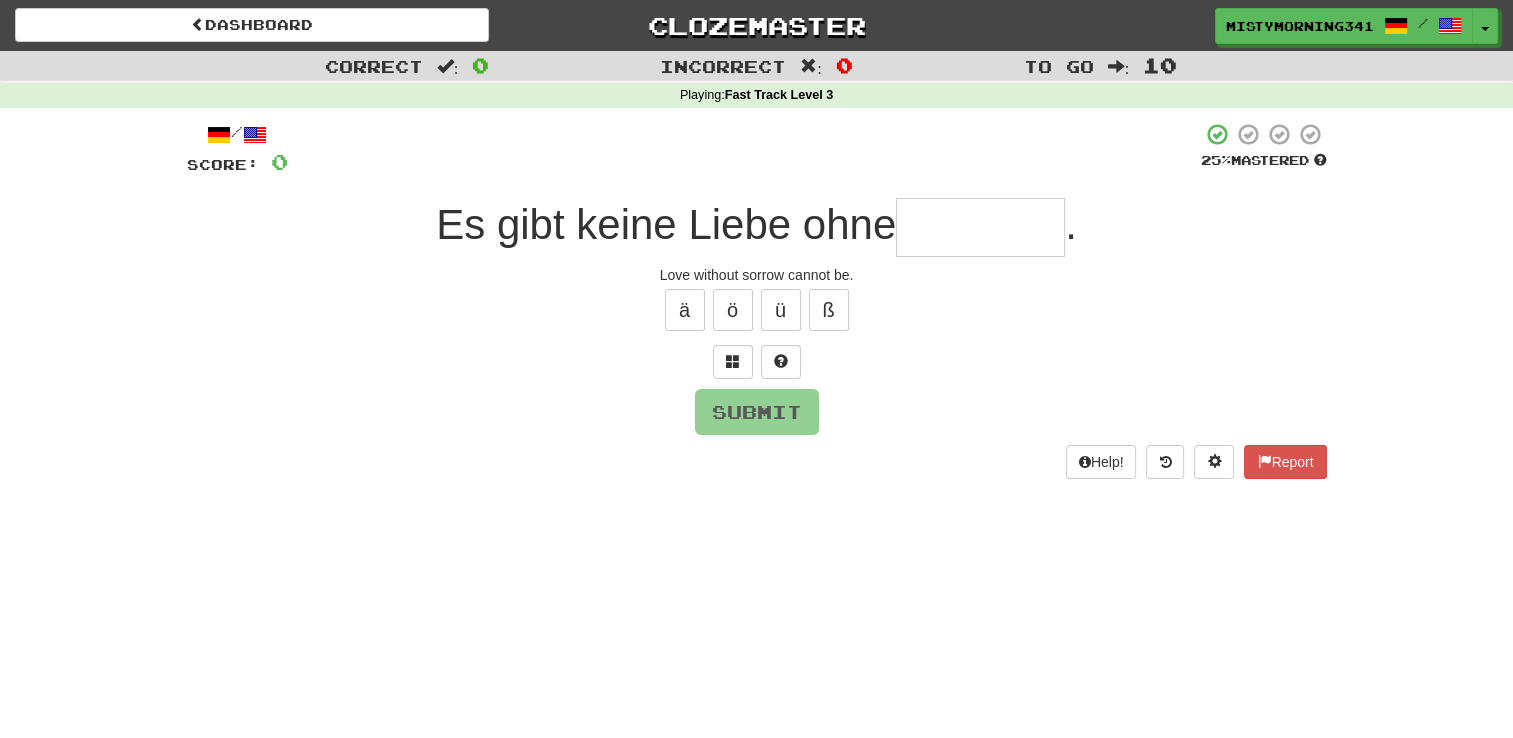 type on "*" 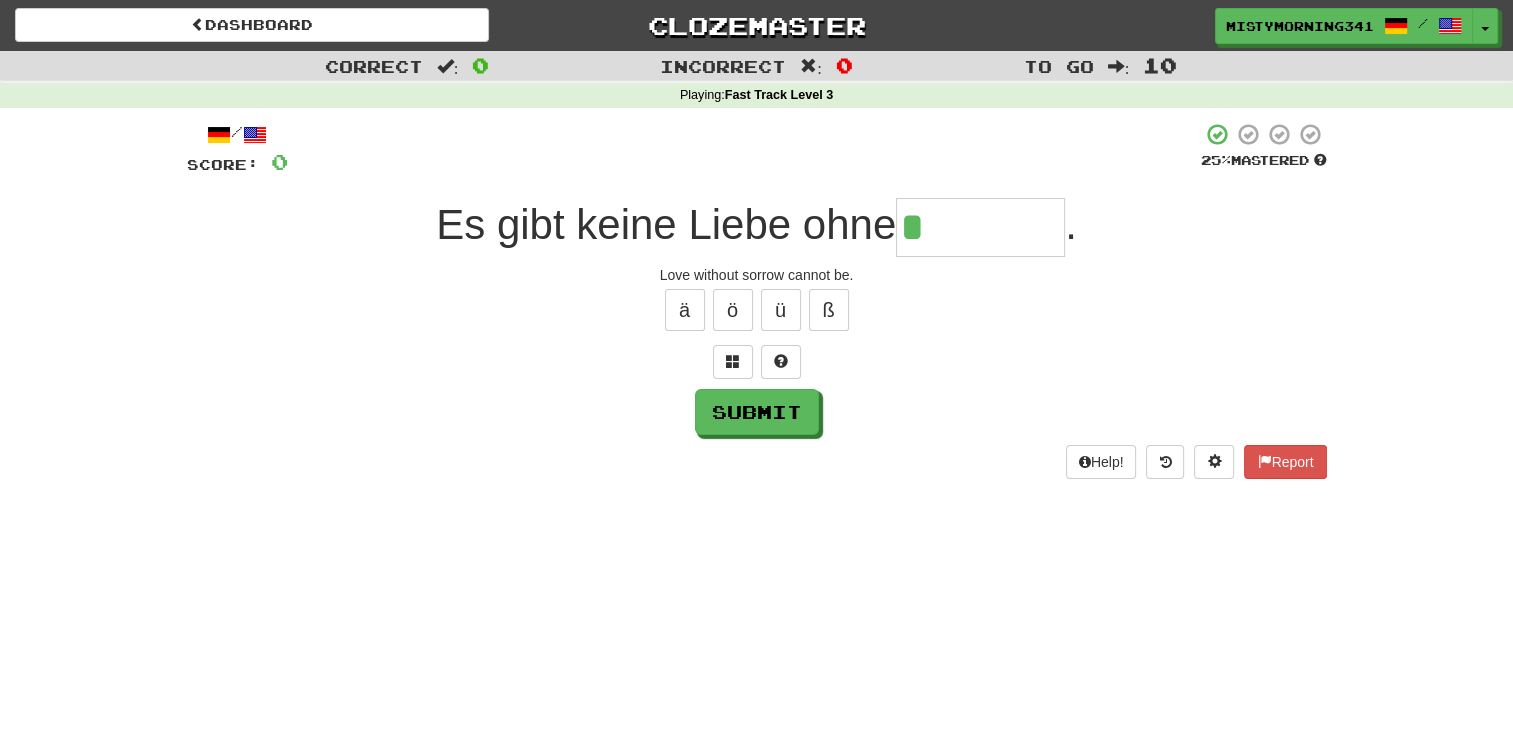 type on "******" 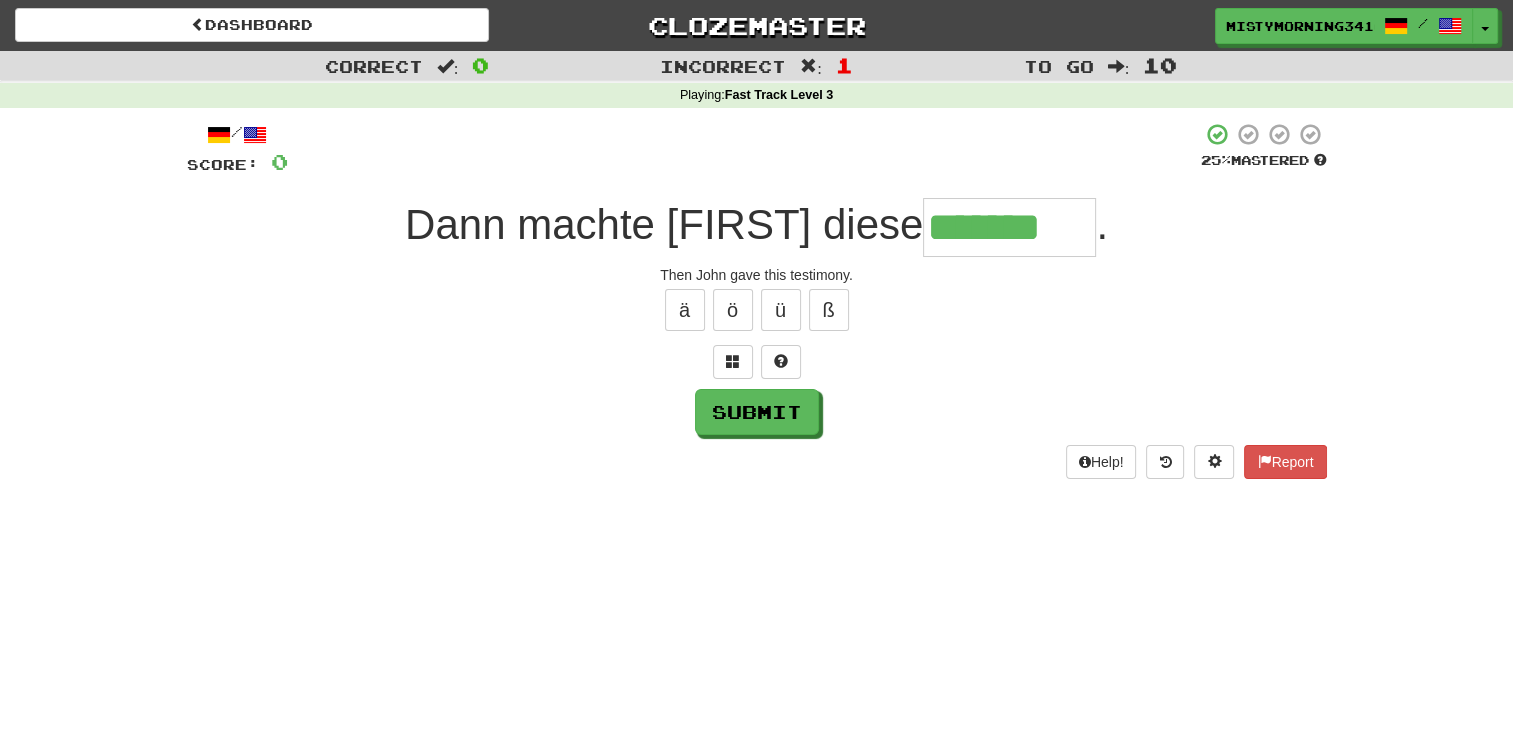 type on "*******" 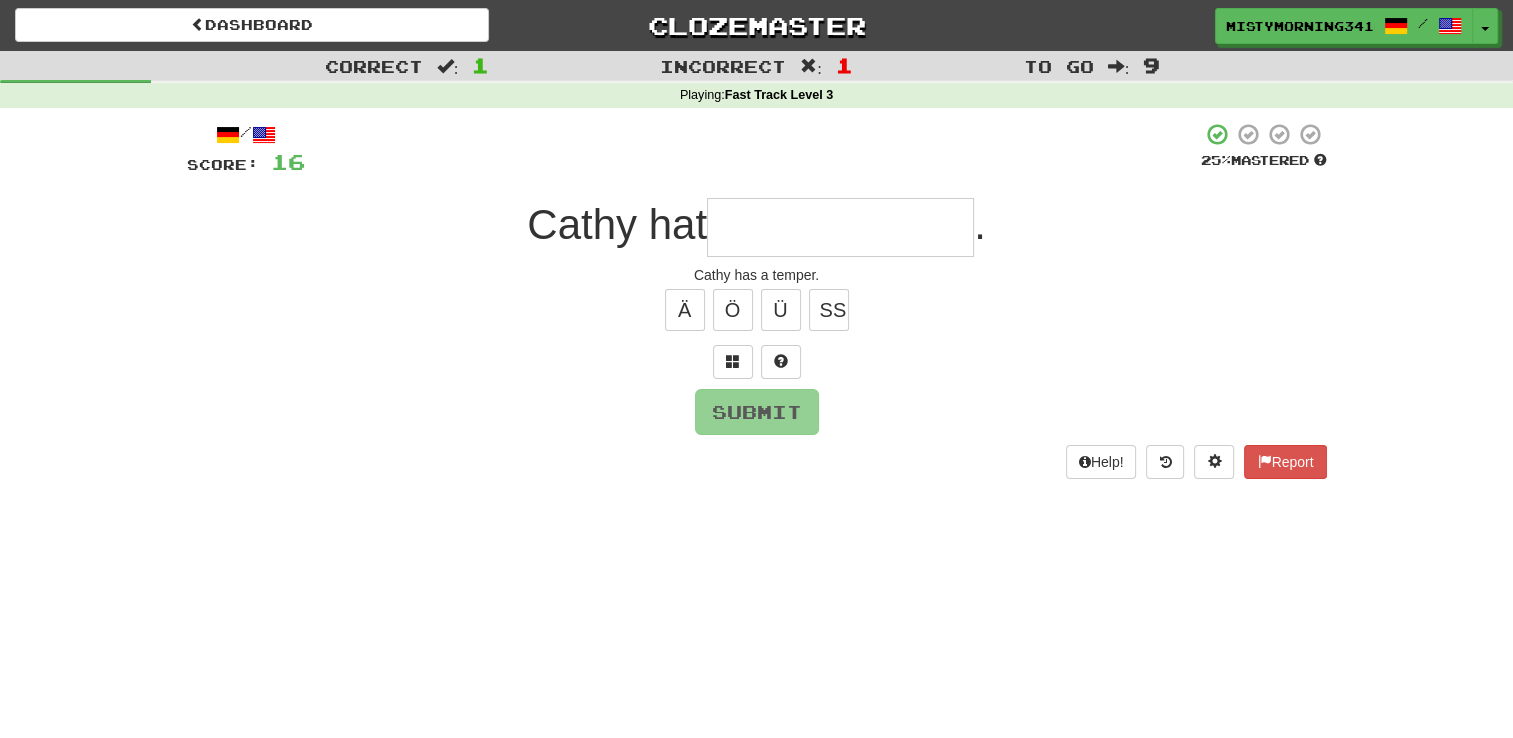 type on "*" 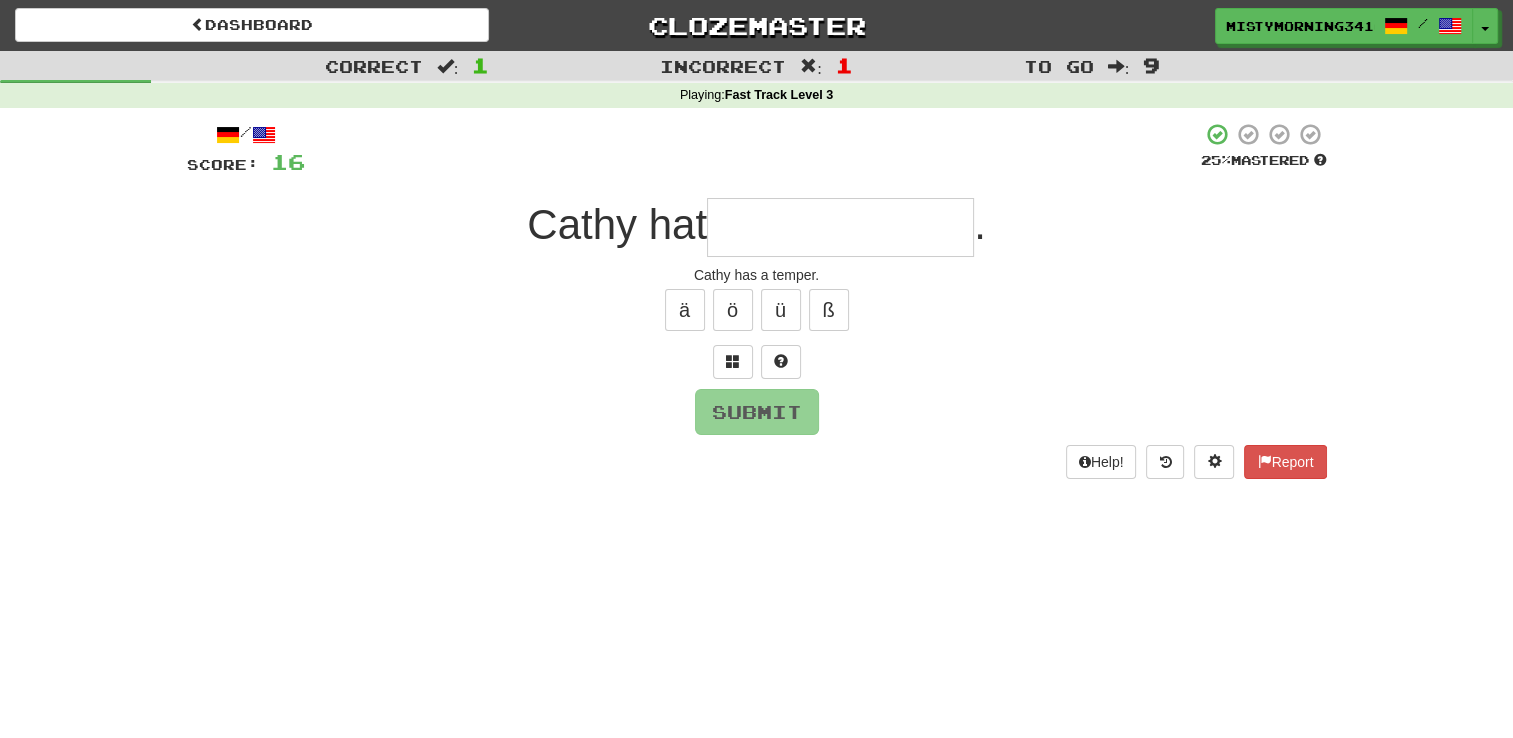 type on "*" 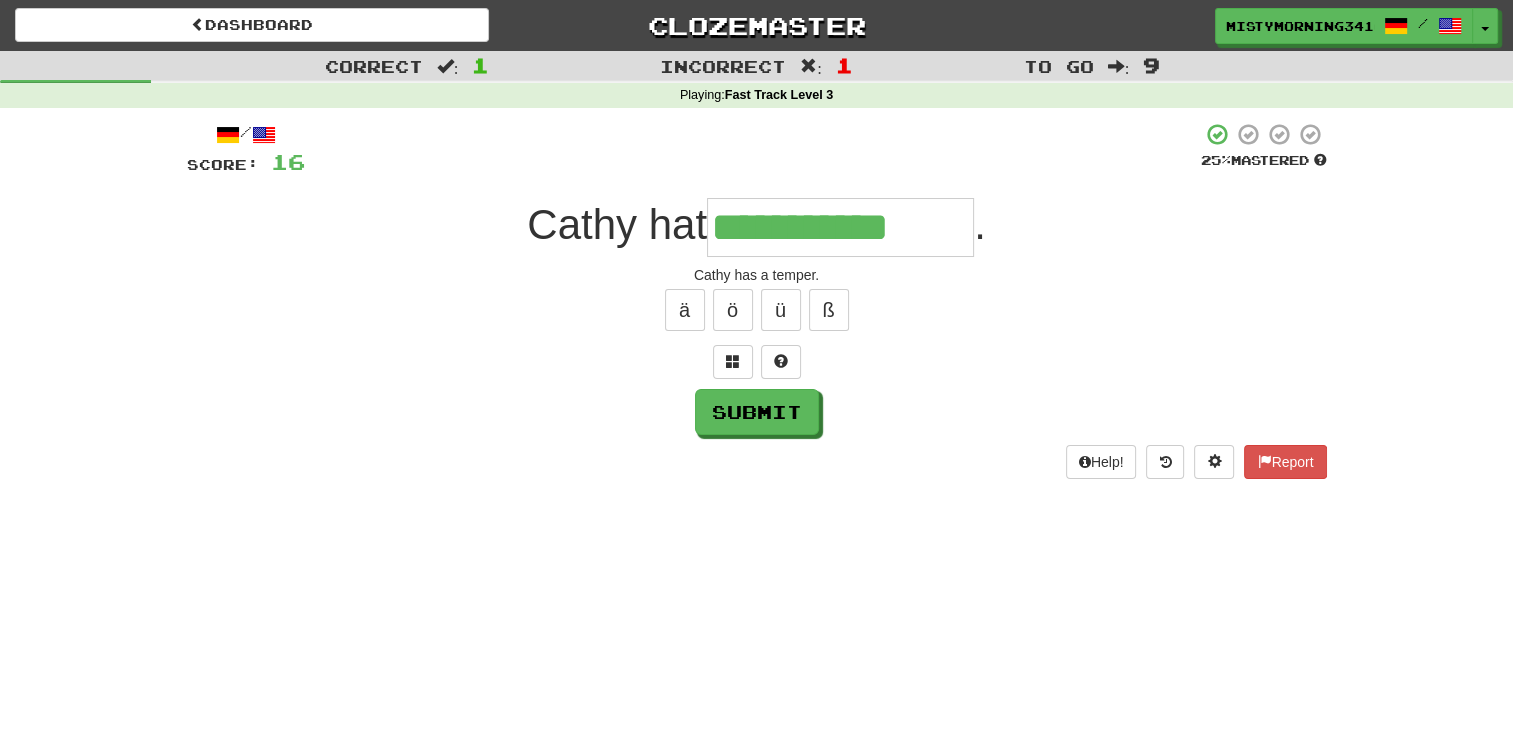type on "**********" 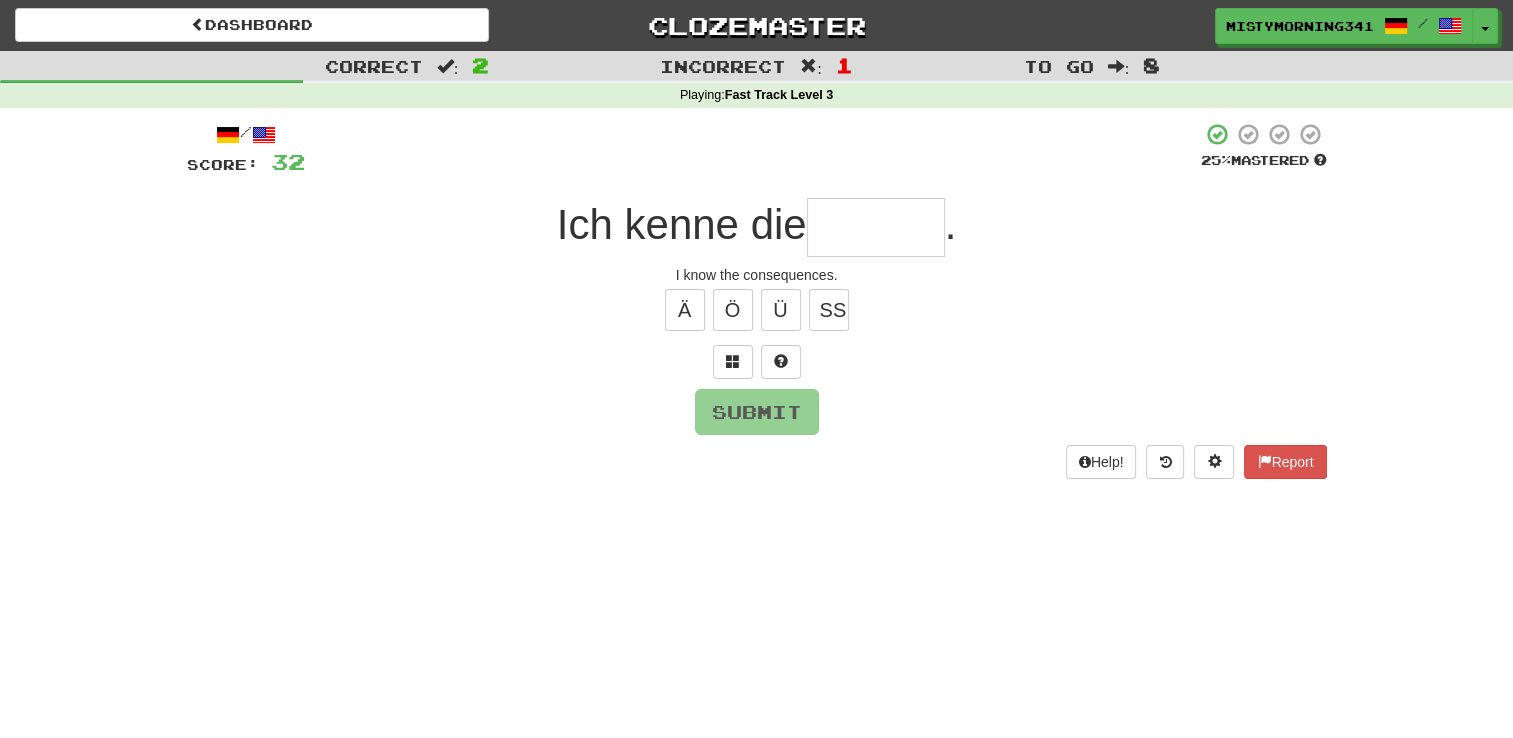 type on "*" 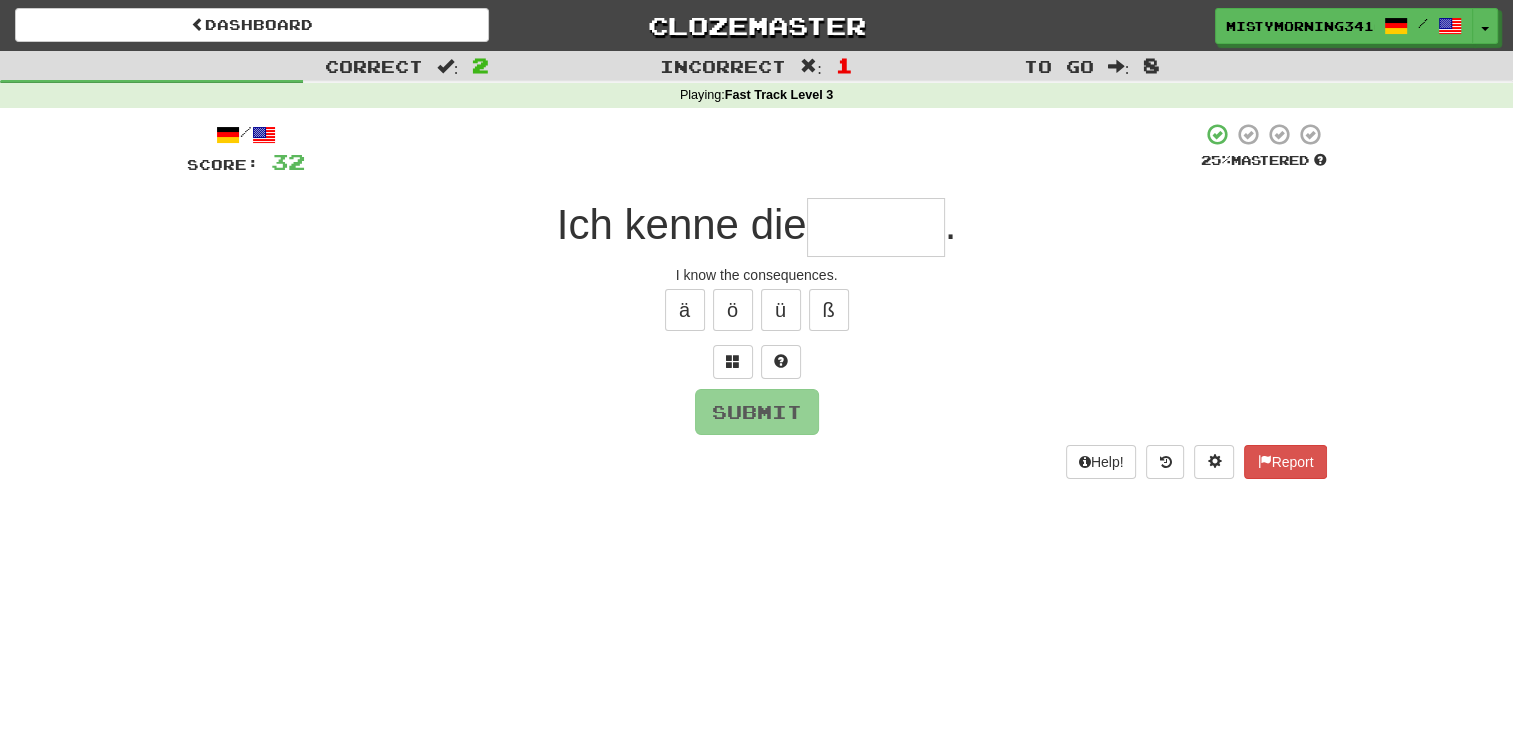 type on "*" 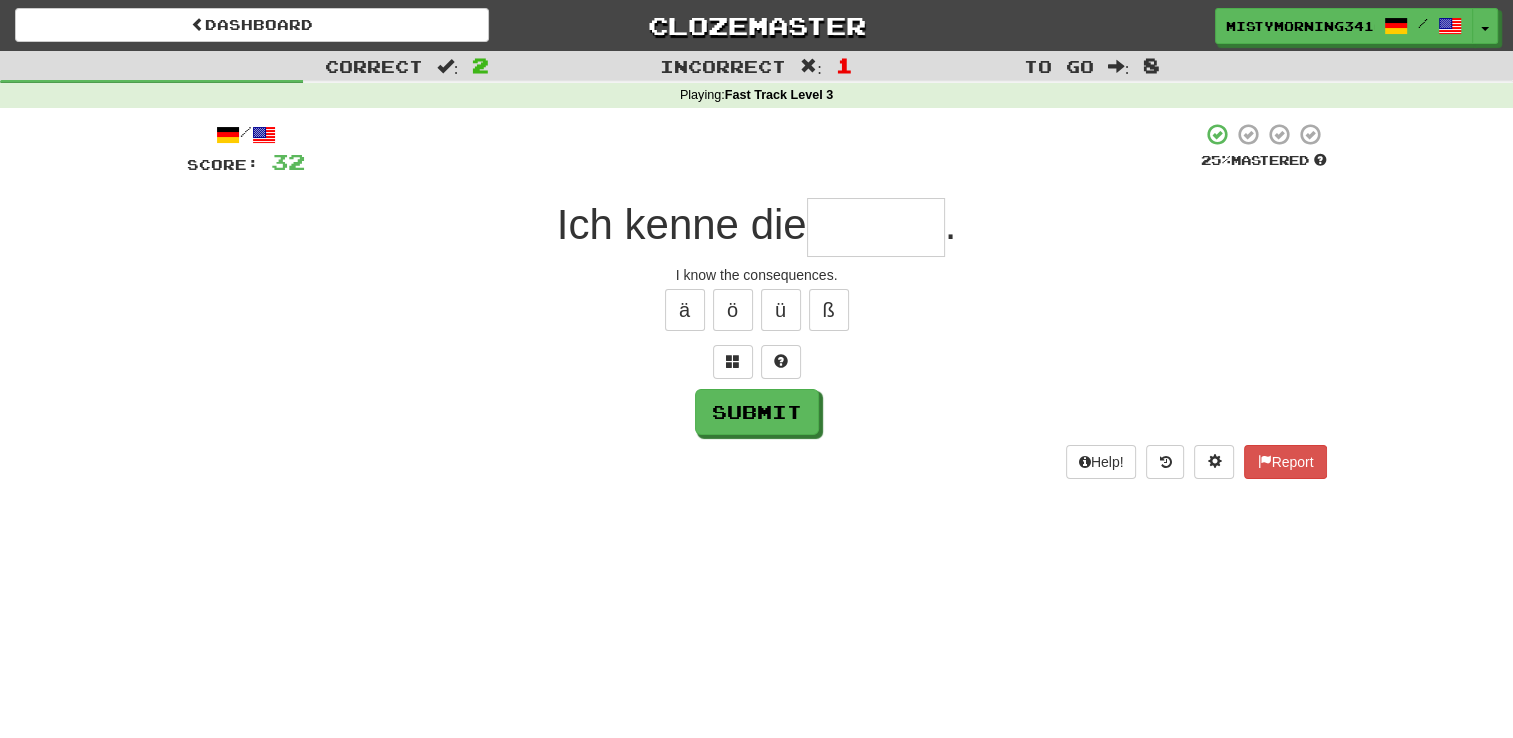 type on "*" 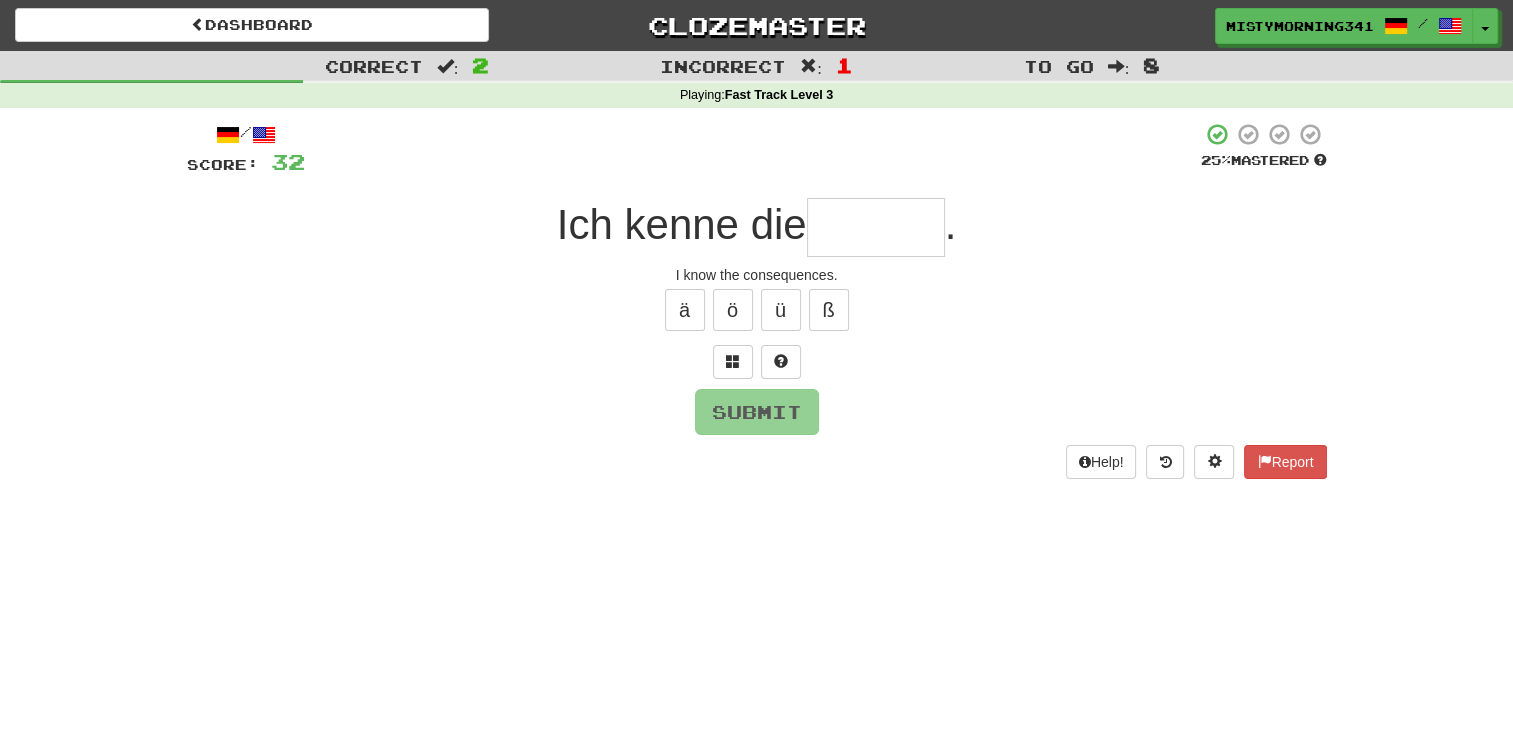 type on "*" 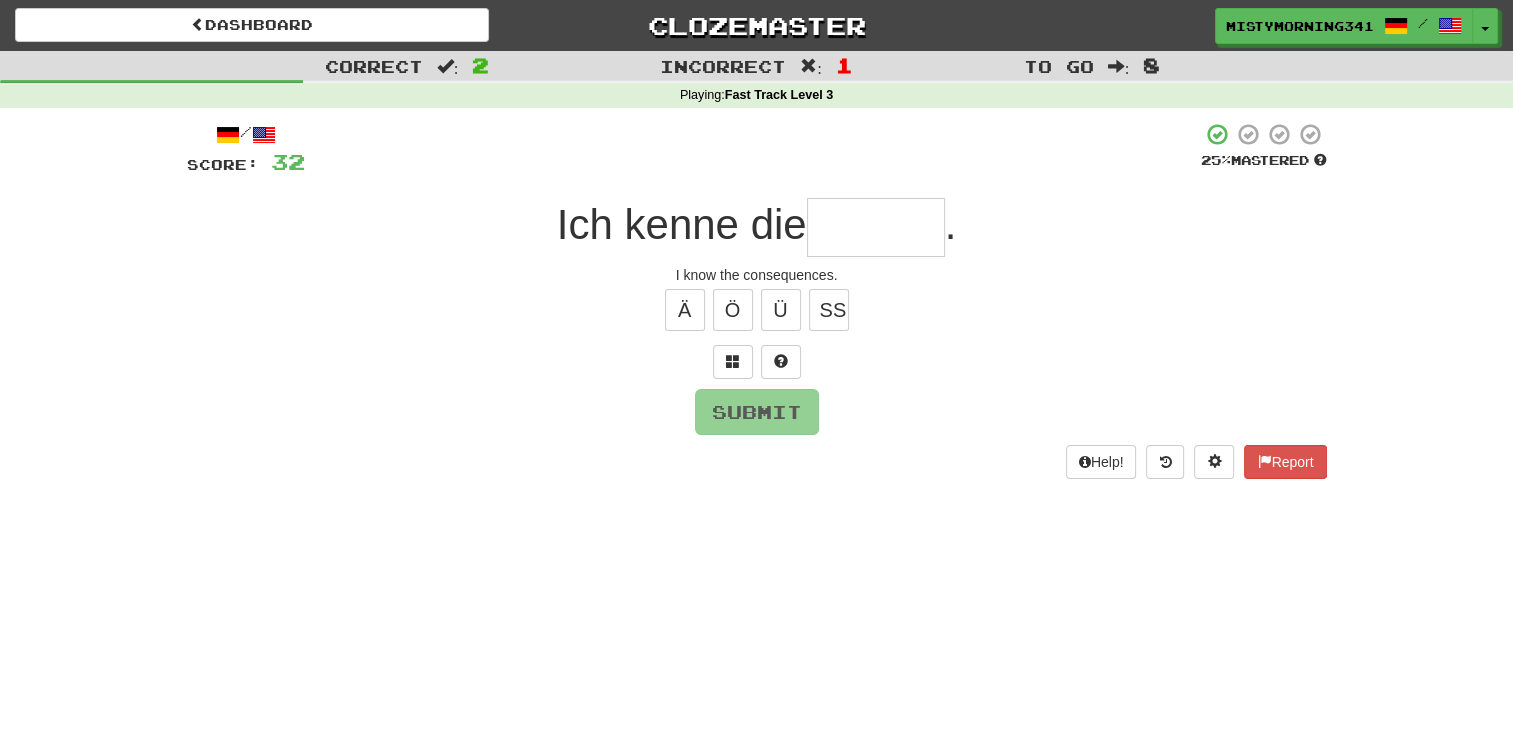 type on "*" 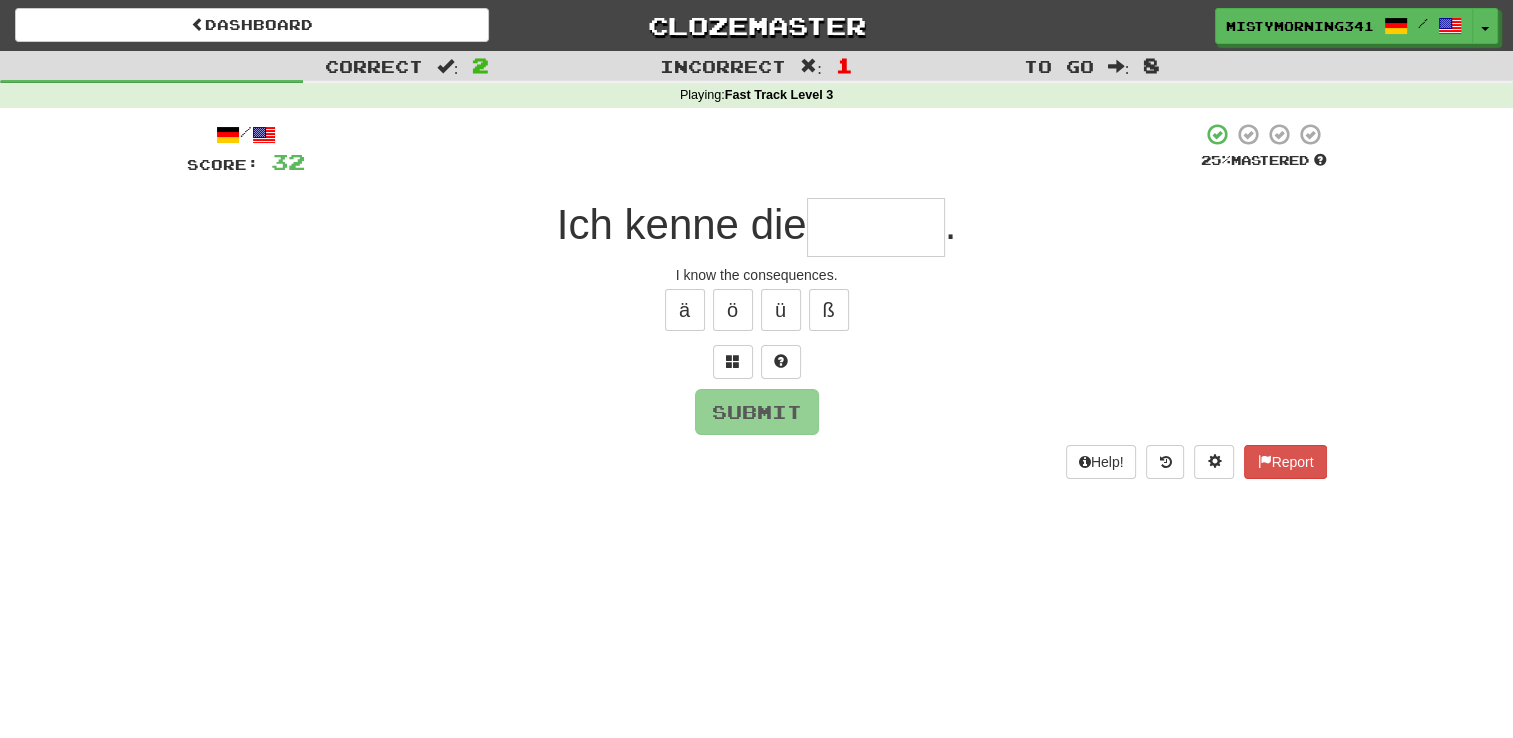 type on "*" 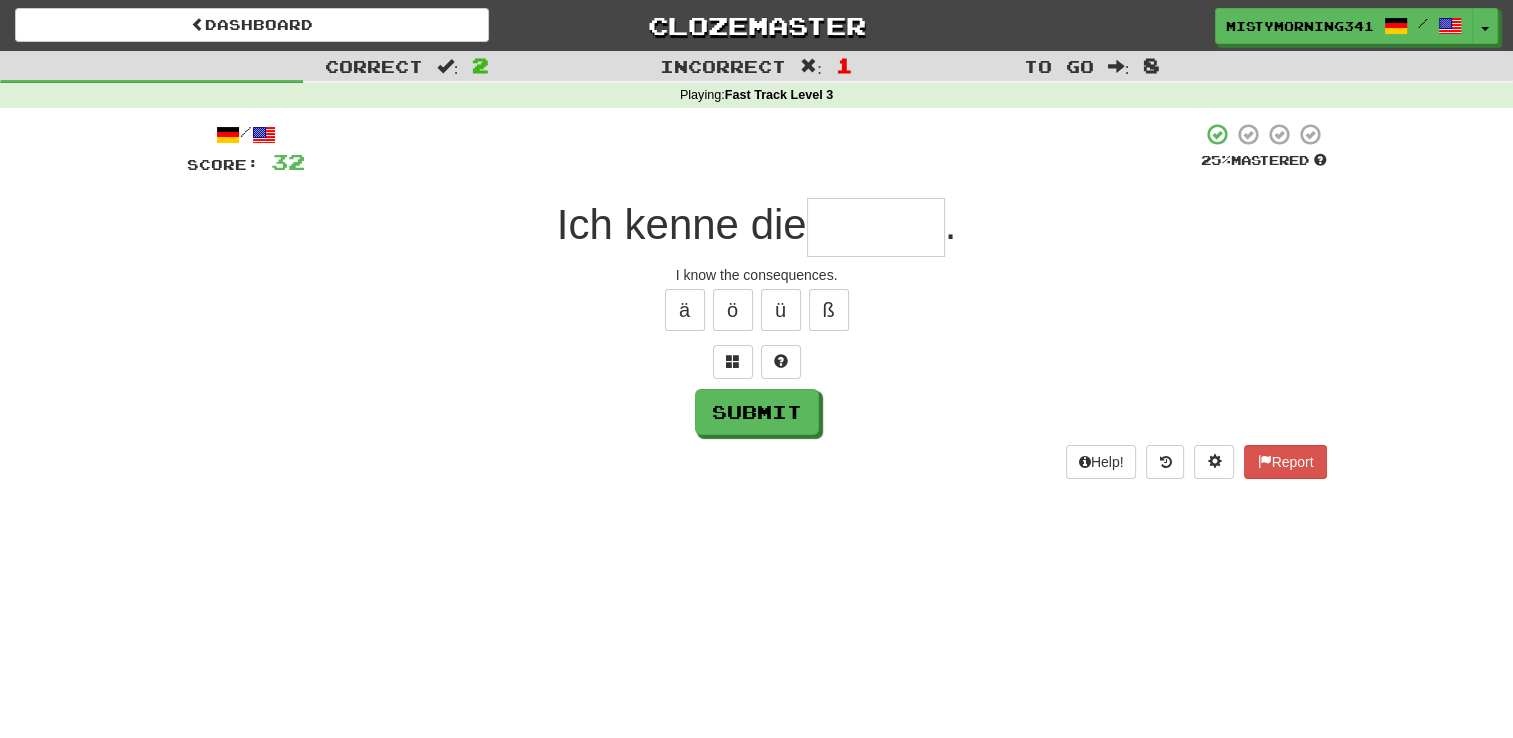 type on "*" 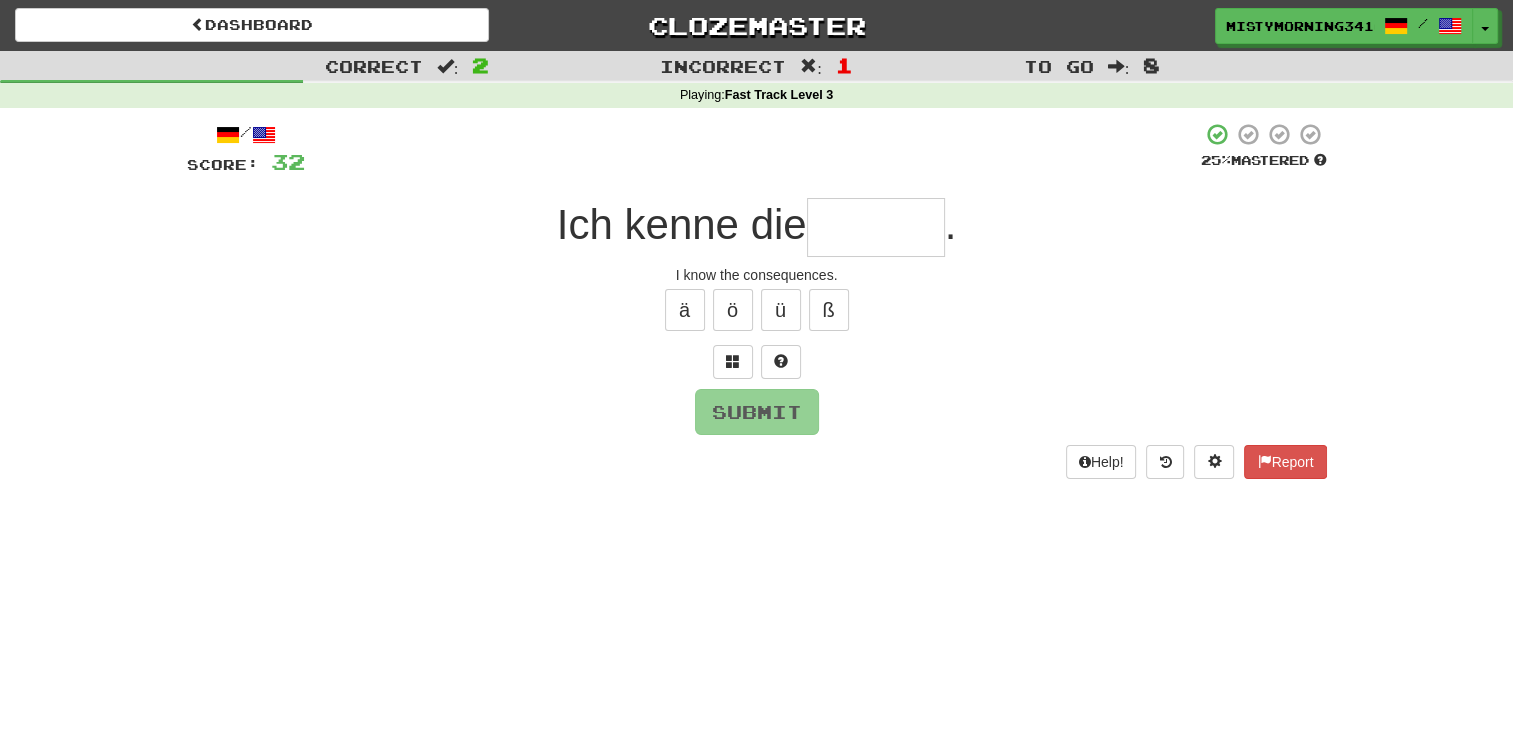 type on "*" 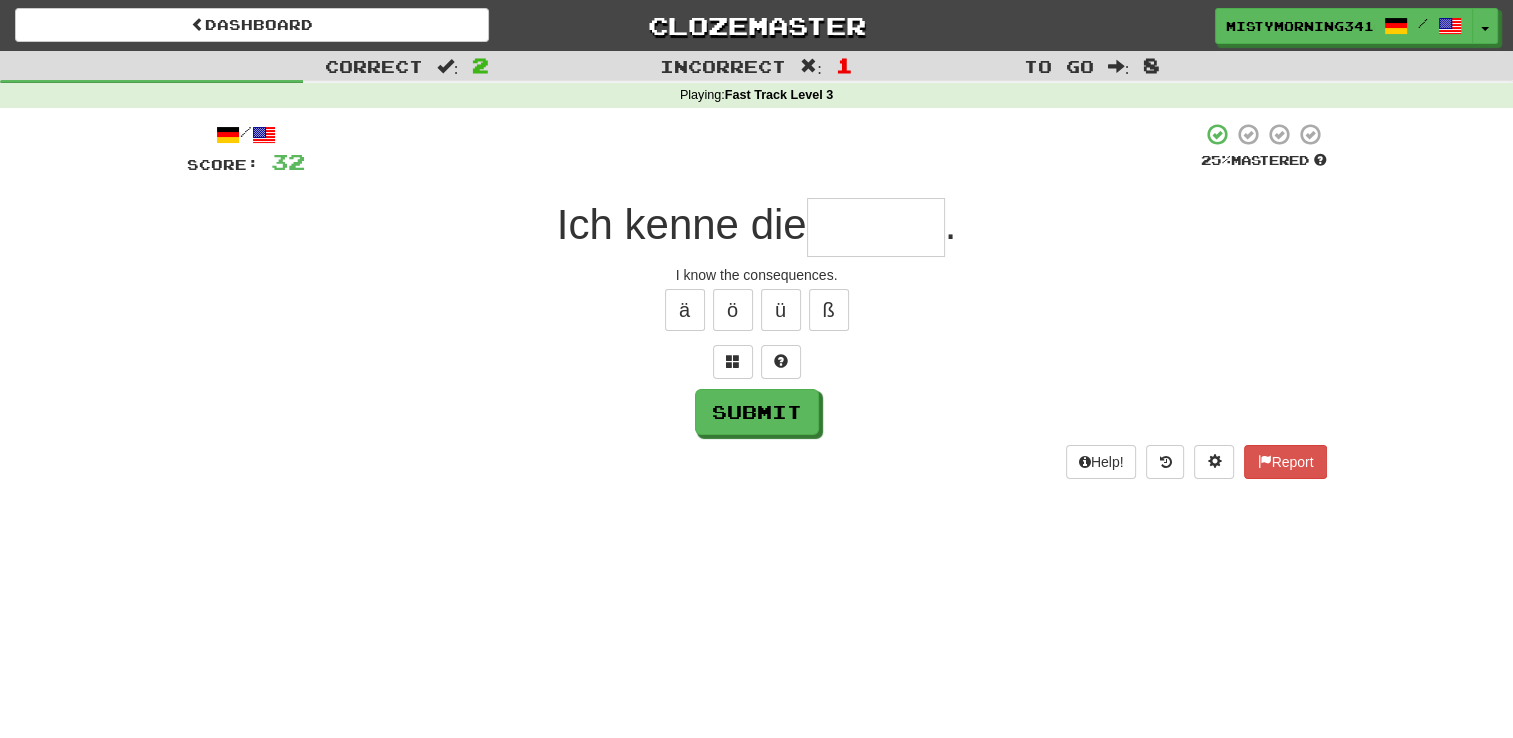 type on "*" 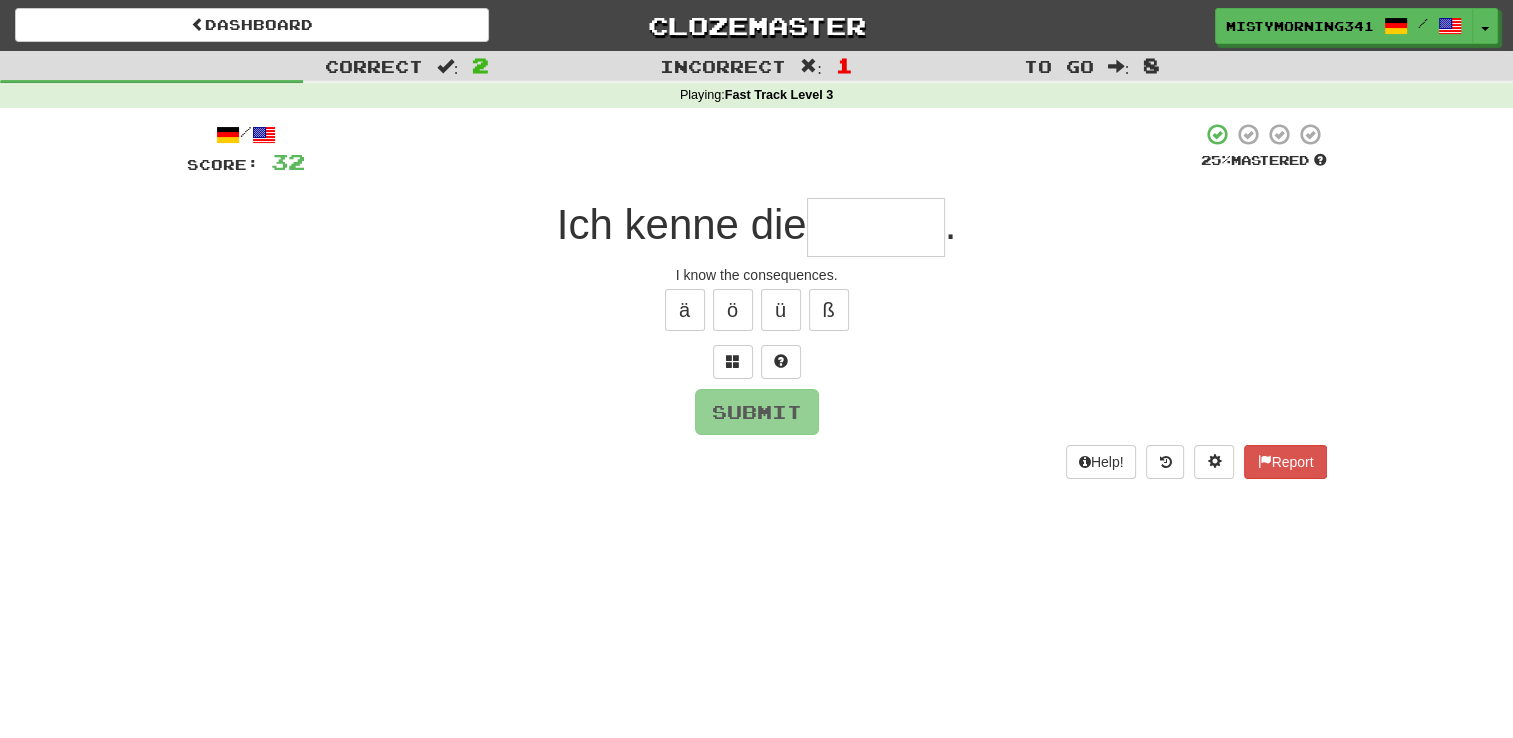 type on "*" 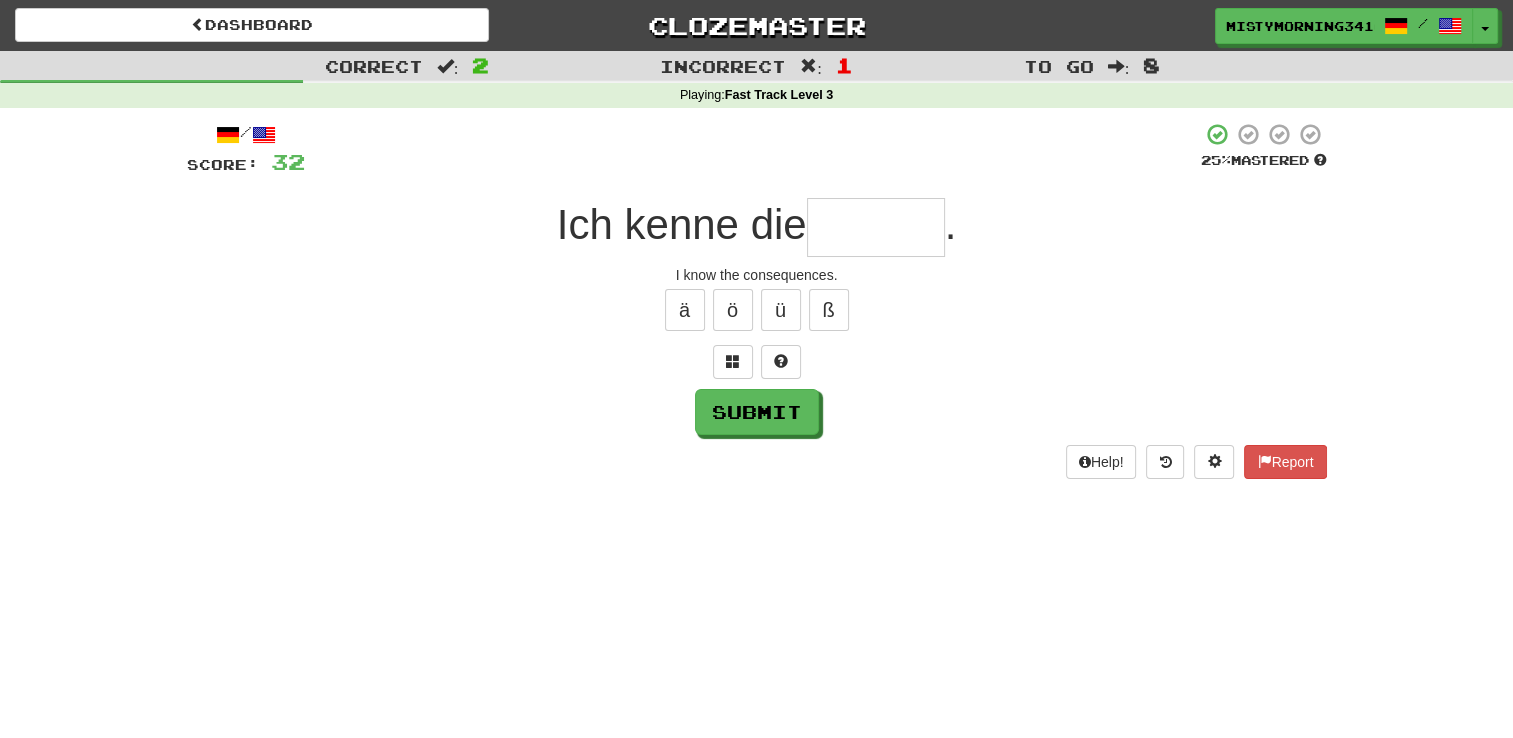 type on "*" 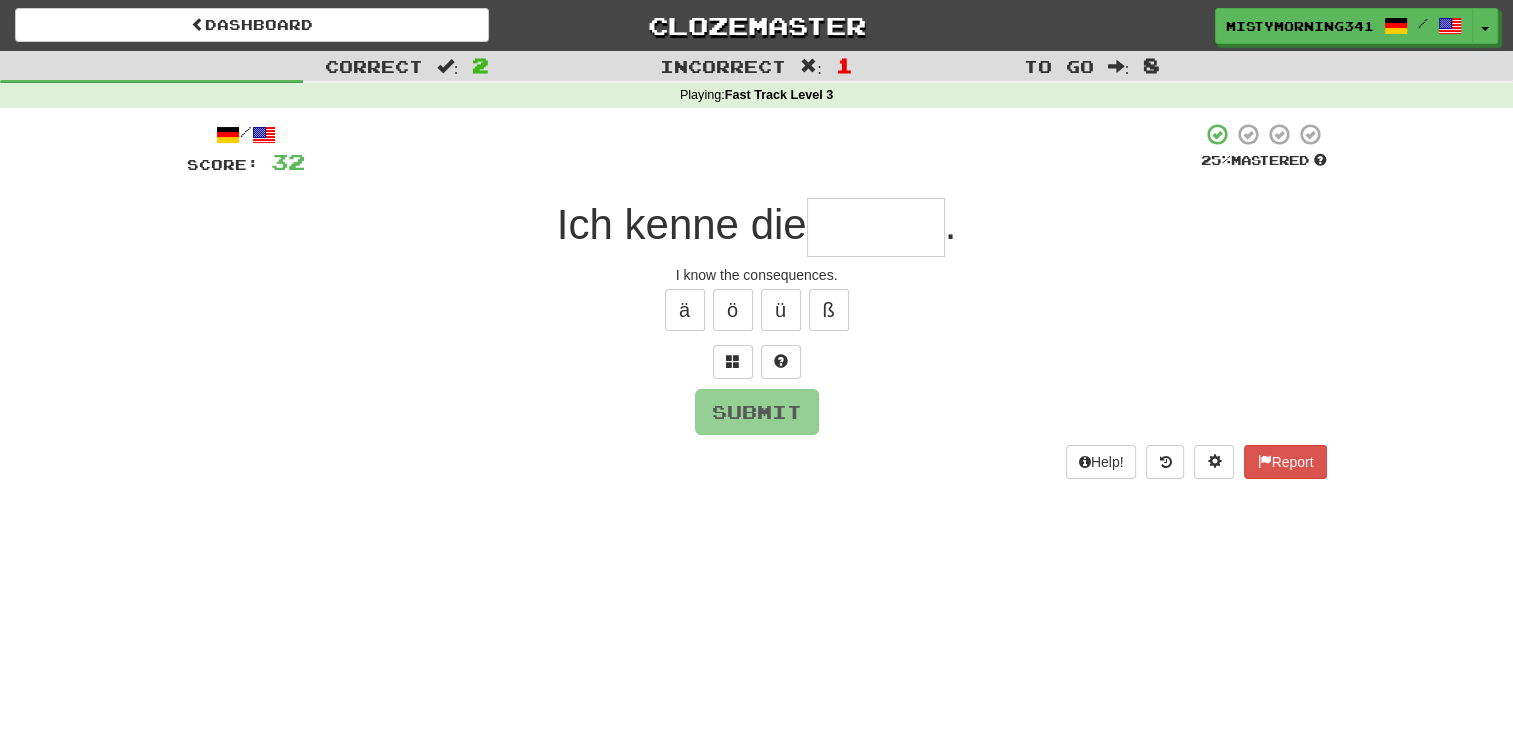 type on "*" 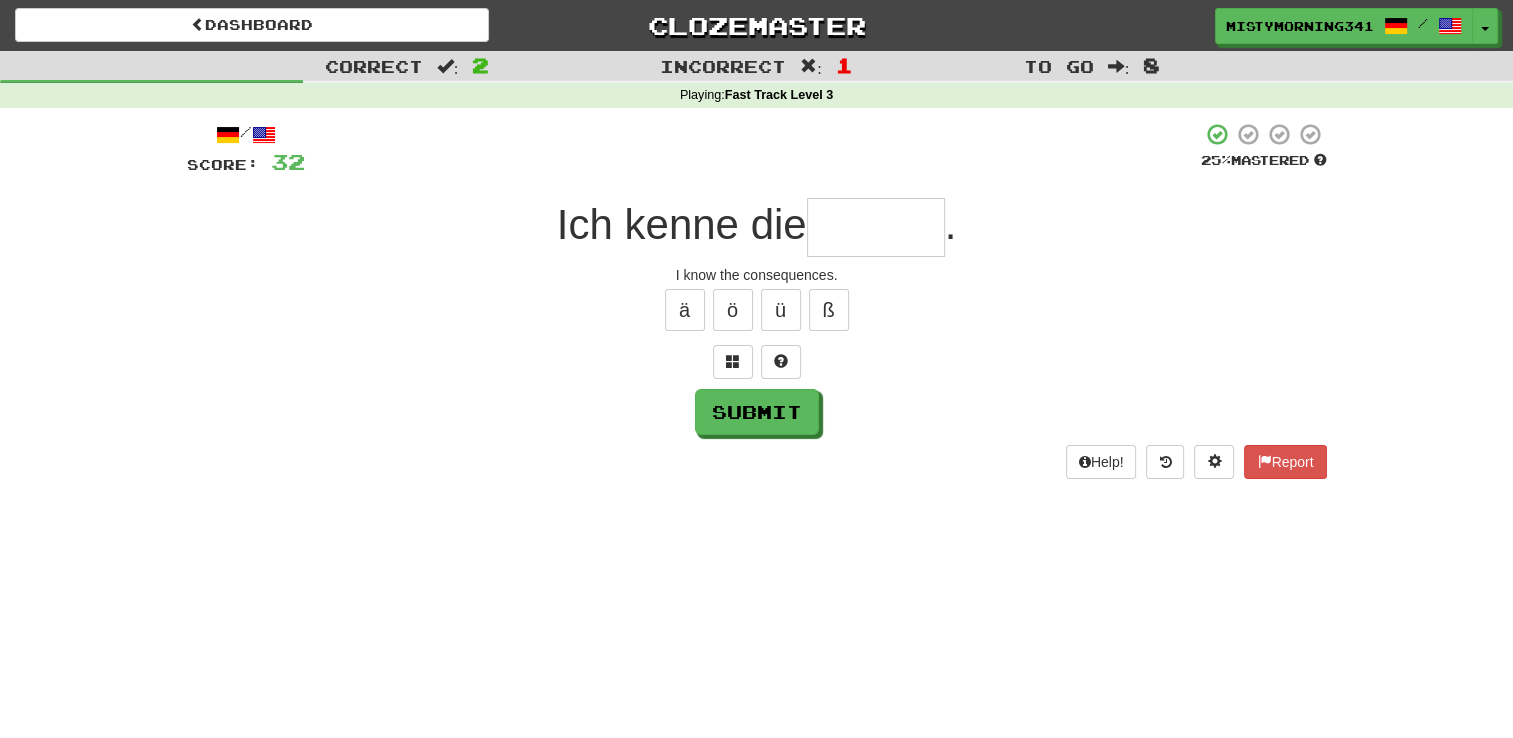 type on "*" 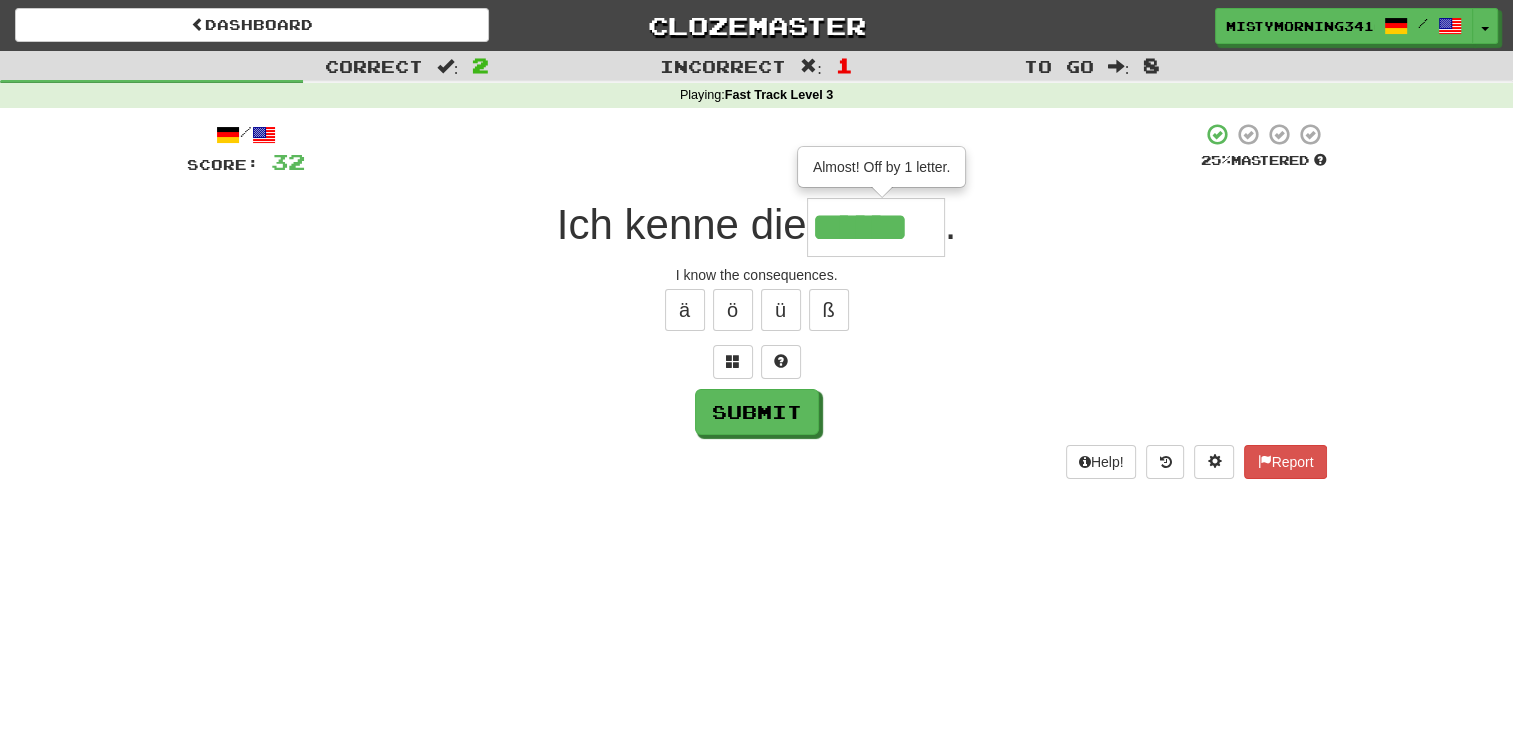 type on "******" 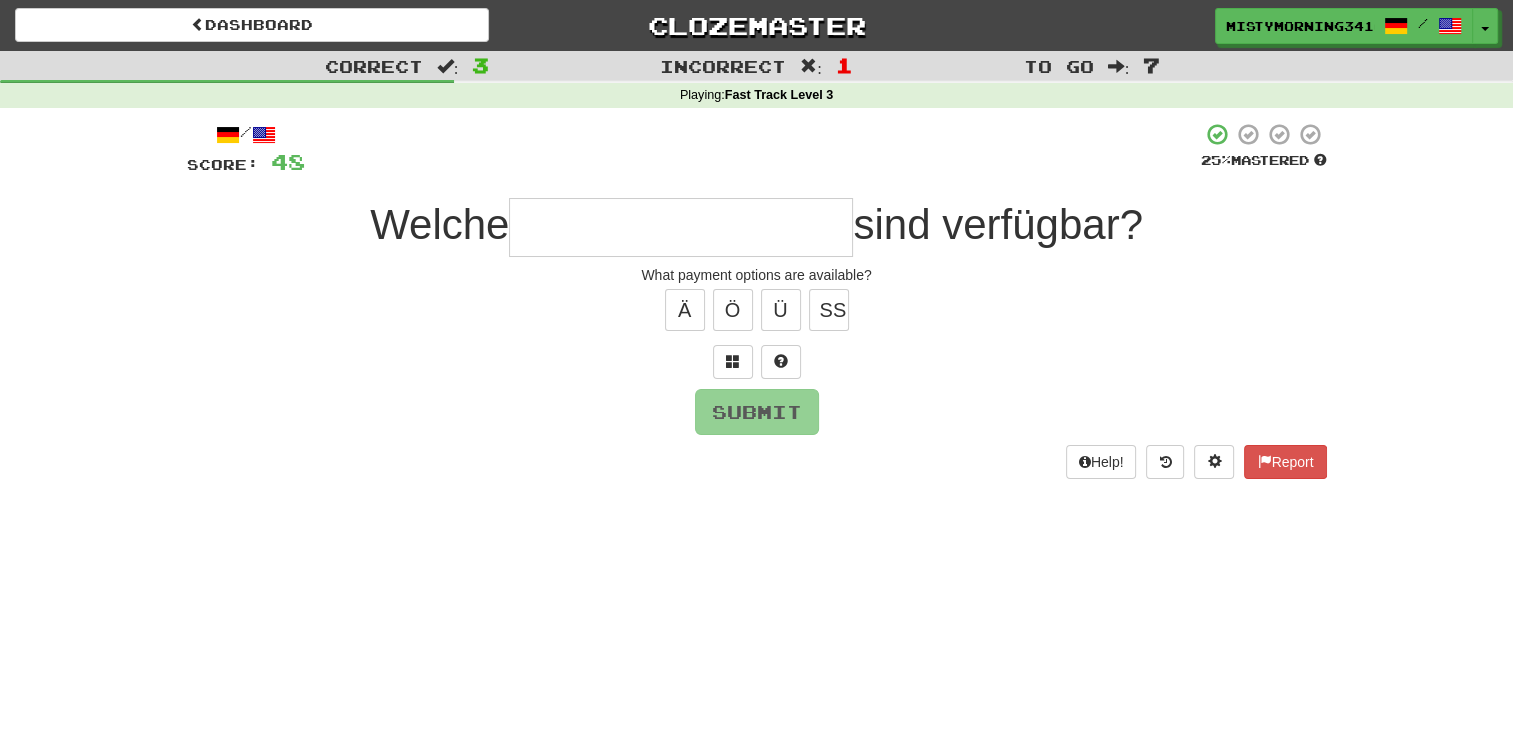 type on "*" 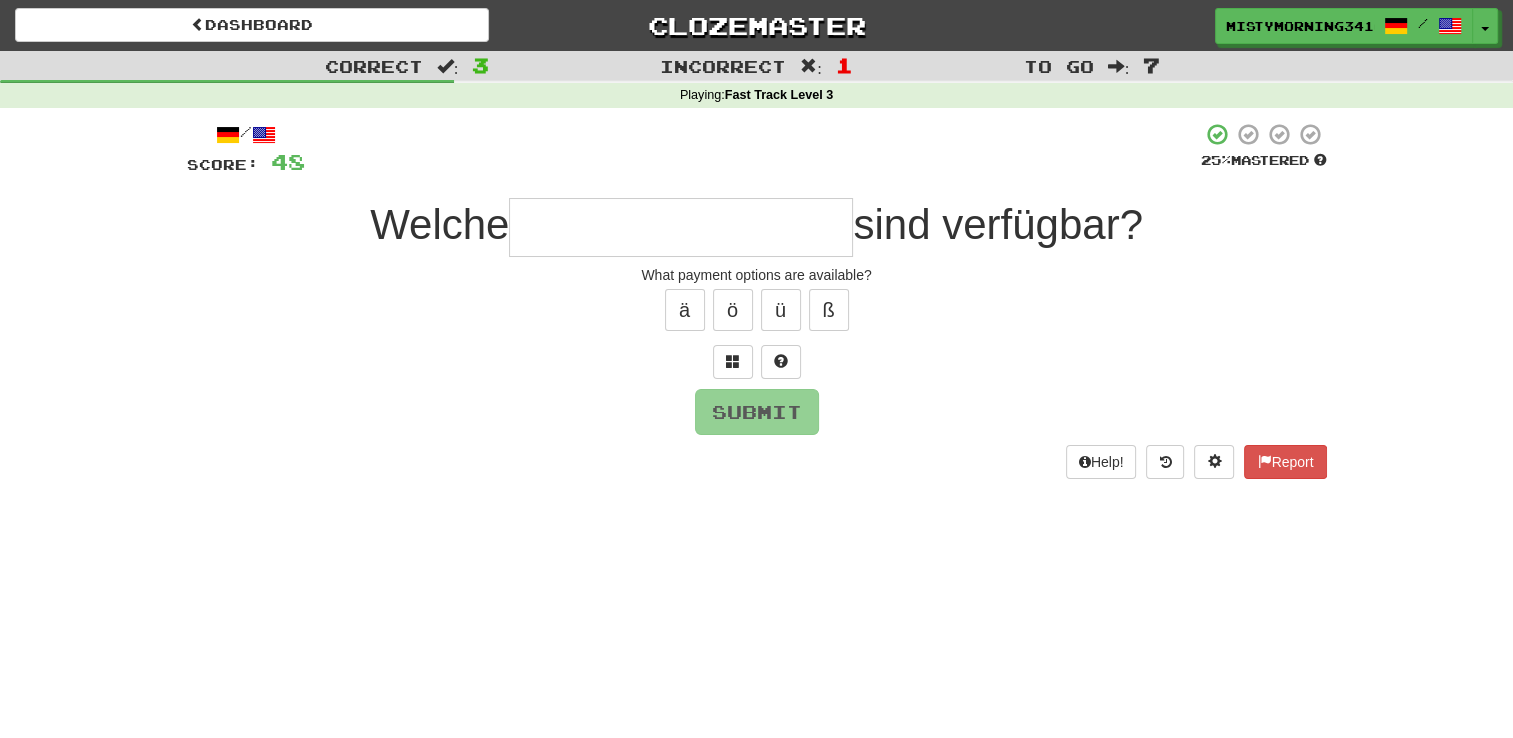 type on "*" 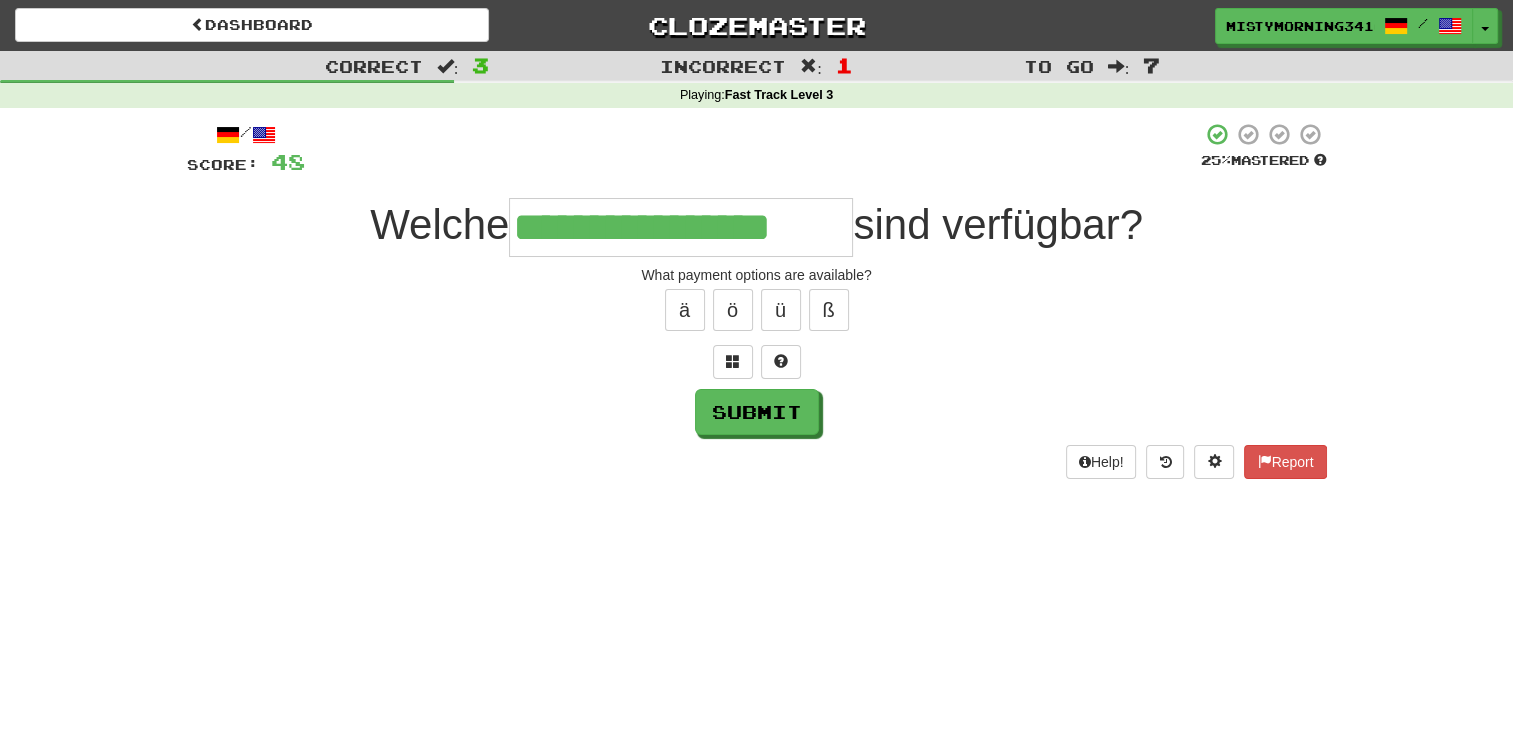 type on "**********" 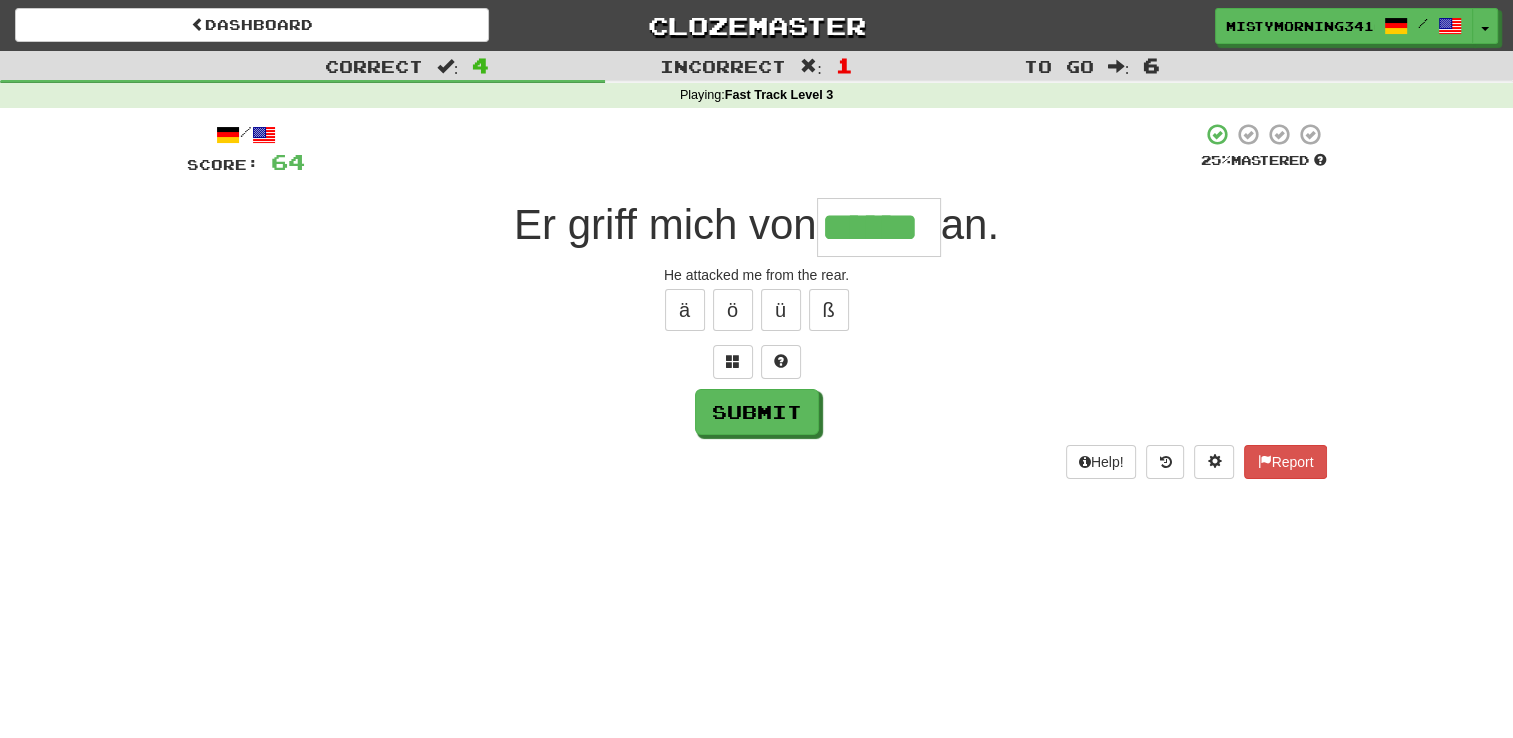 type on "******" 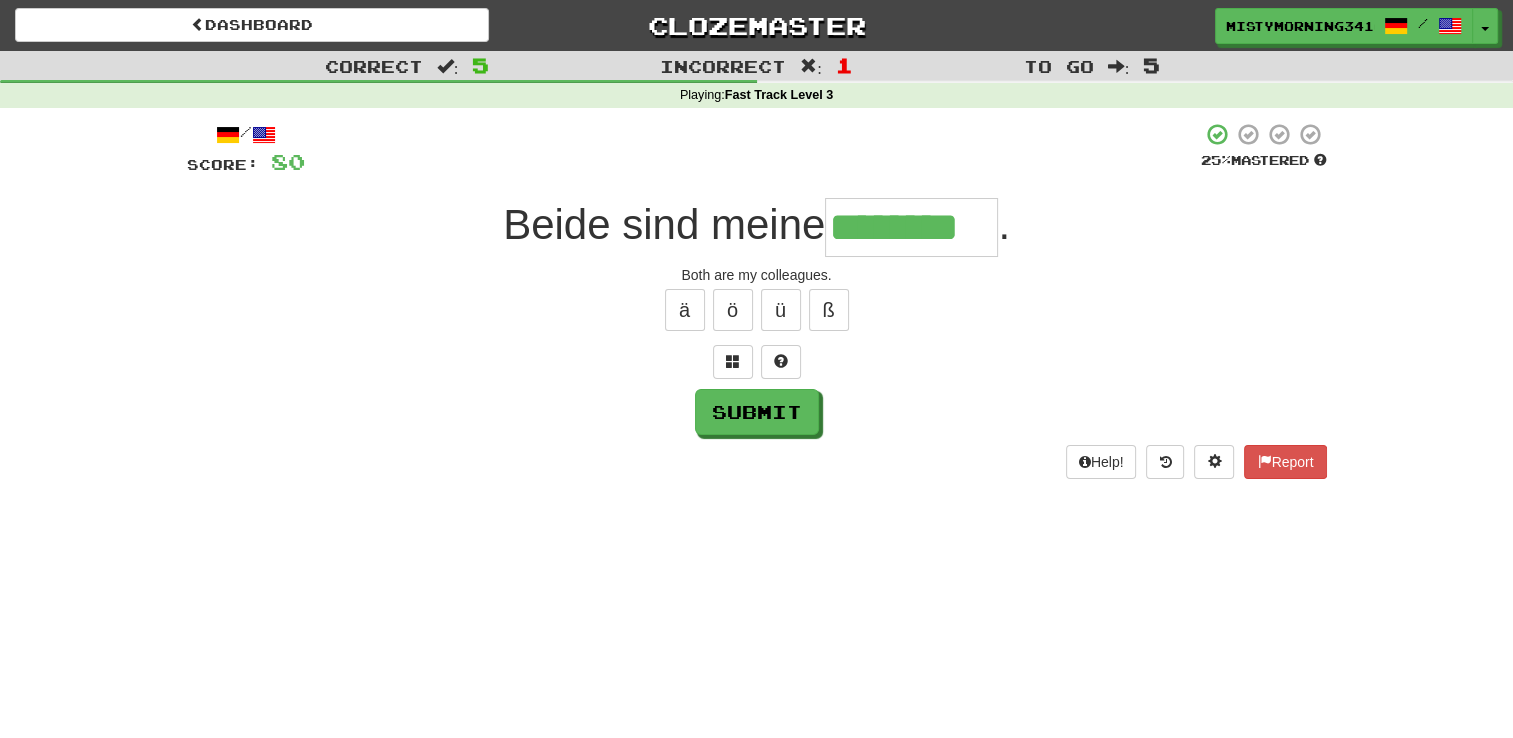 type on "********" 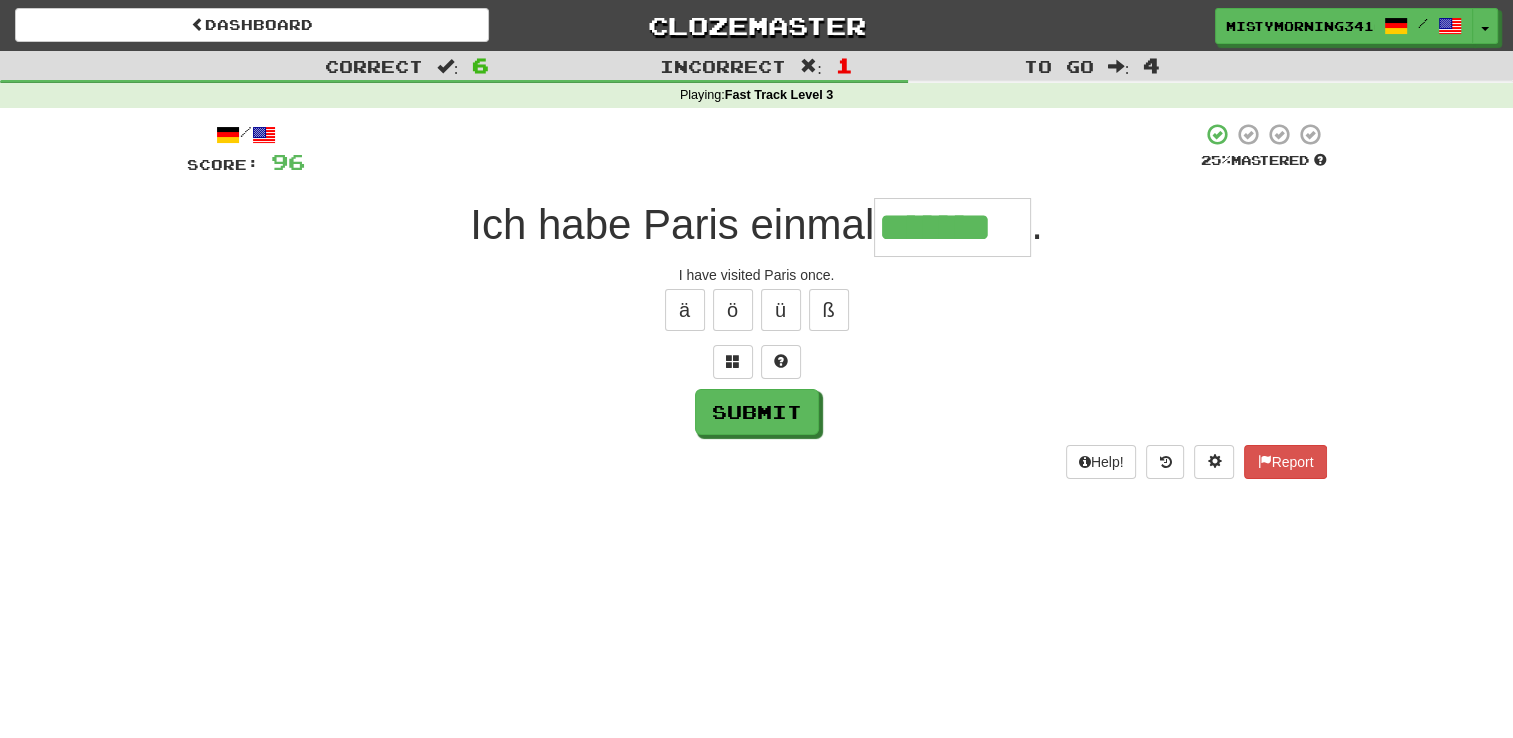 type on "*******" 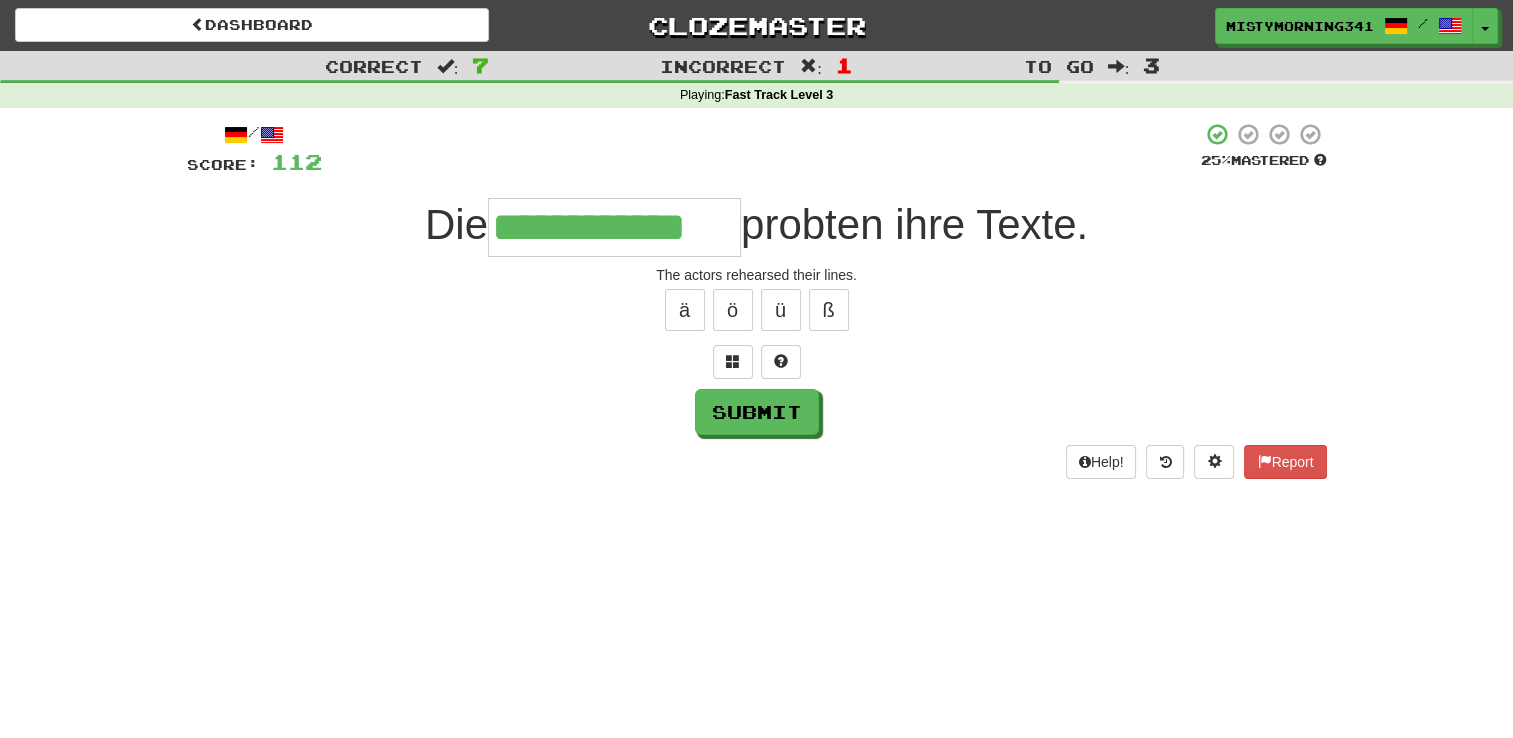 type on "**********" 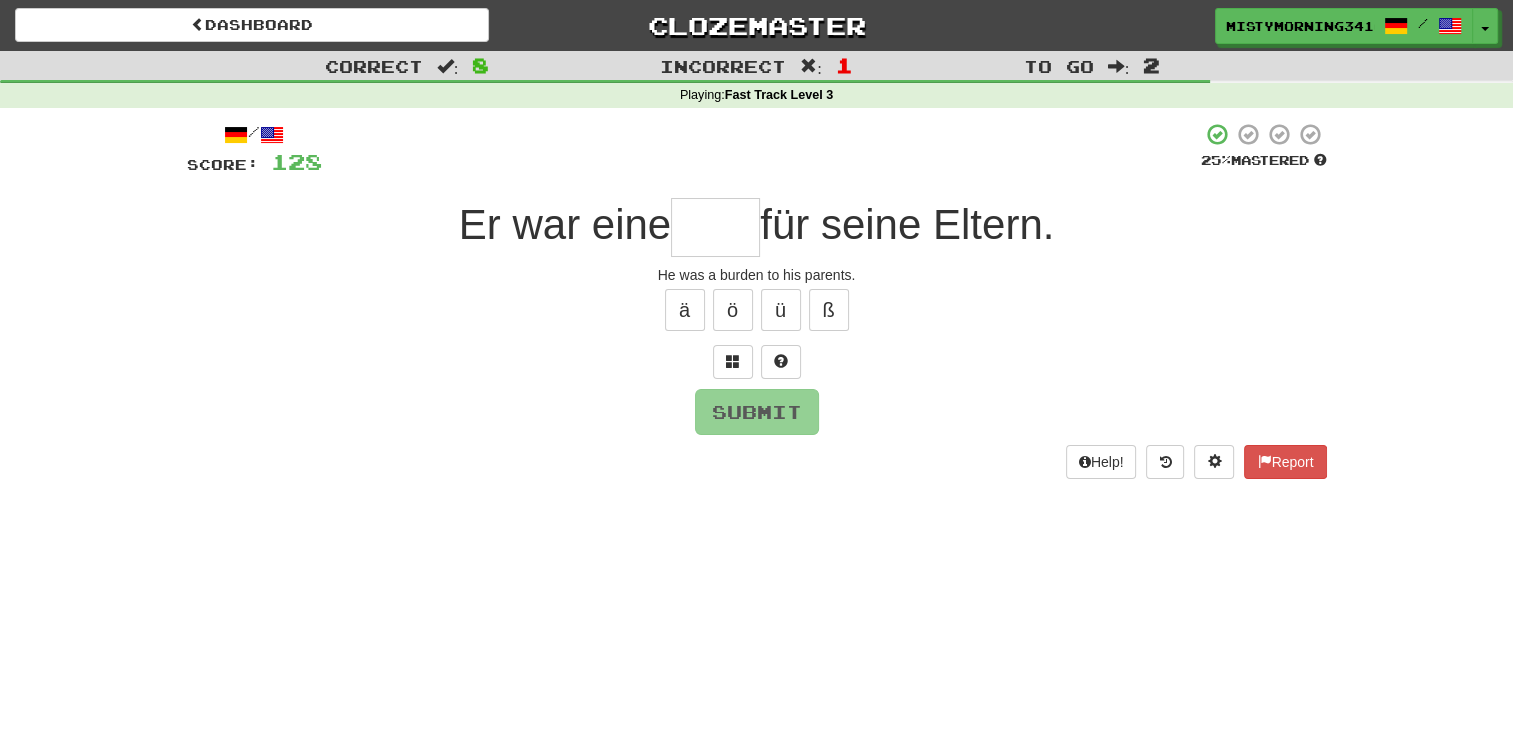 type on "*" 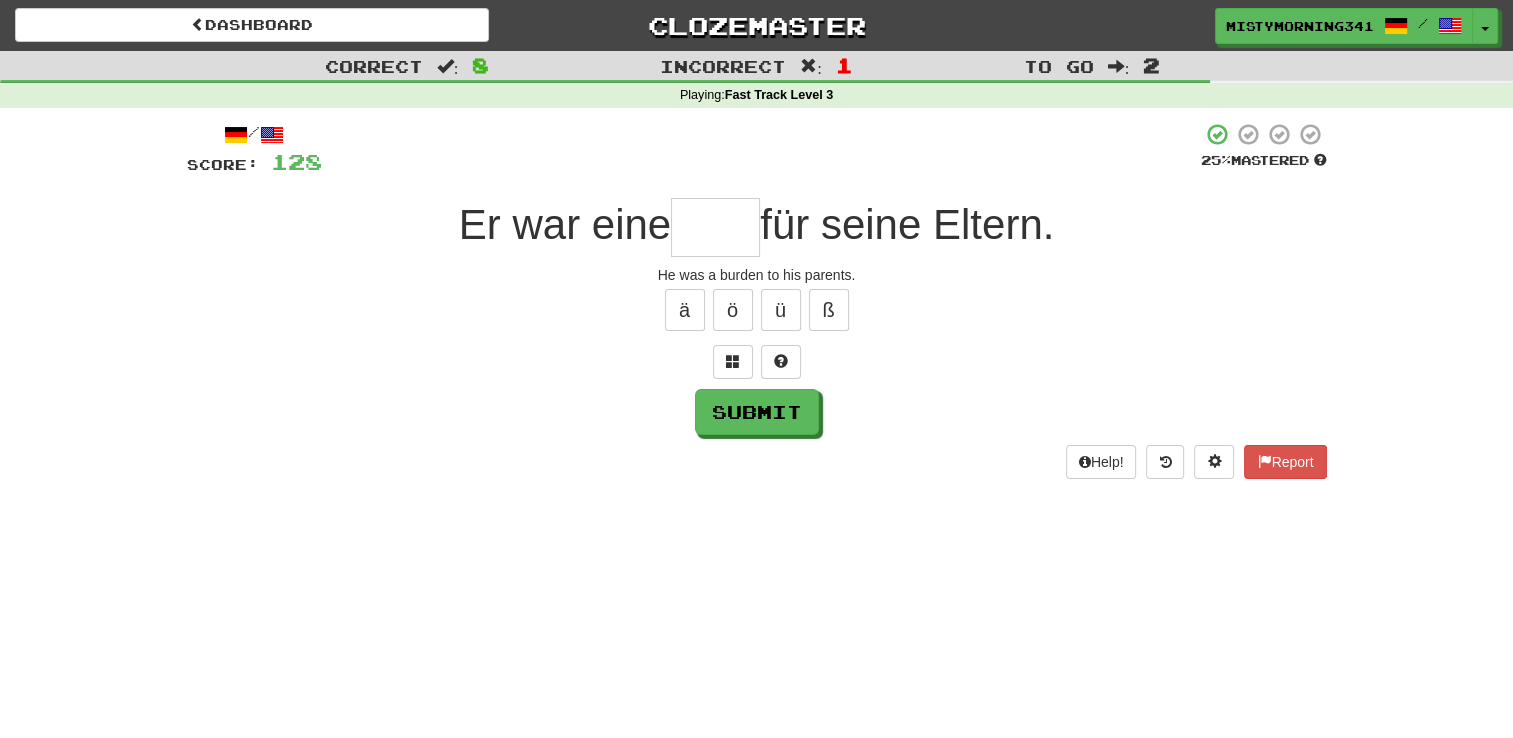 type on "*" 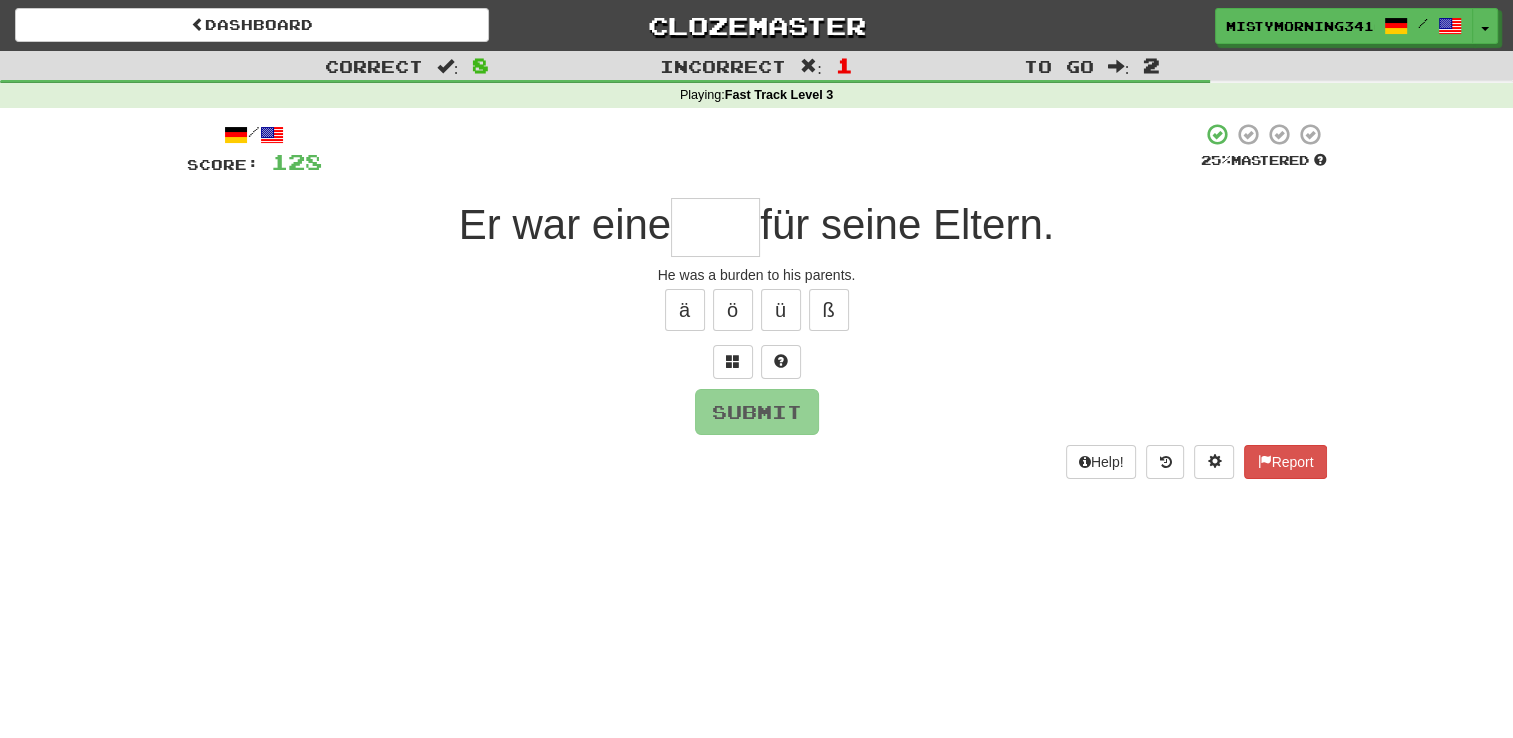 type on "*" 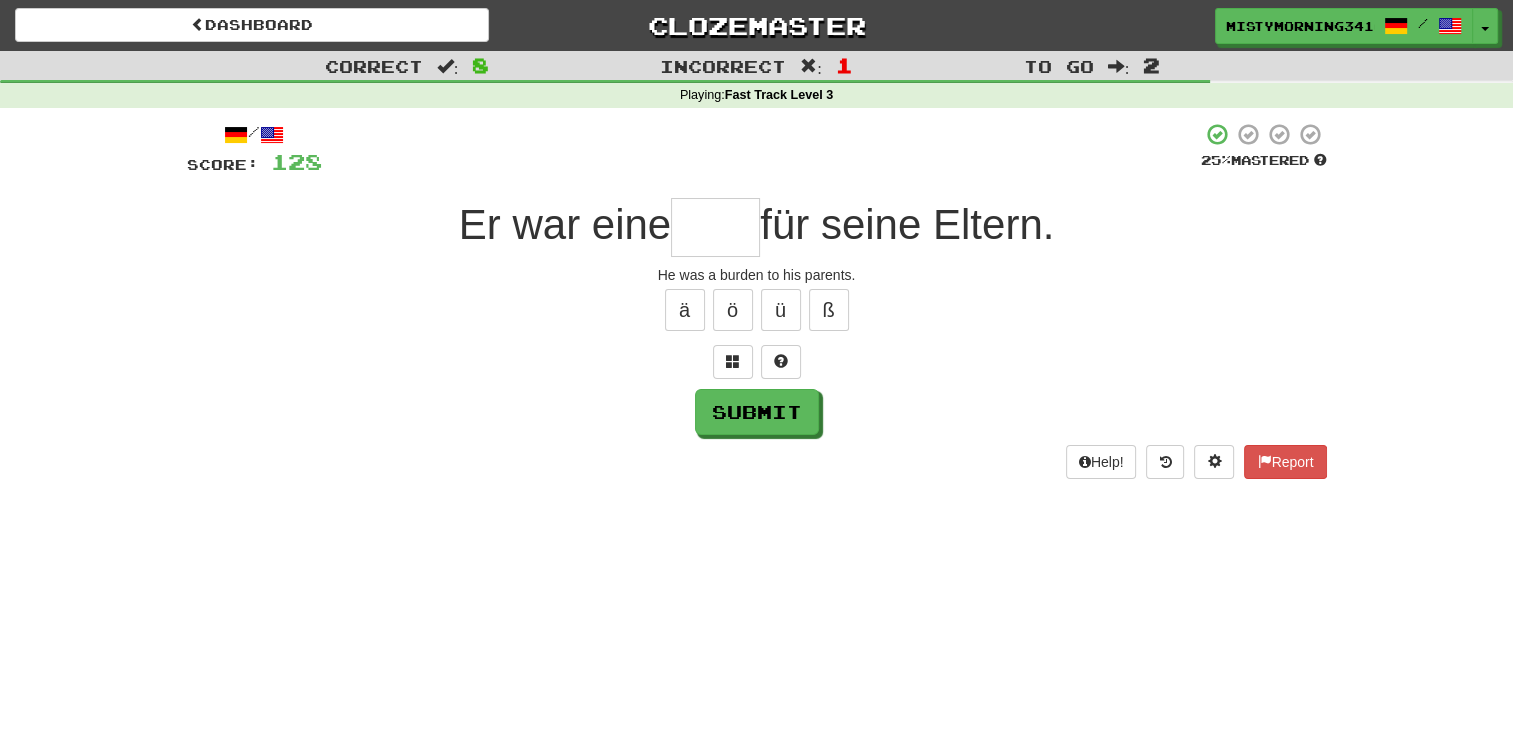 type on "*" 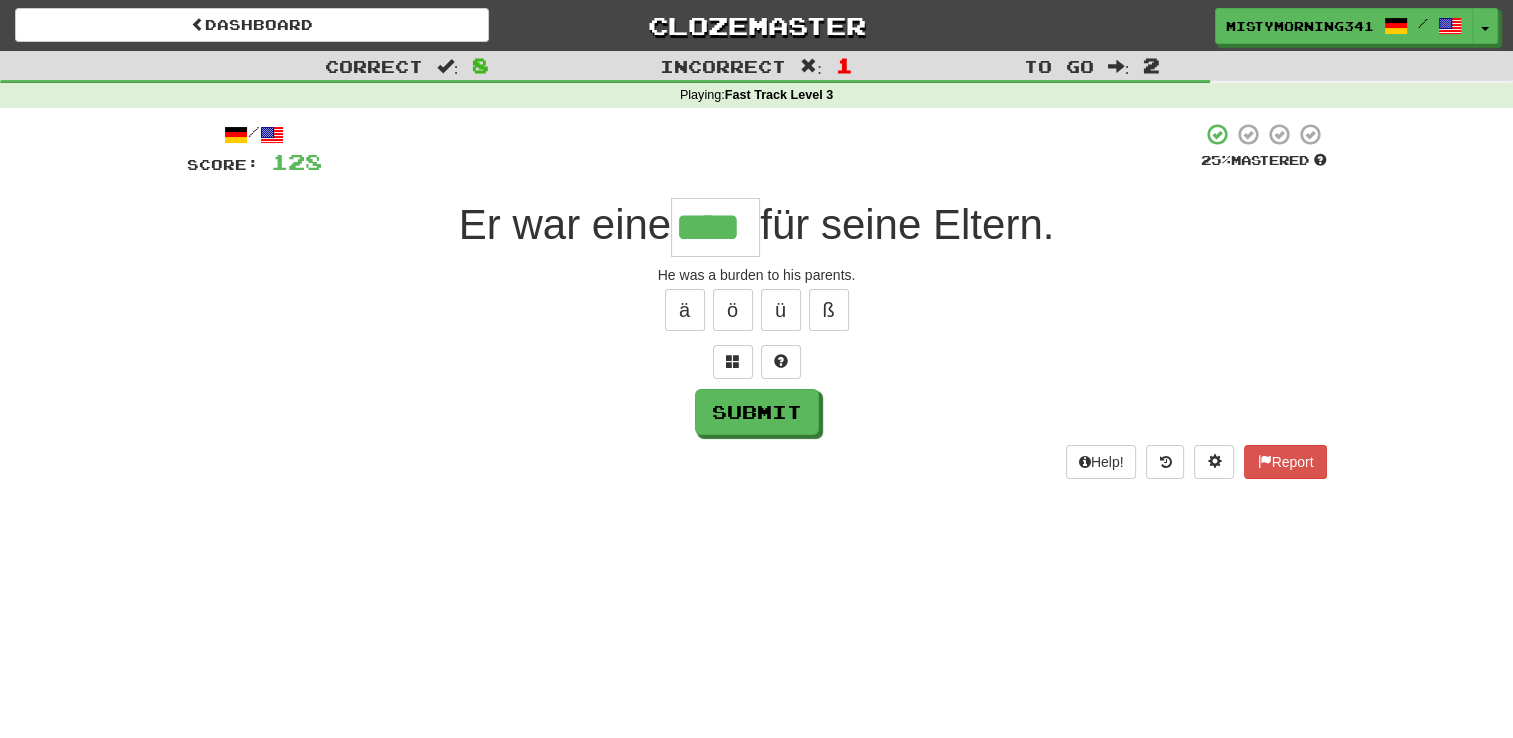 type on "****" 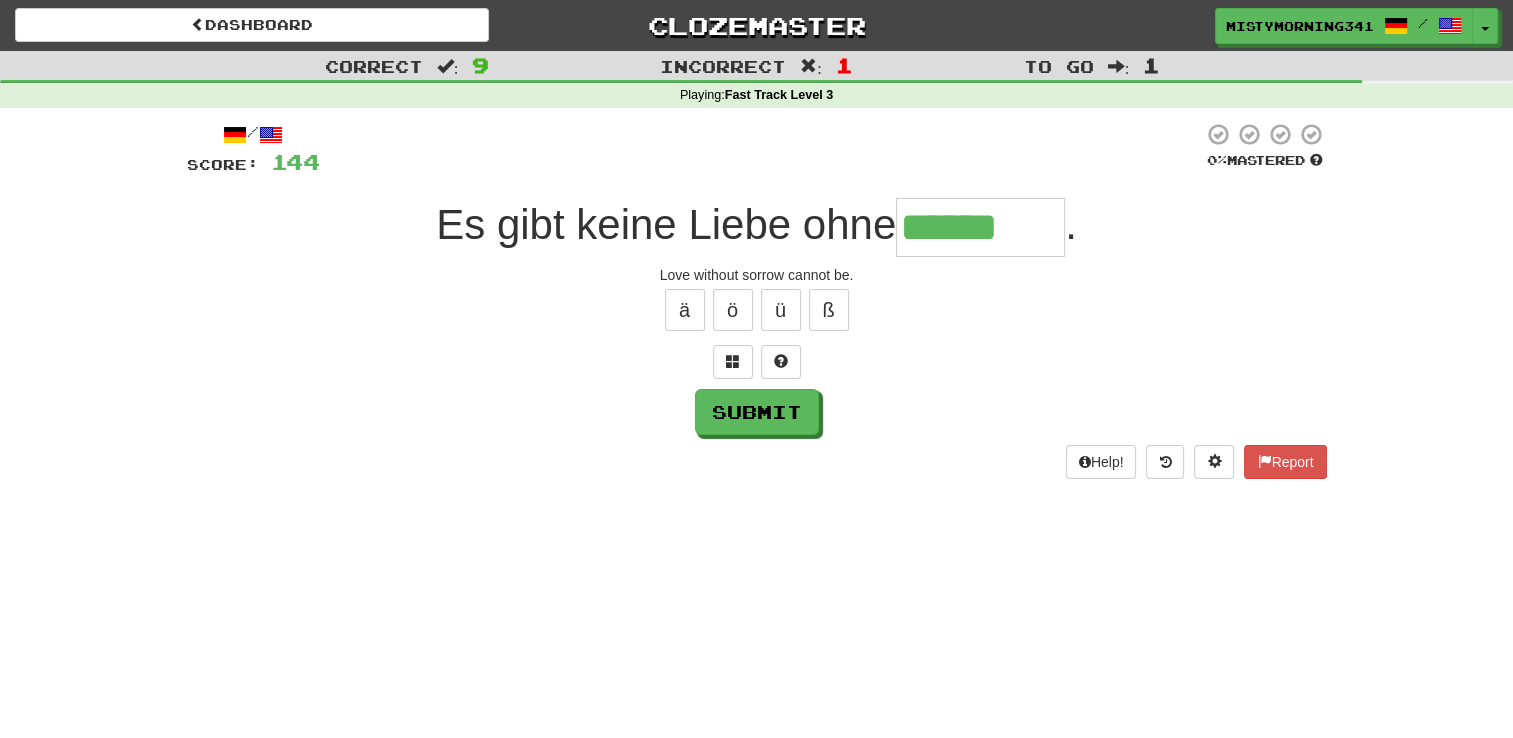 type on "******" 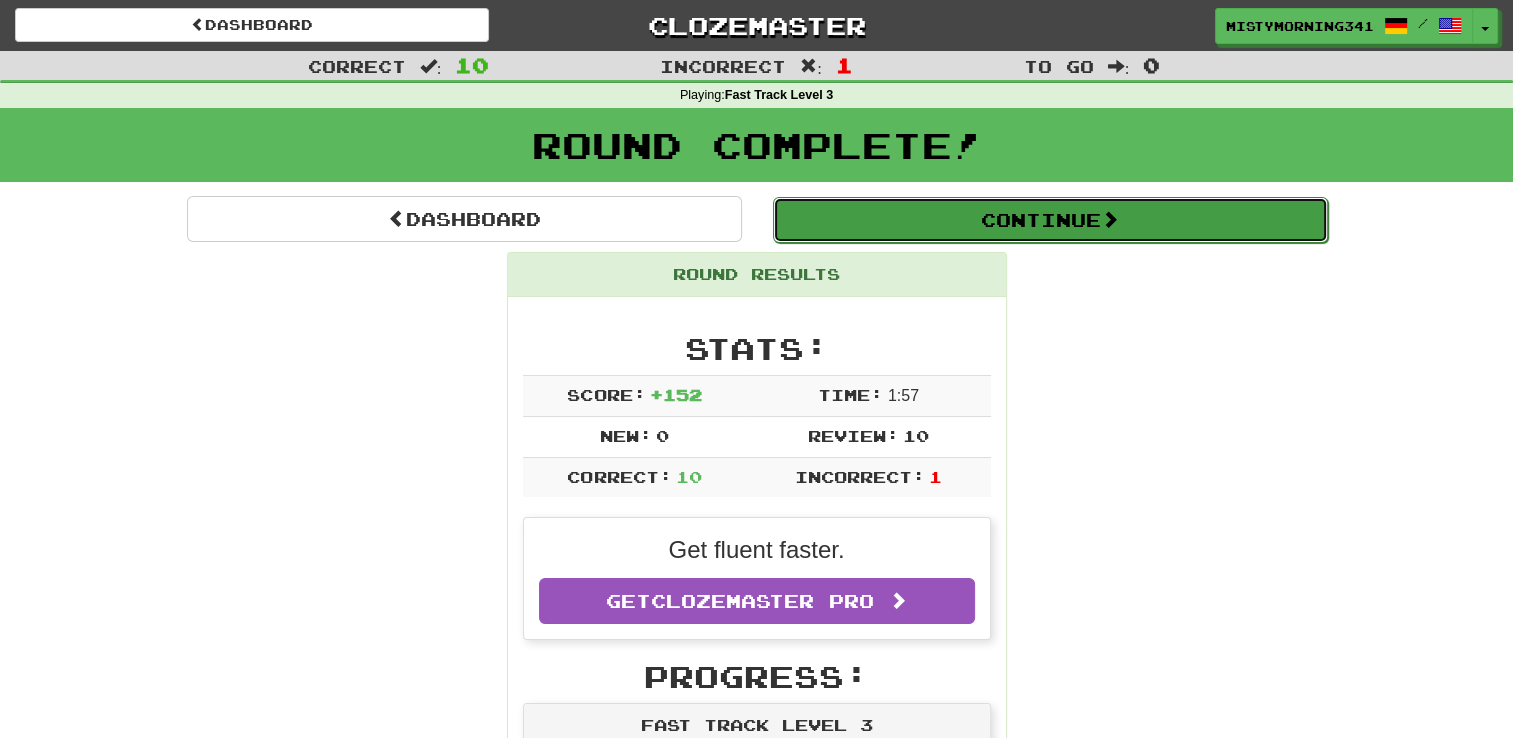 click on "Continue" at bounding box center (1050, 220) 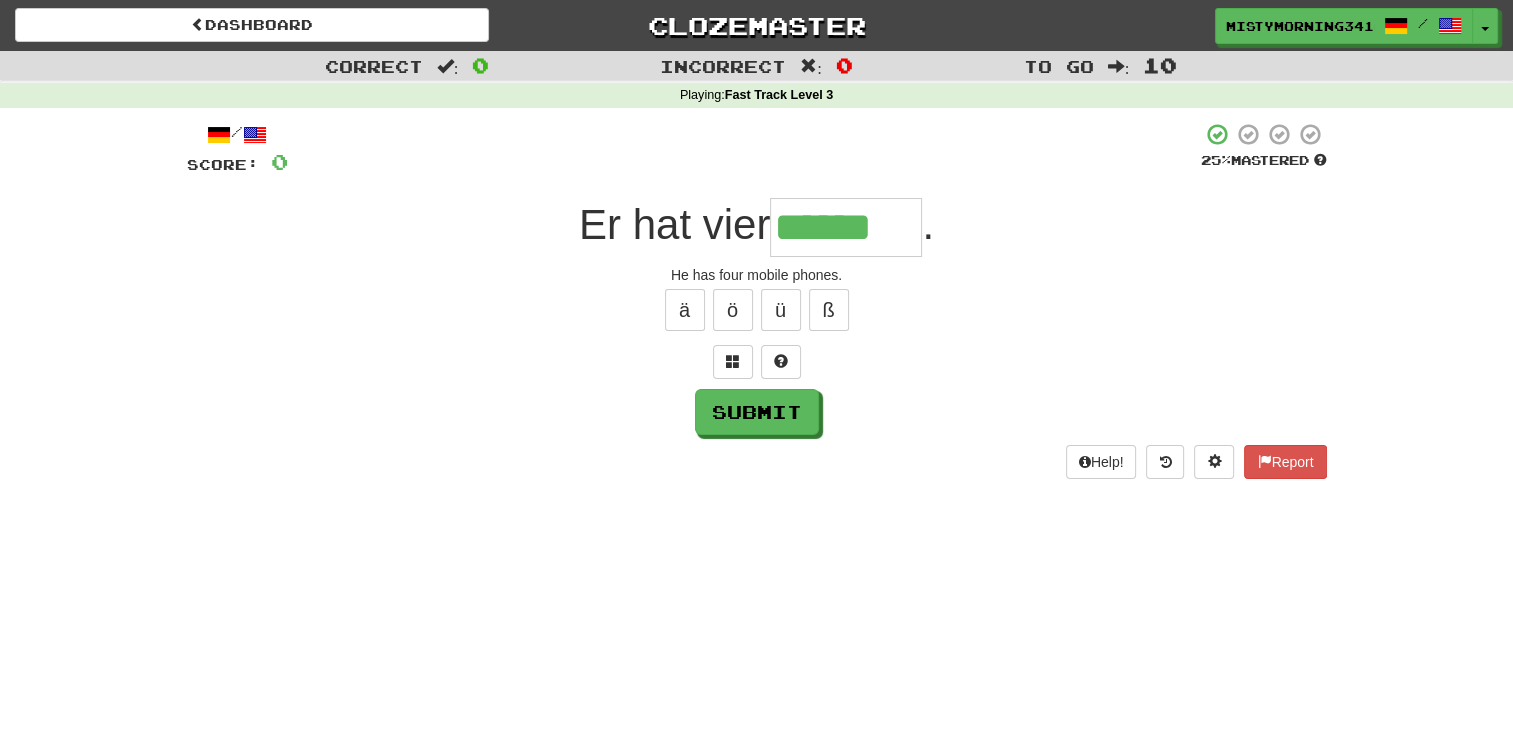 type on "******" 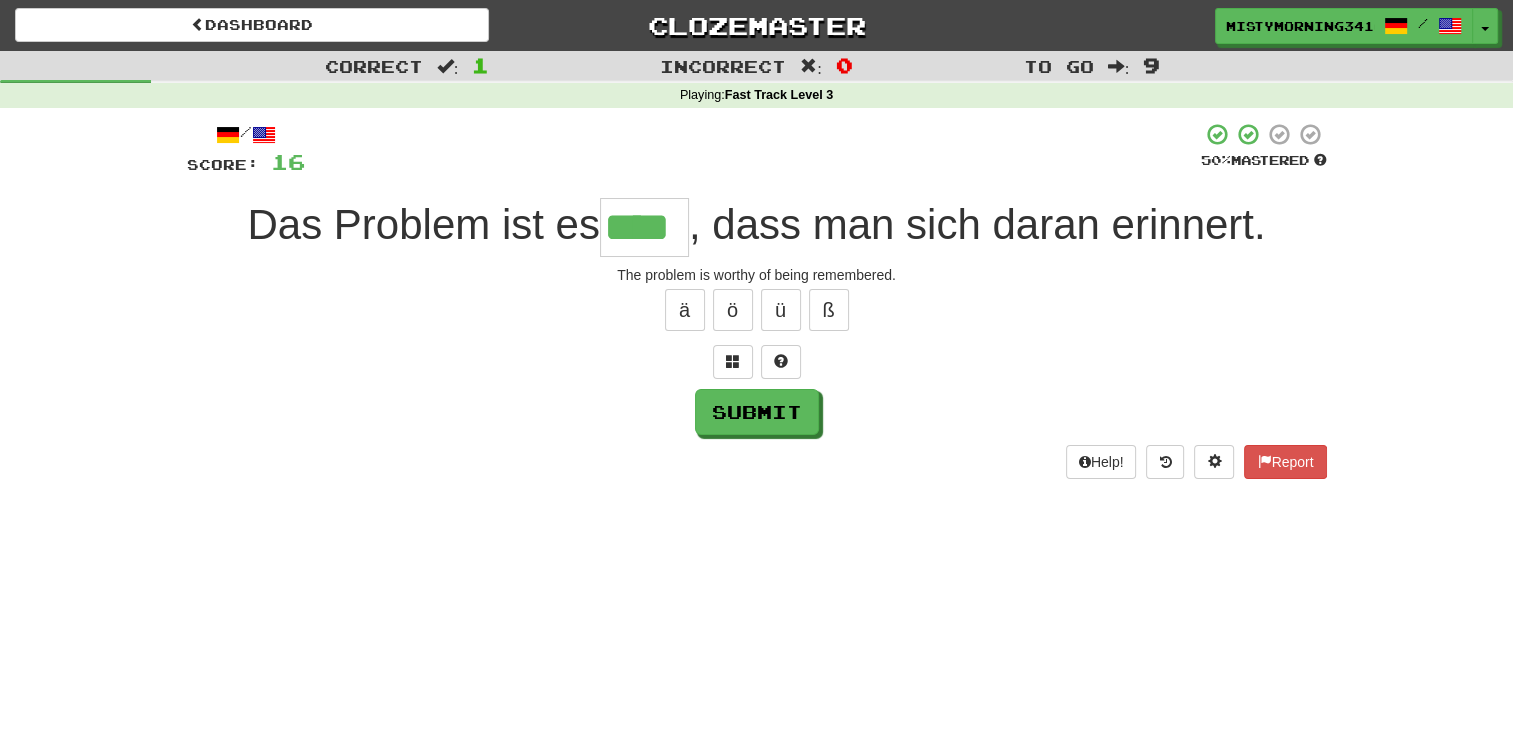 type on "****" 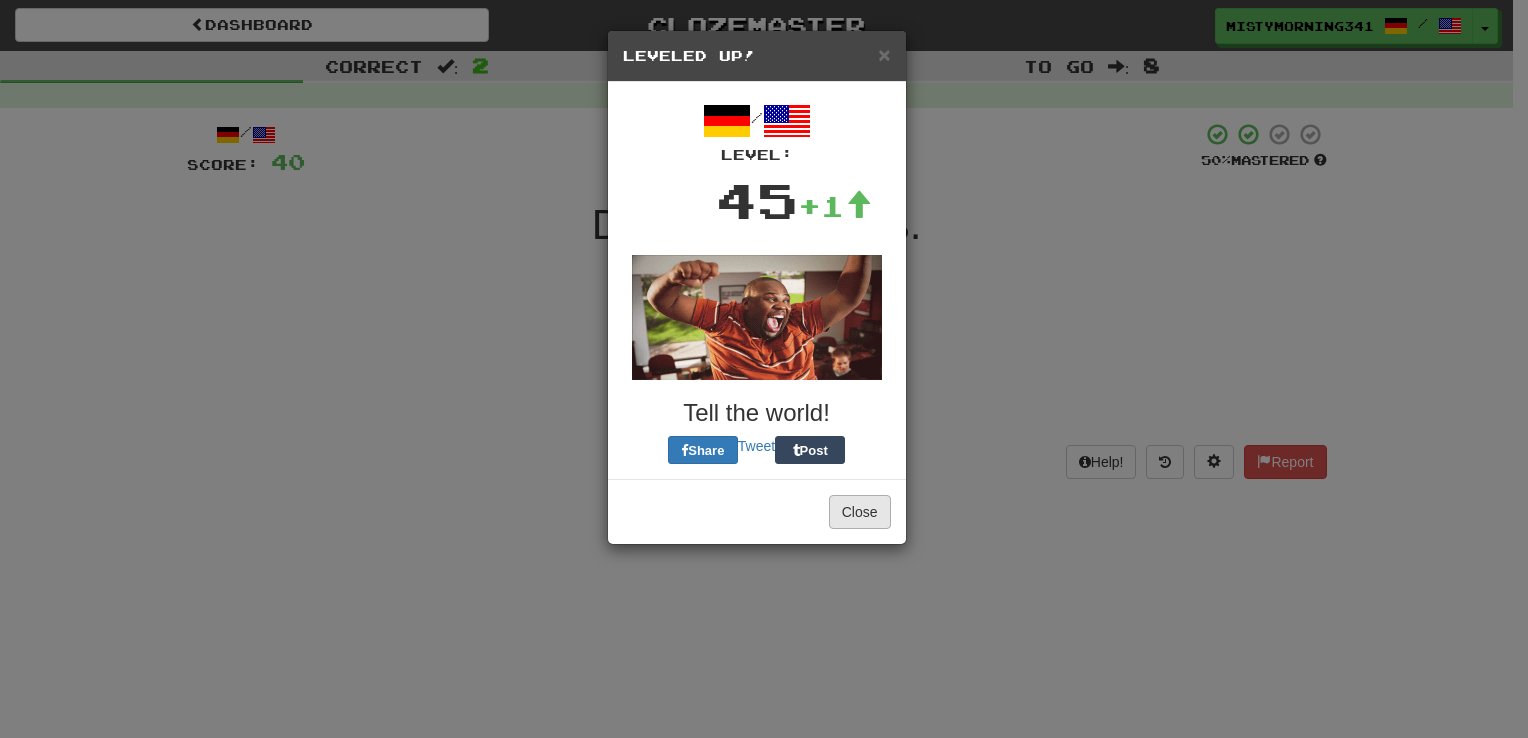 click on "Tell the world!" at bounding box center [757, 413] 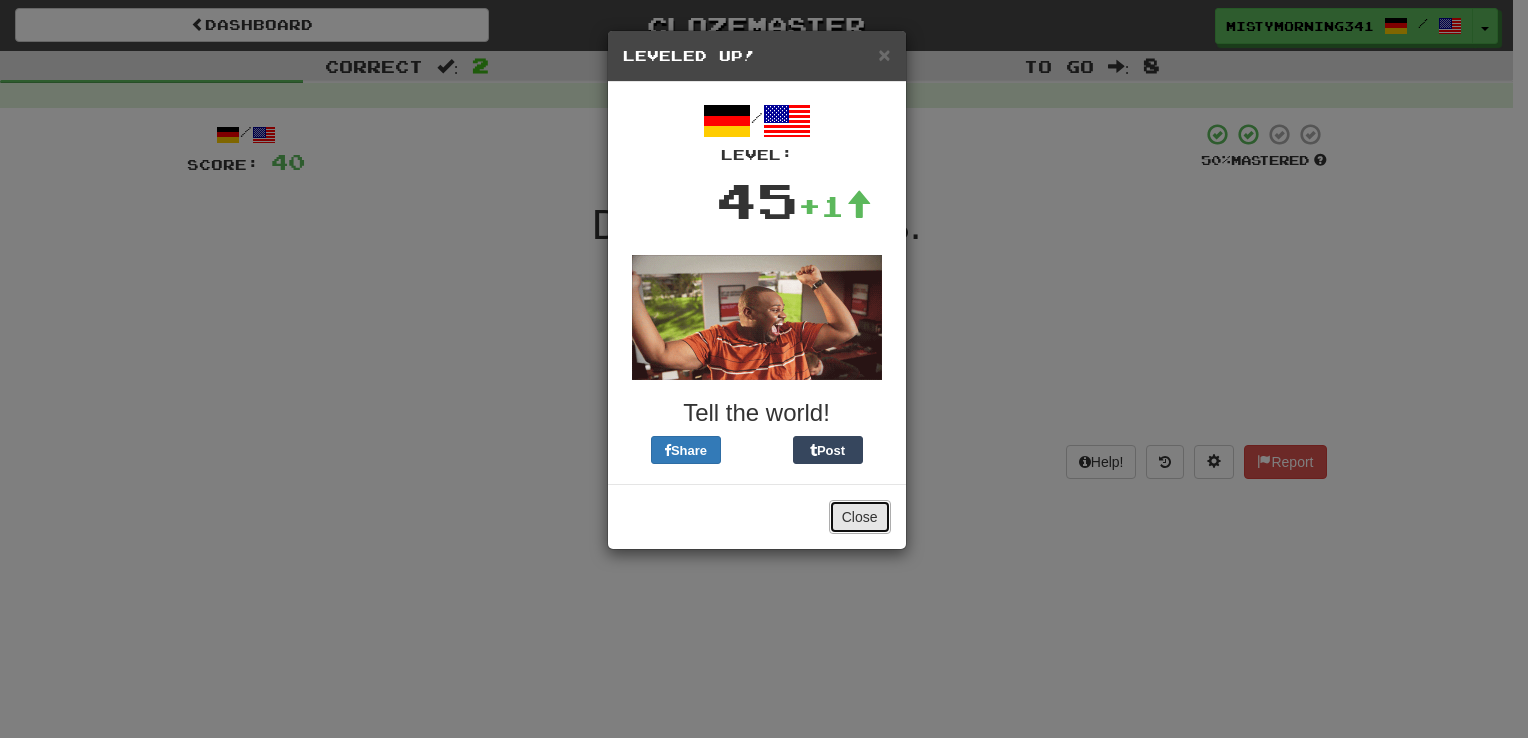 click on "Close" at bounding box center [860, 517] 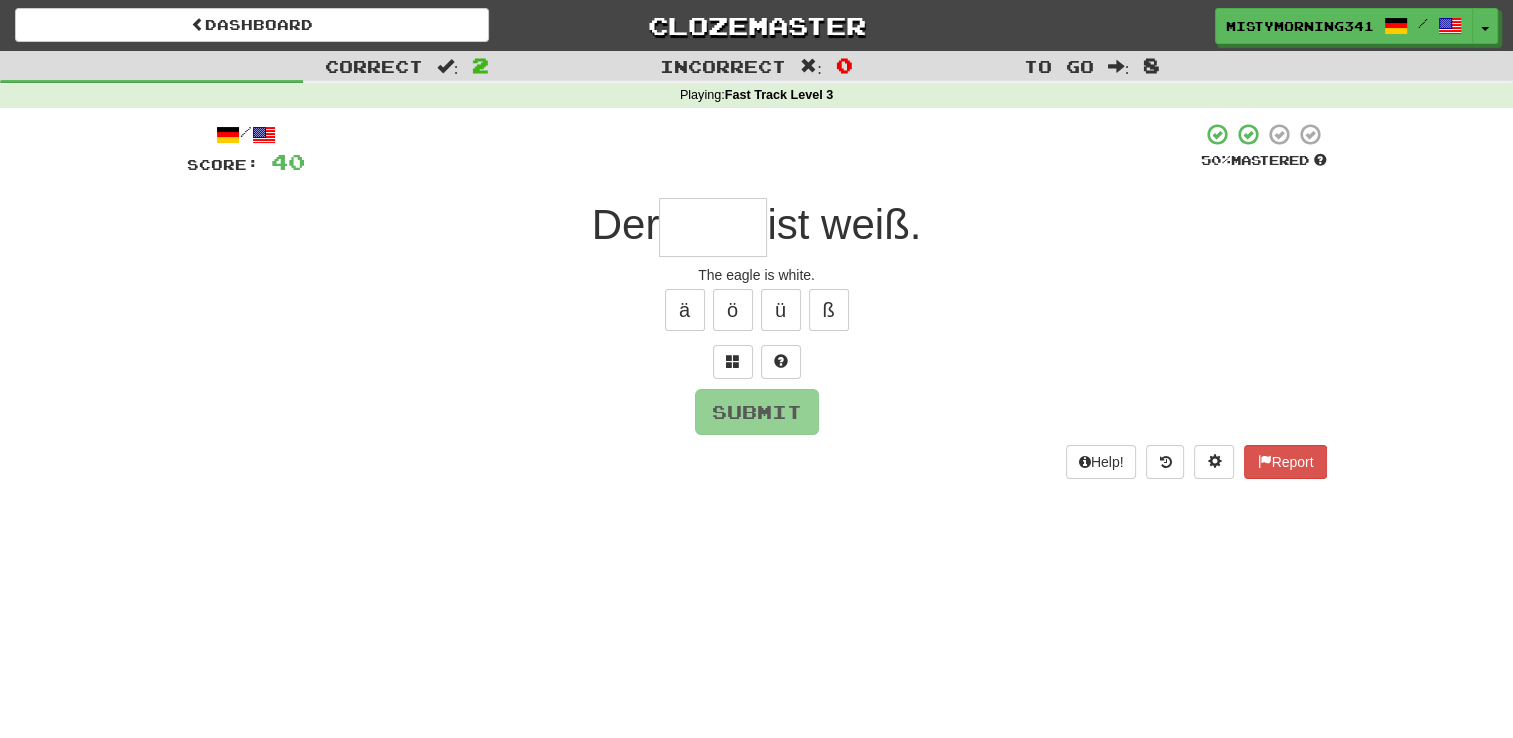 click at bounding box center [713, 227] 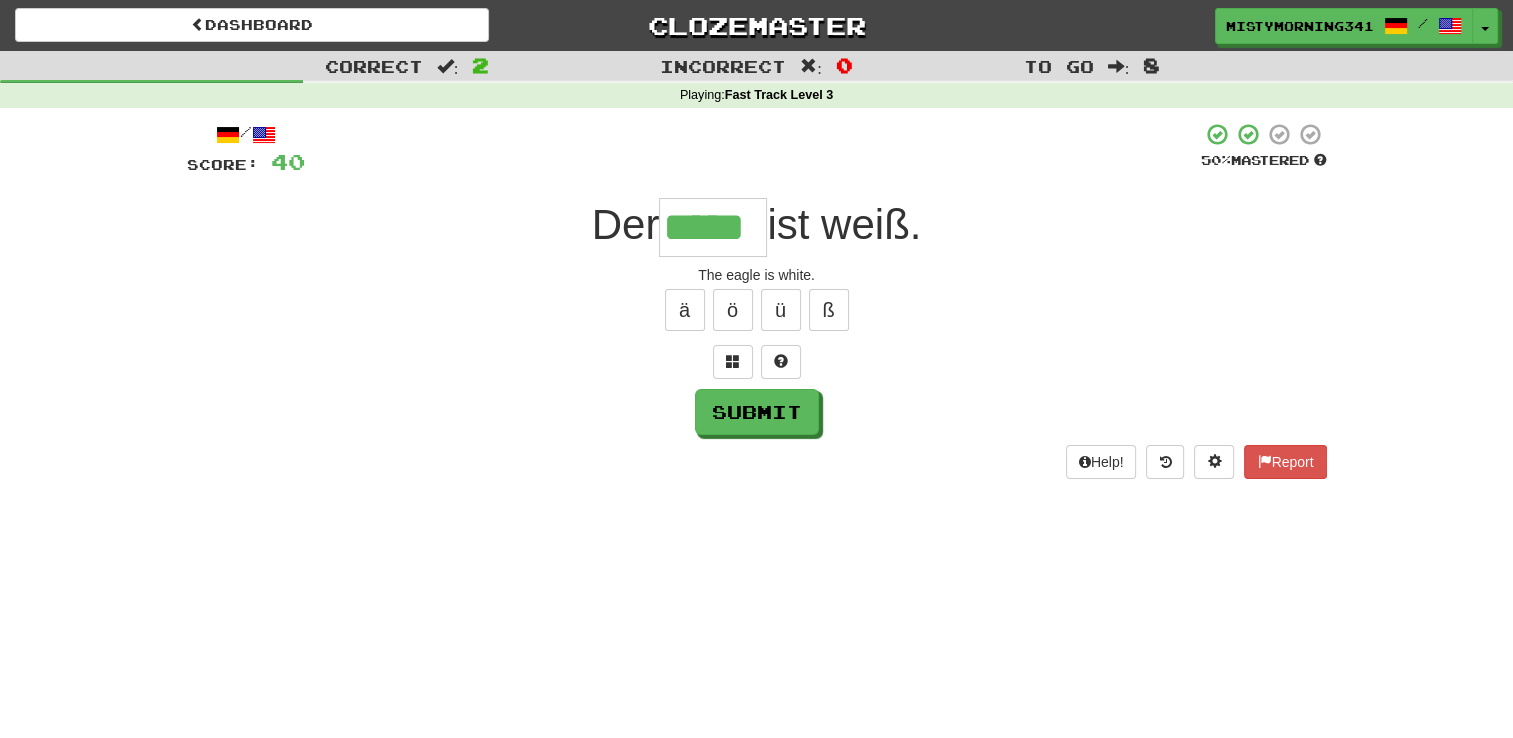 type on "*****" 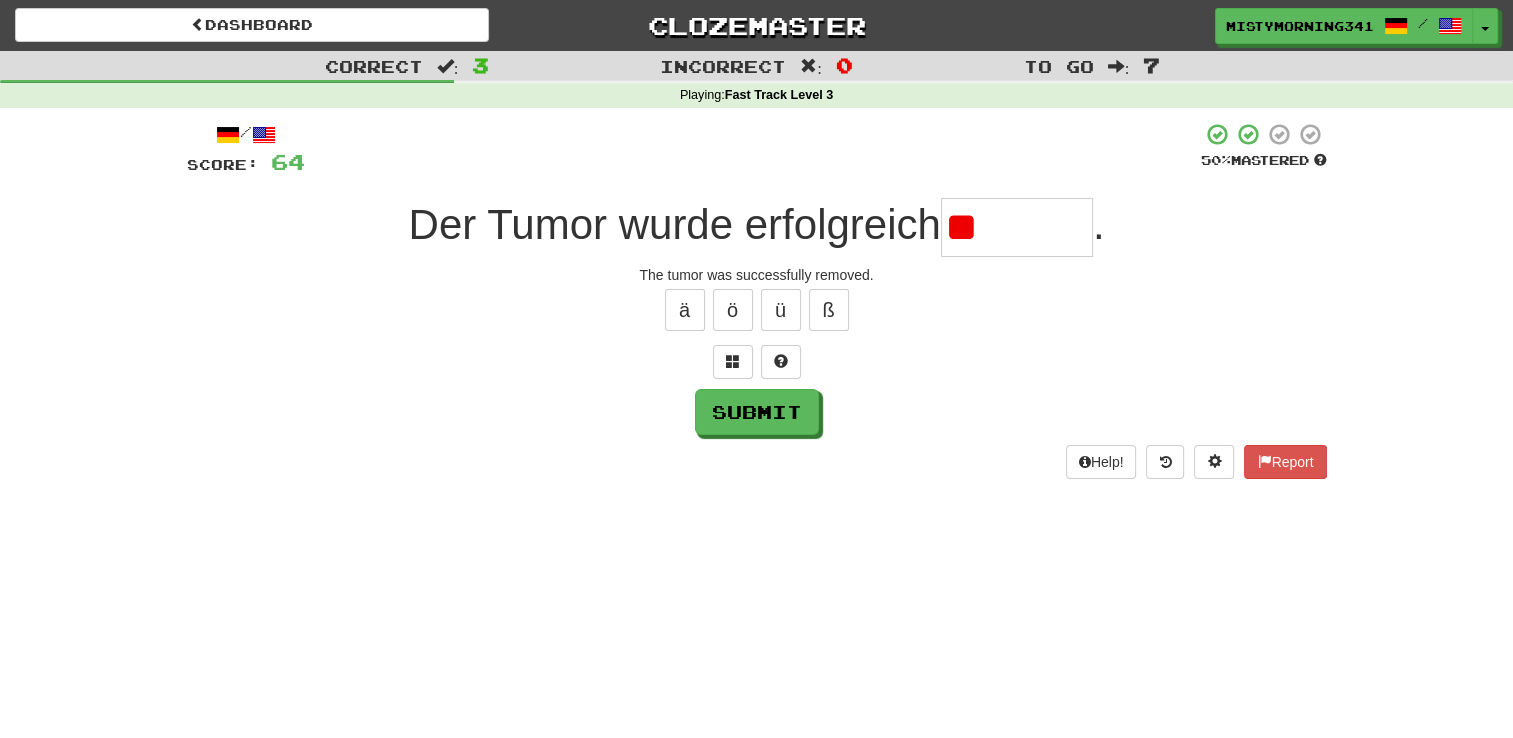 type on "*" 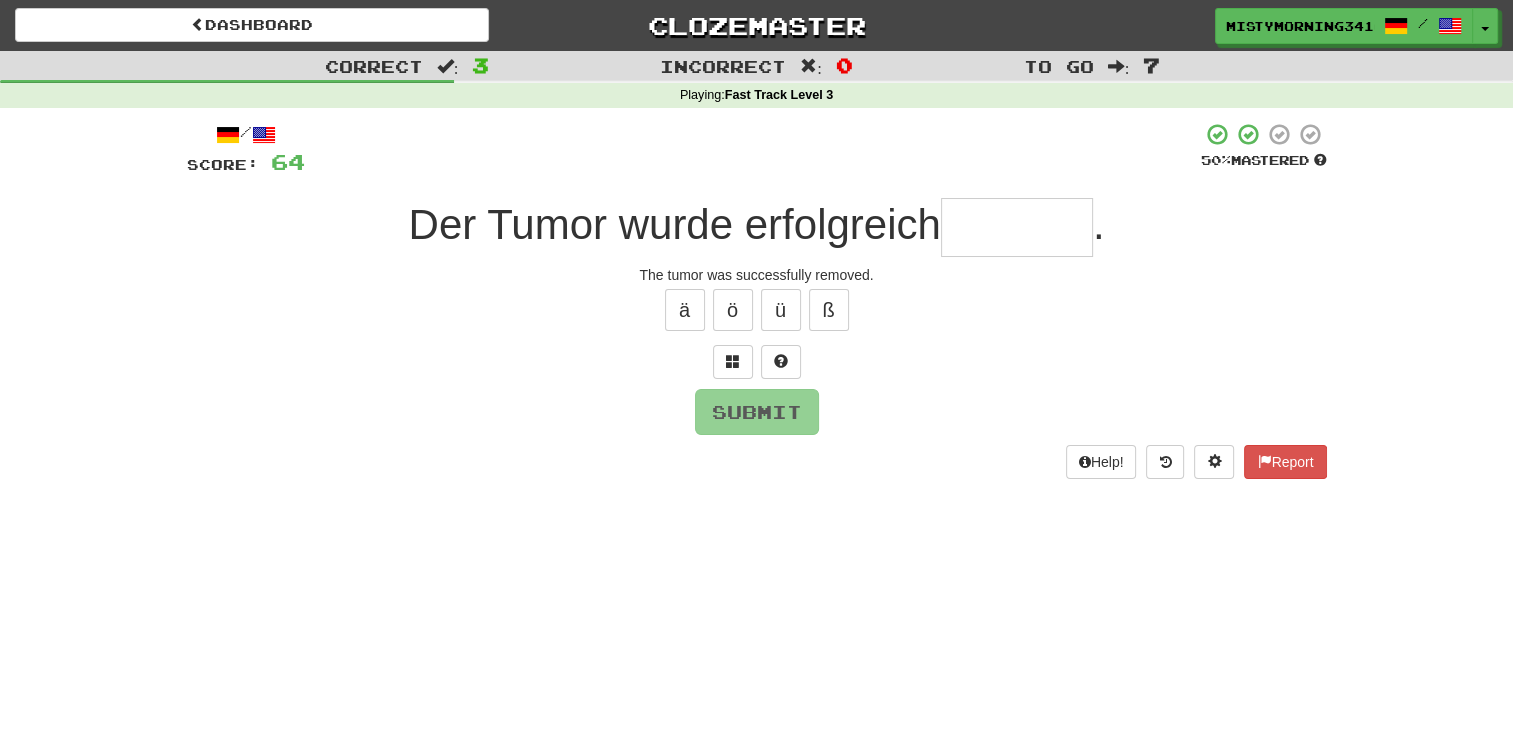 type on "*" 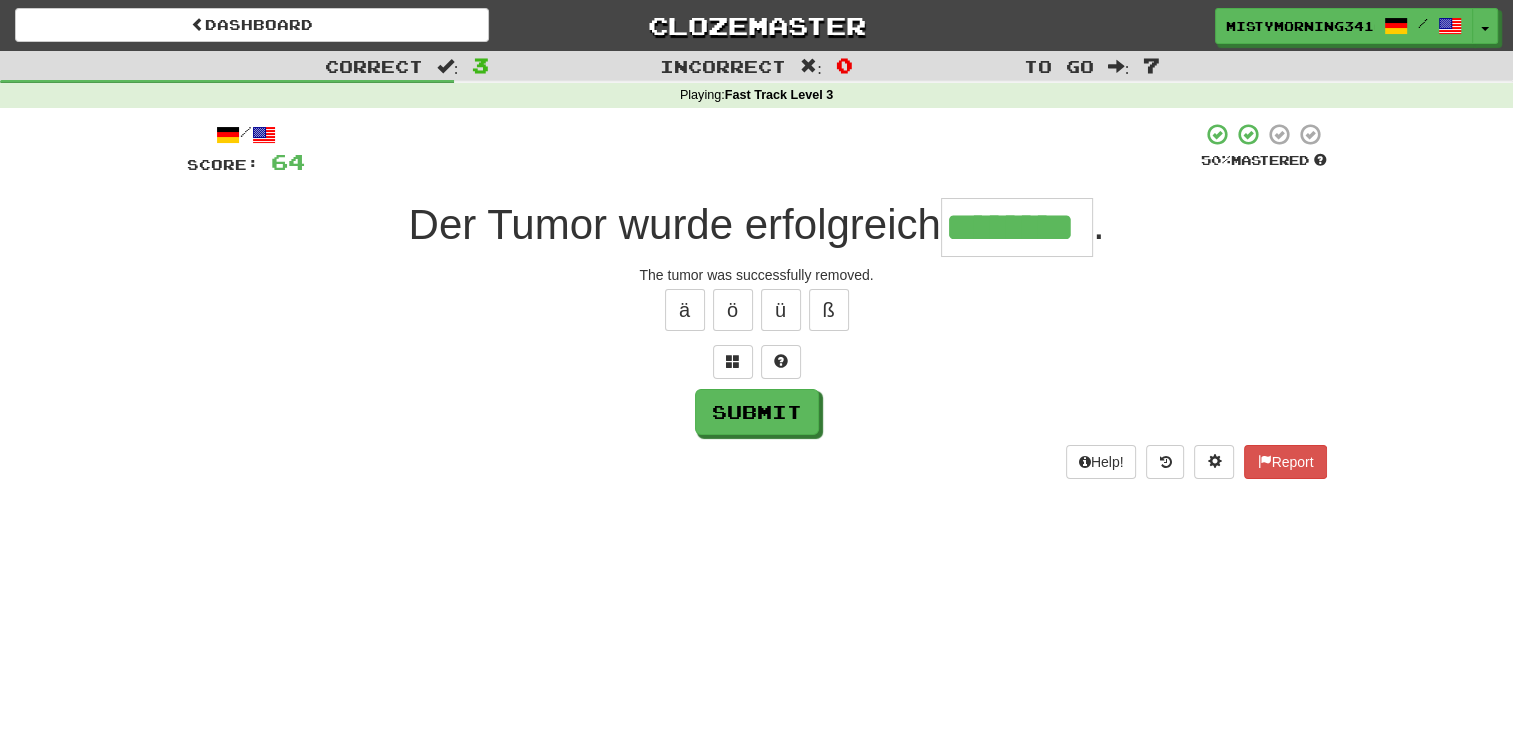 type on "********" 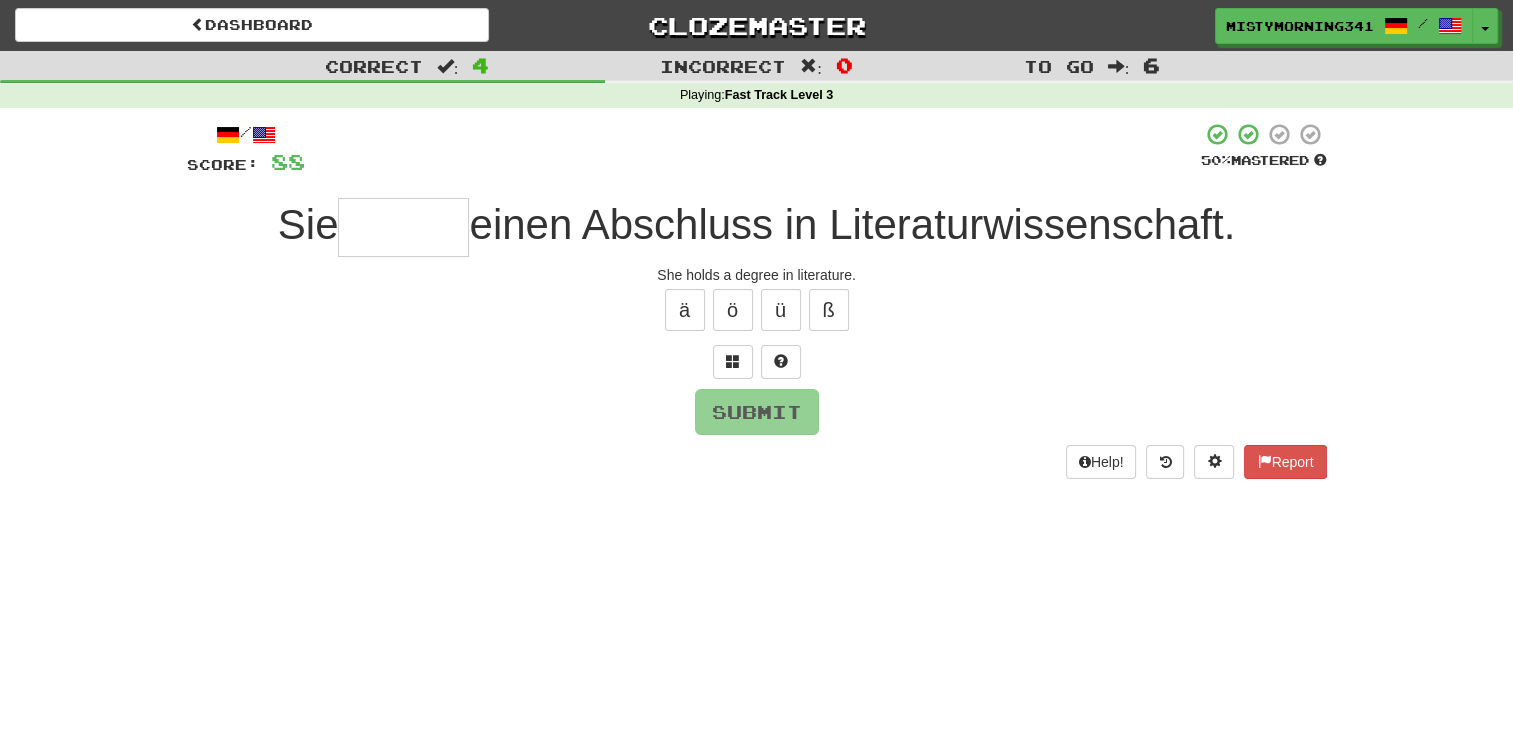 type on "*" 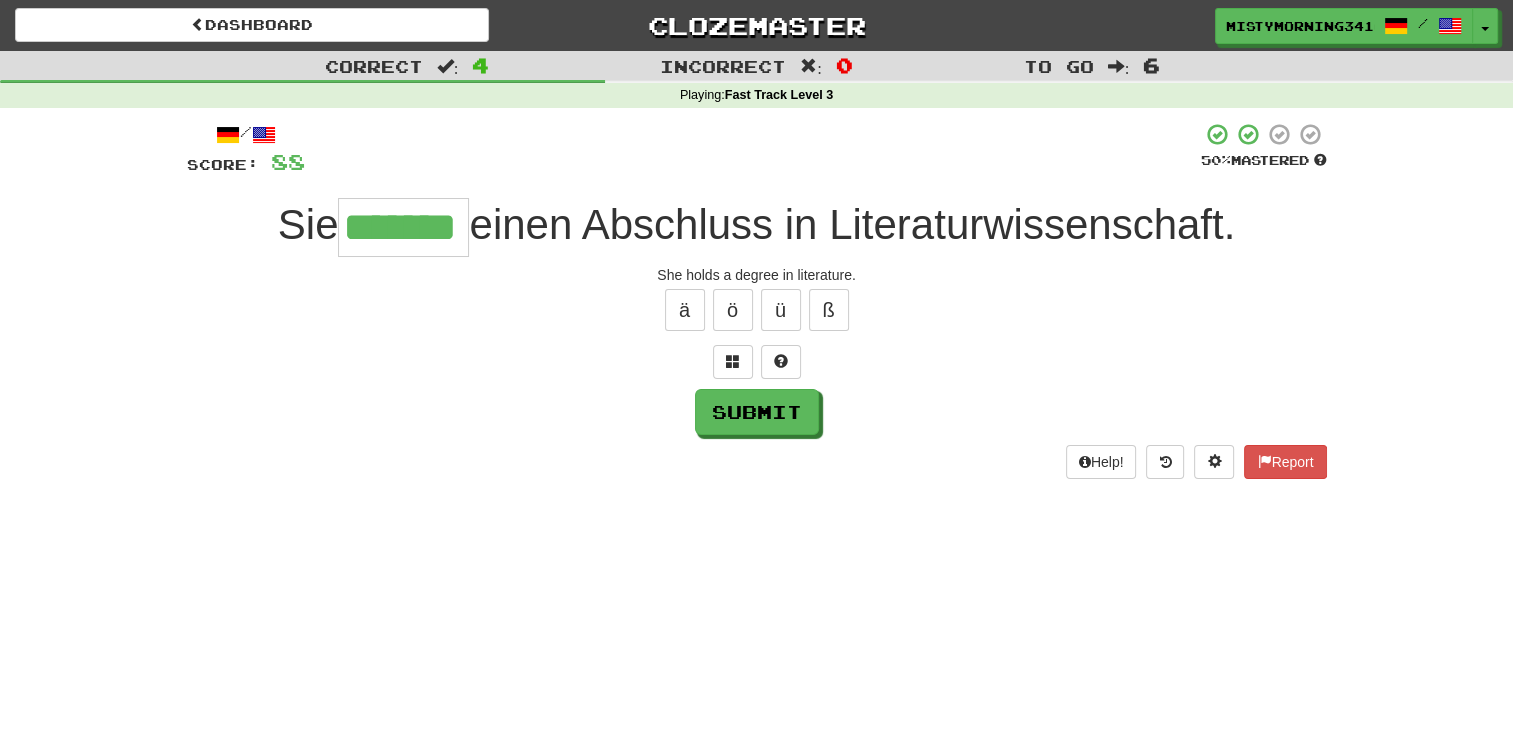 type on "*******" 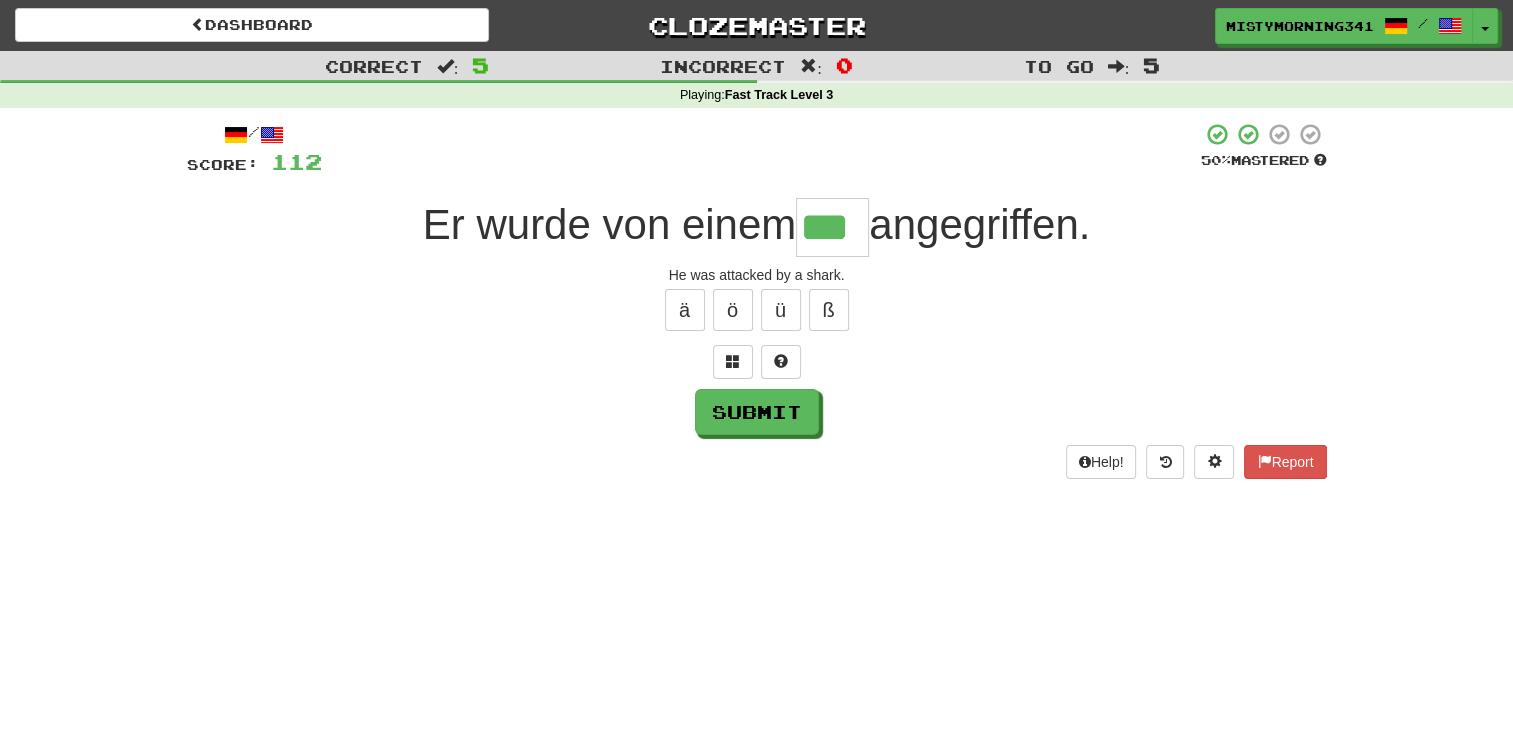type on "***" 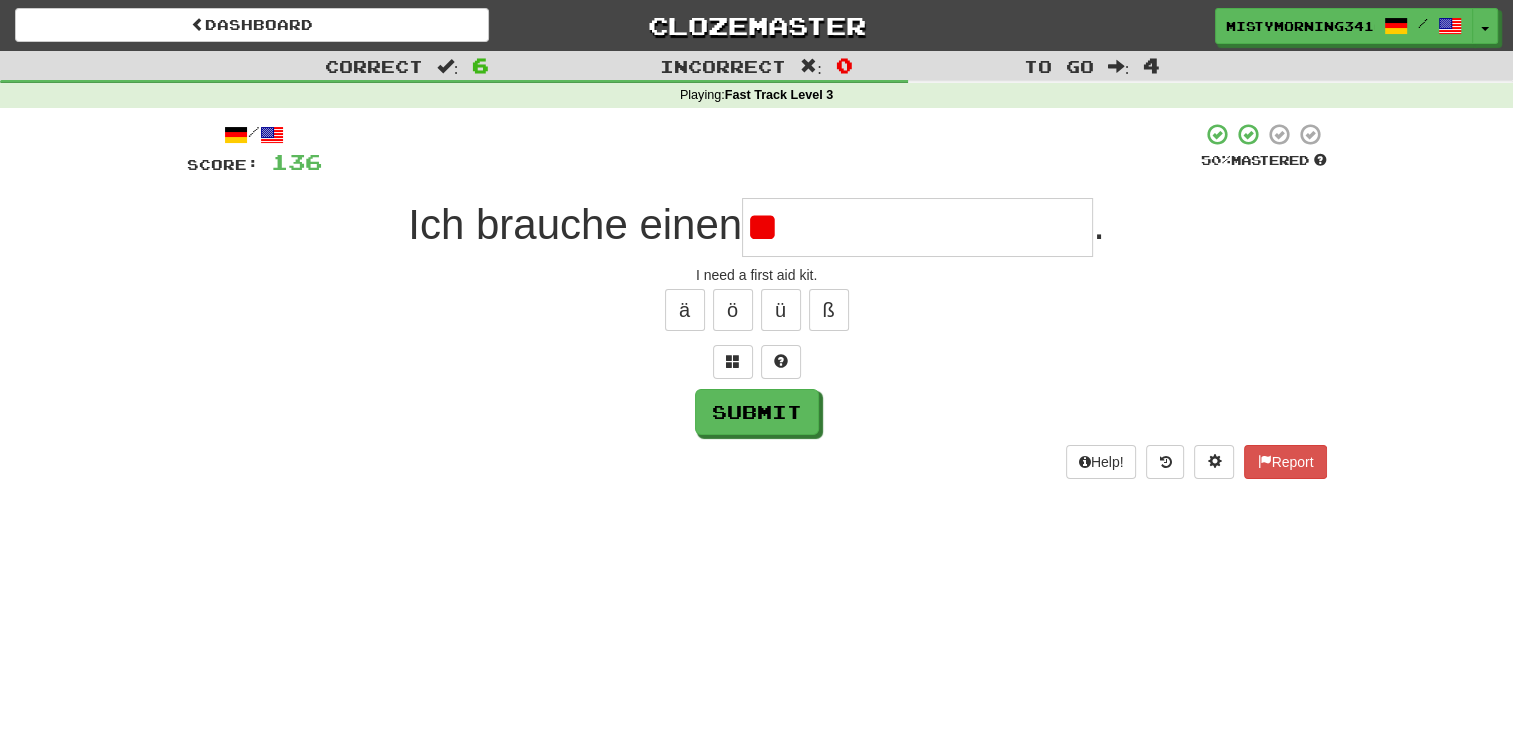 type on "*" 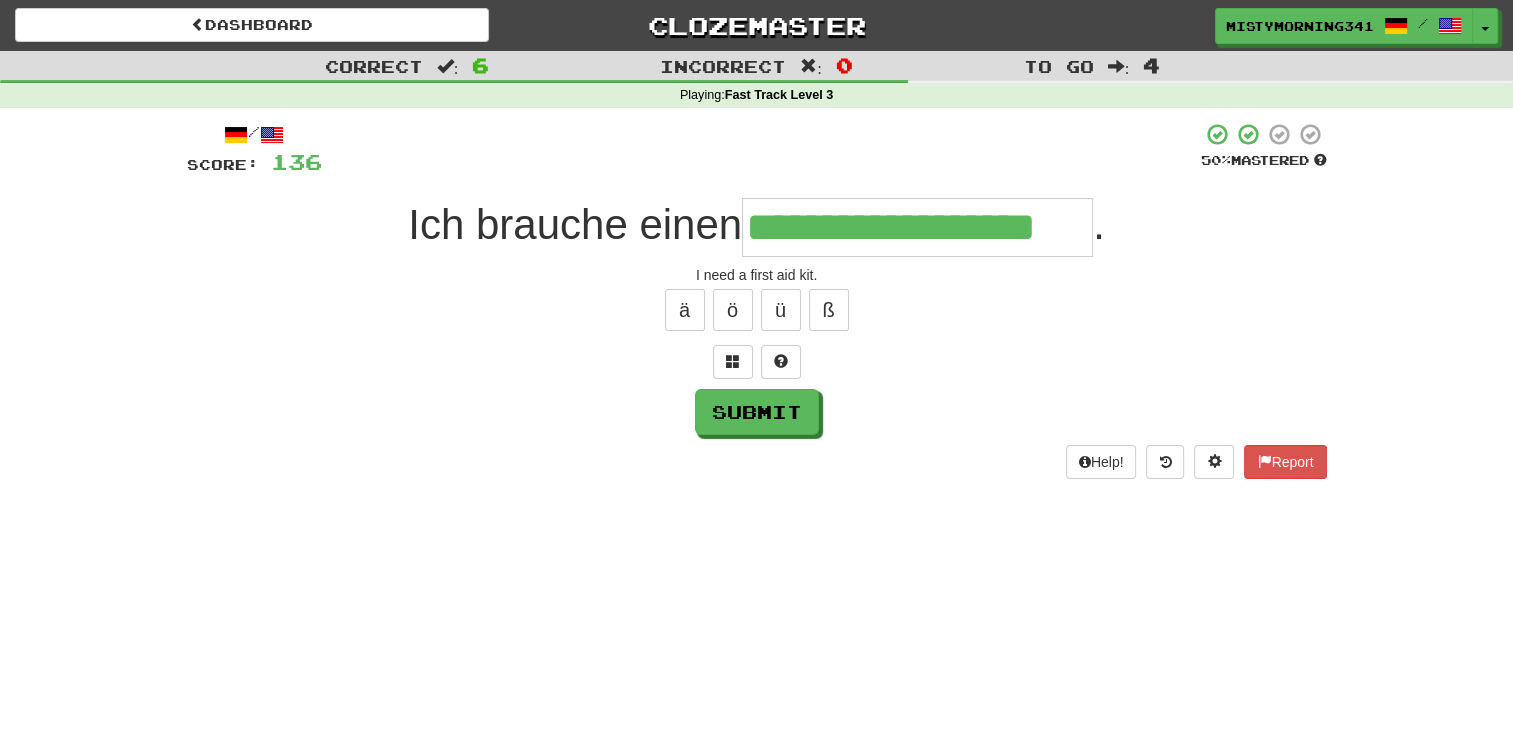 type on "**********" 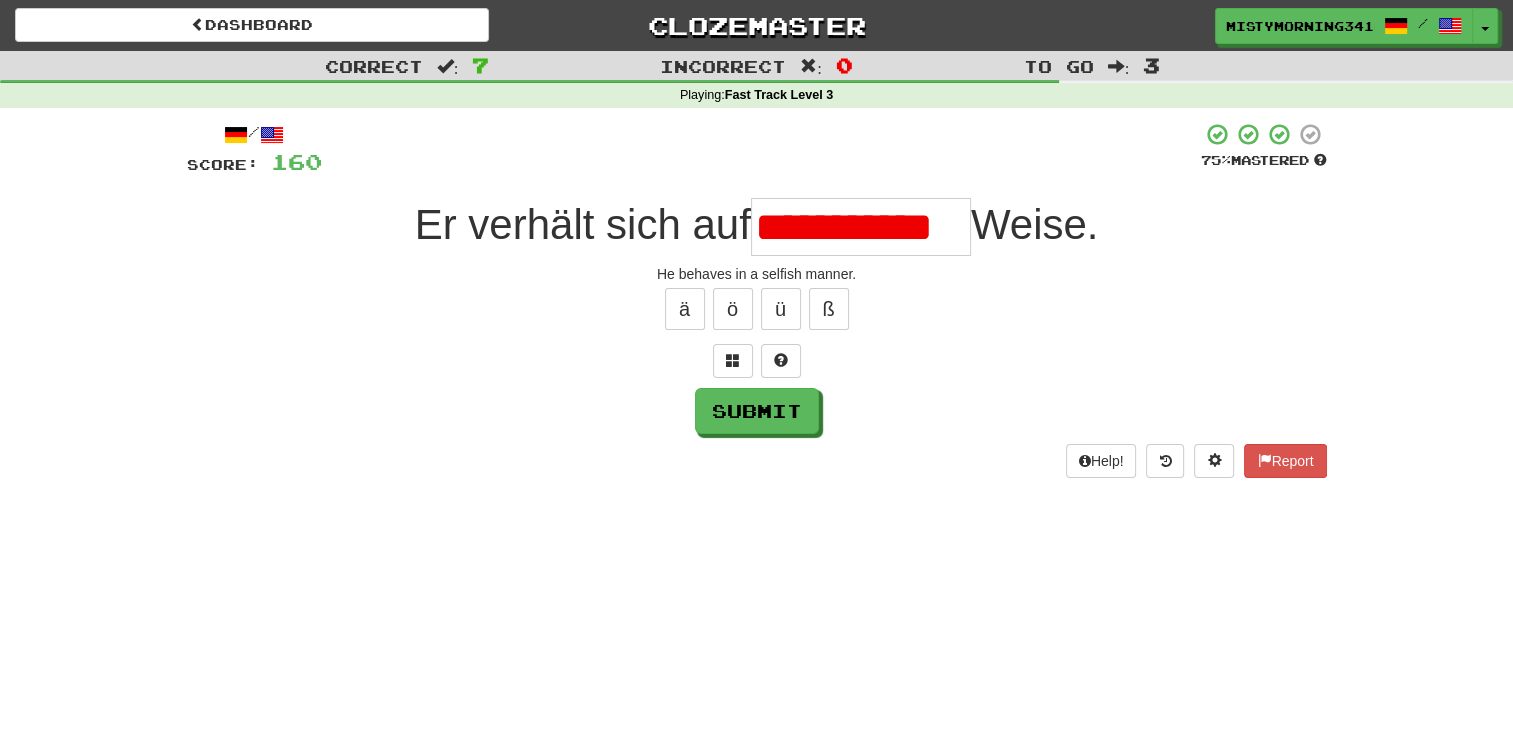 scroll, scrollTop: 0, scrollLeft: 0, axis: both 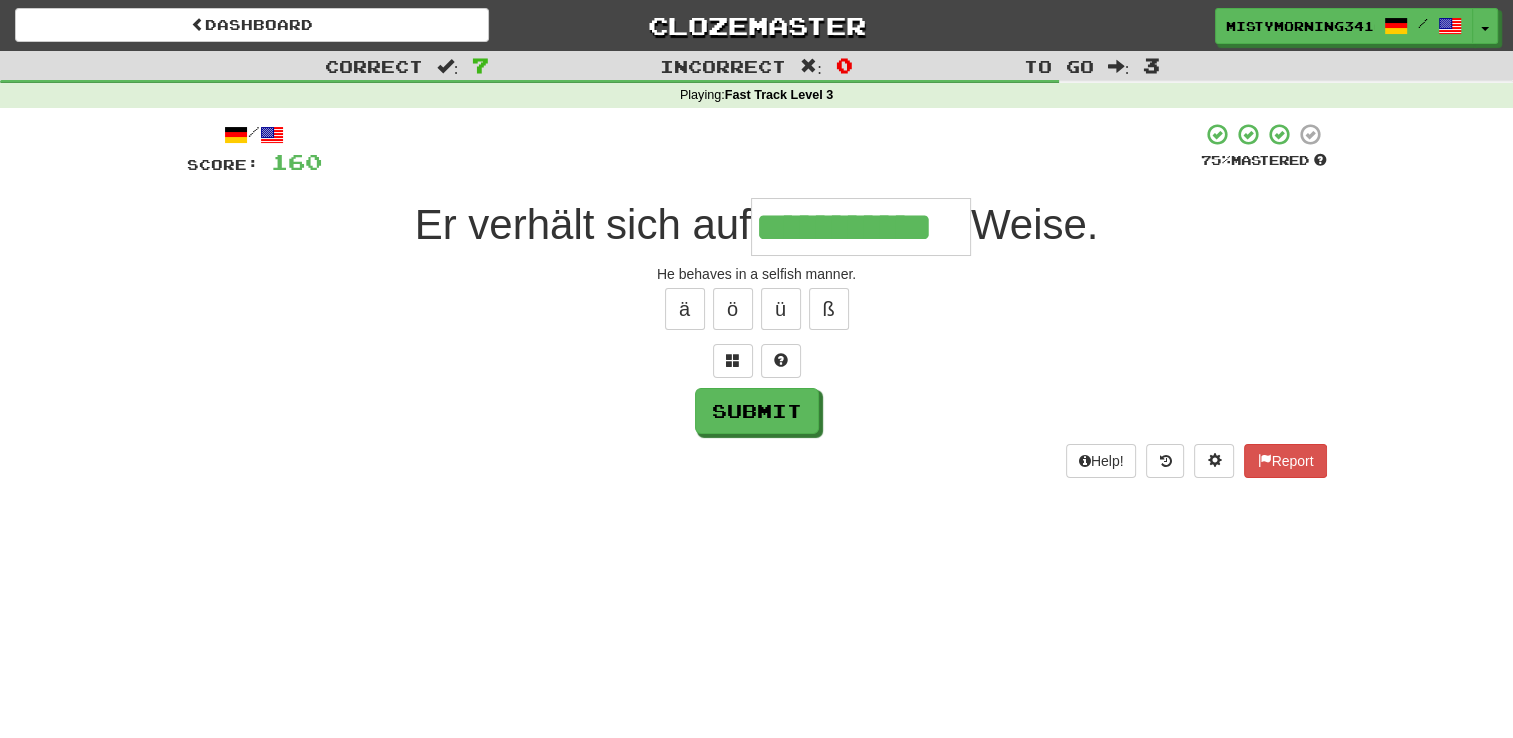 type on "**********" 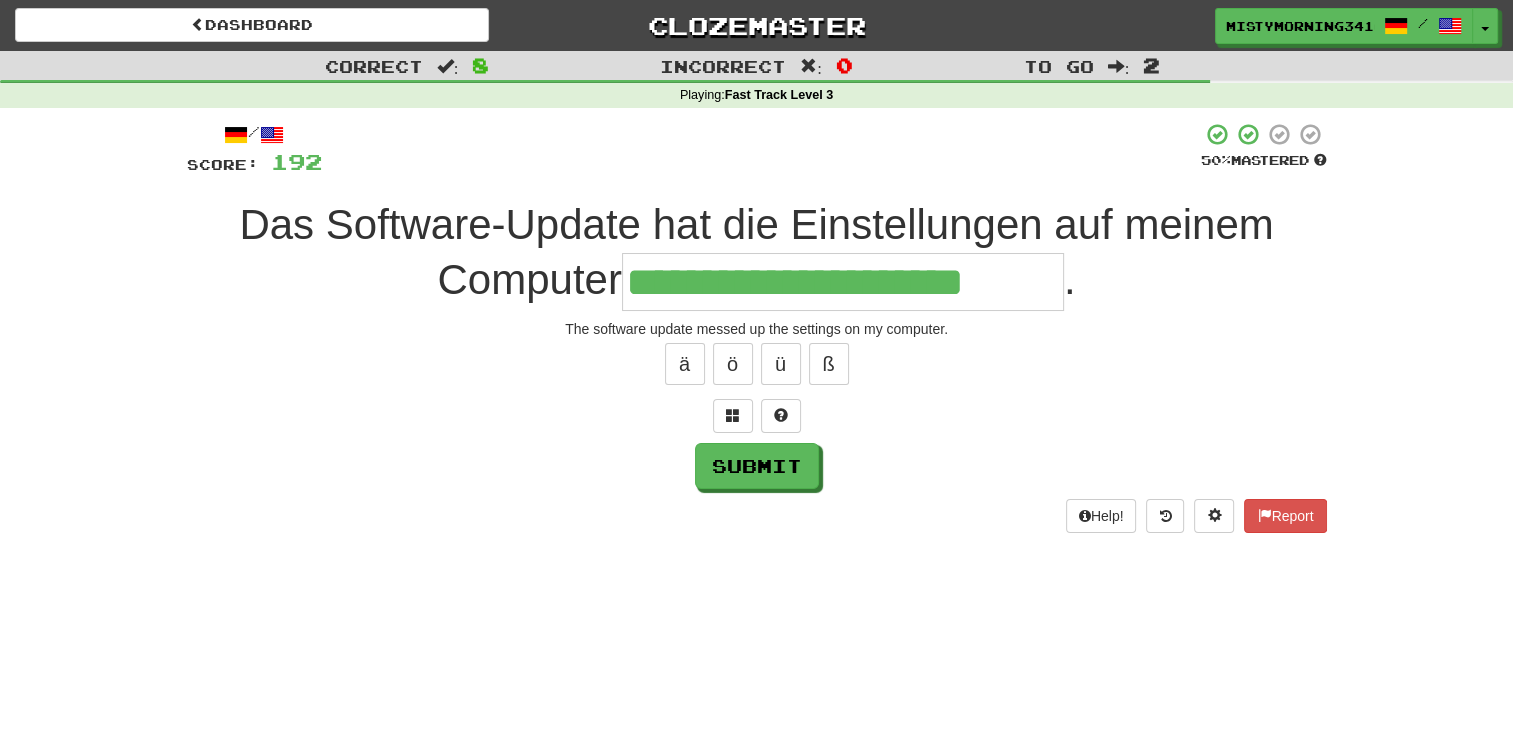 type on "**********" 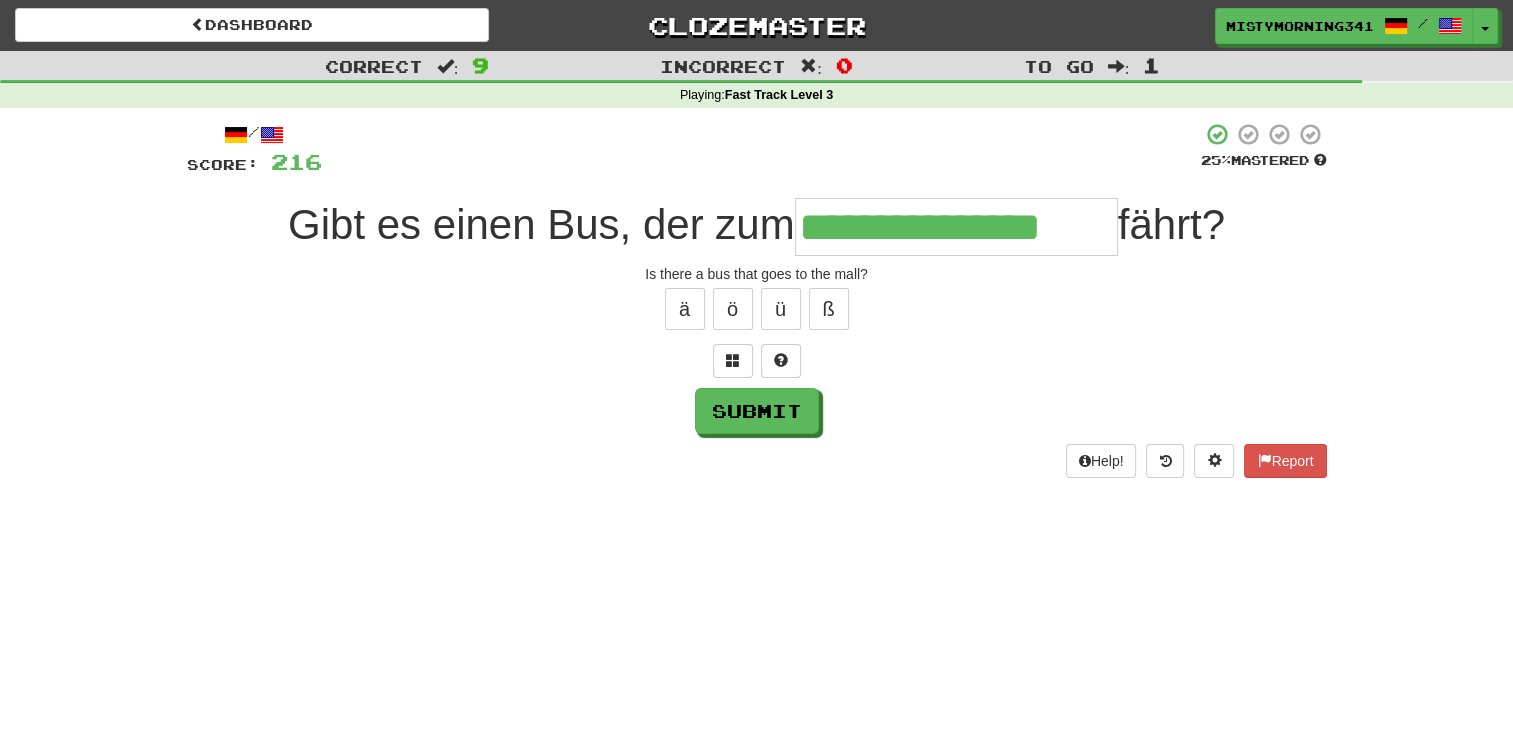 type on "**********" 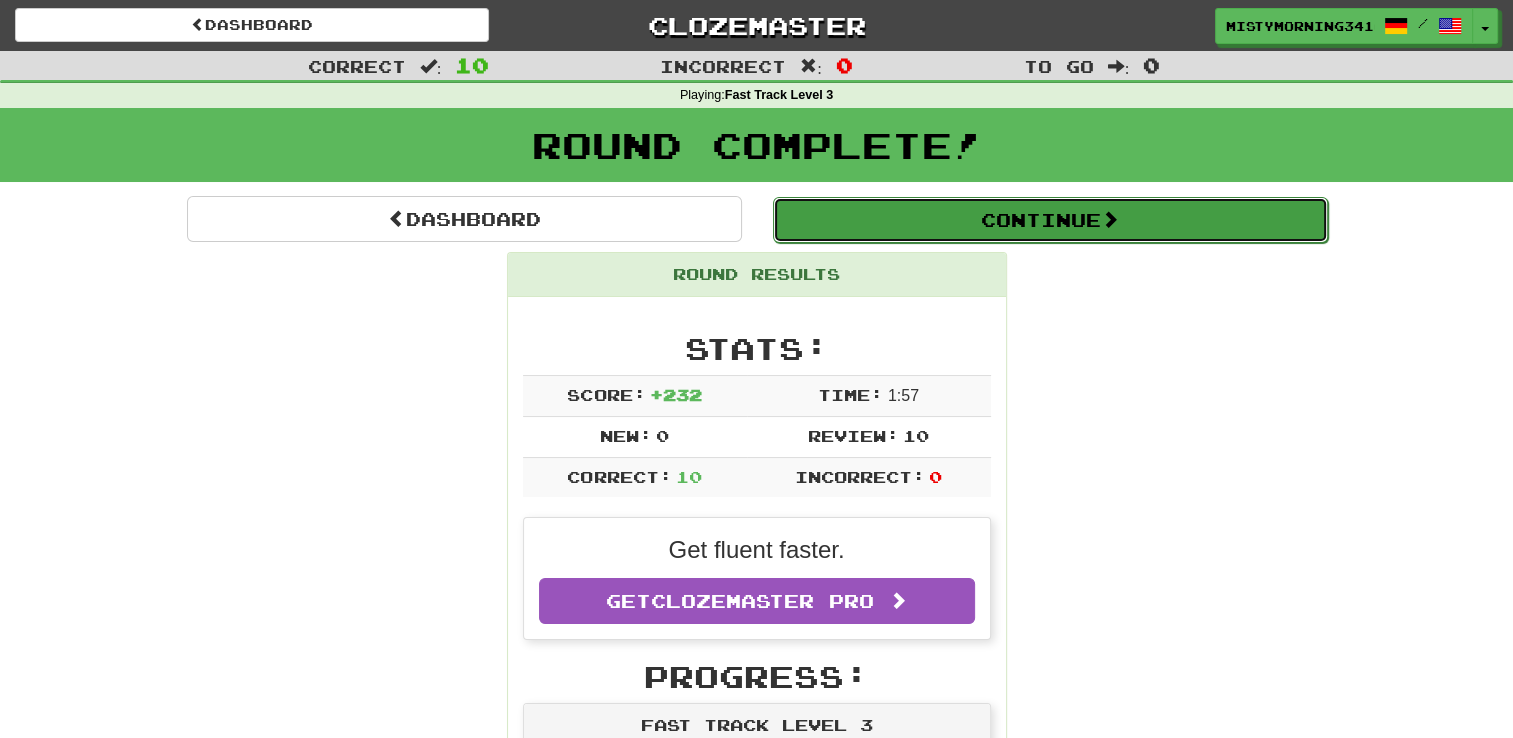 click on "Continue" at bounding box center [1050, 220] 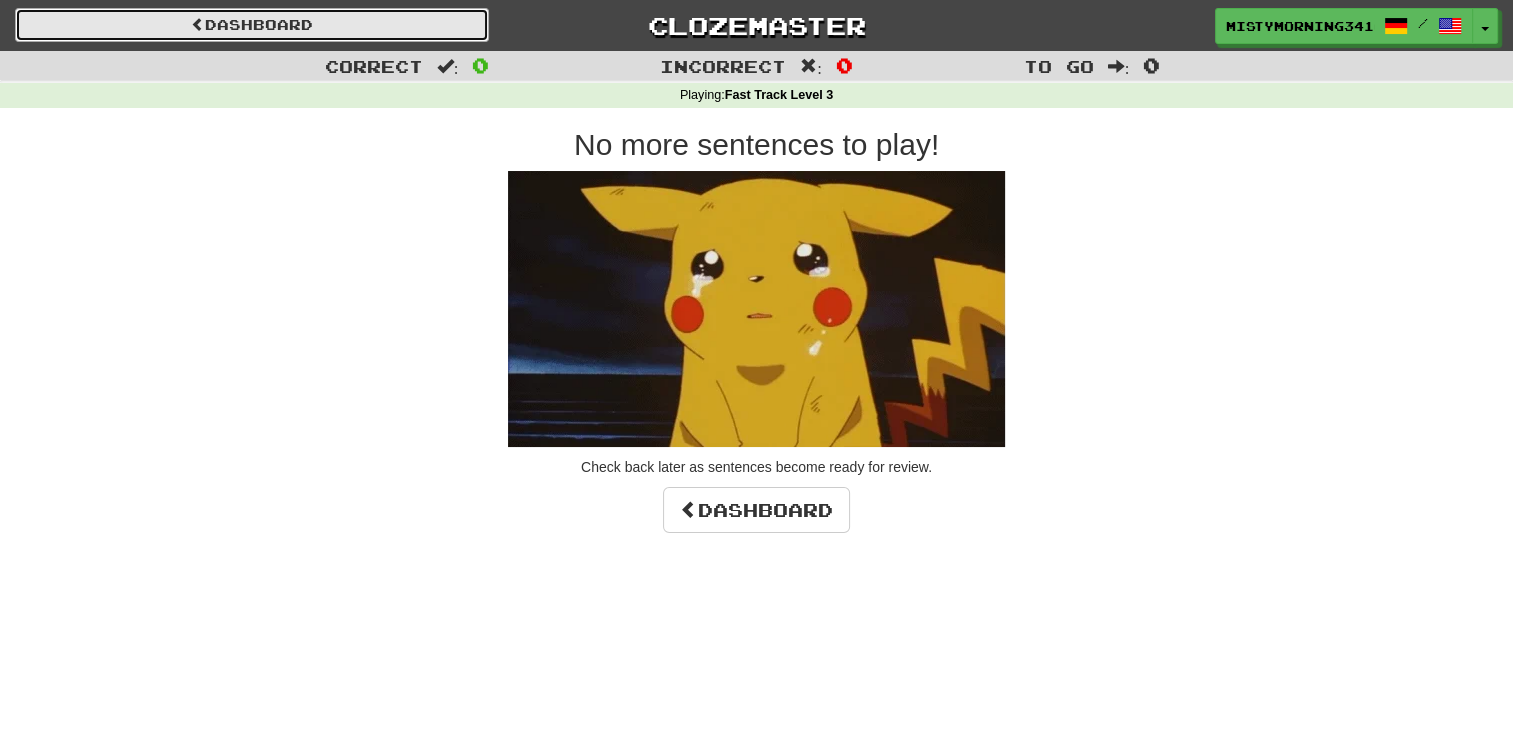 click on "Dashboard" at bounding box center [252, 25] 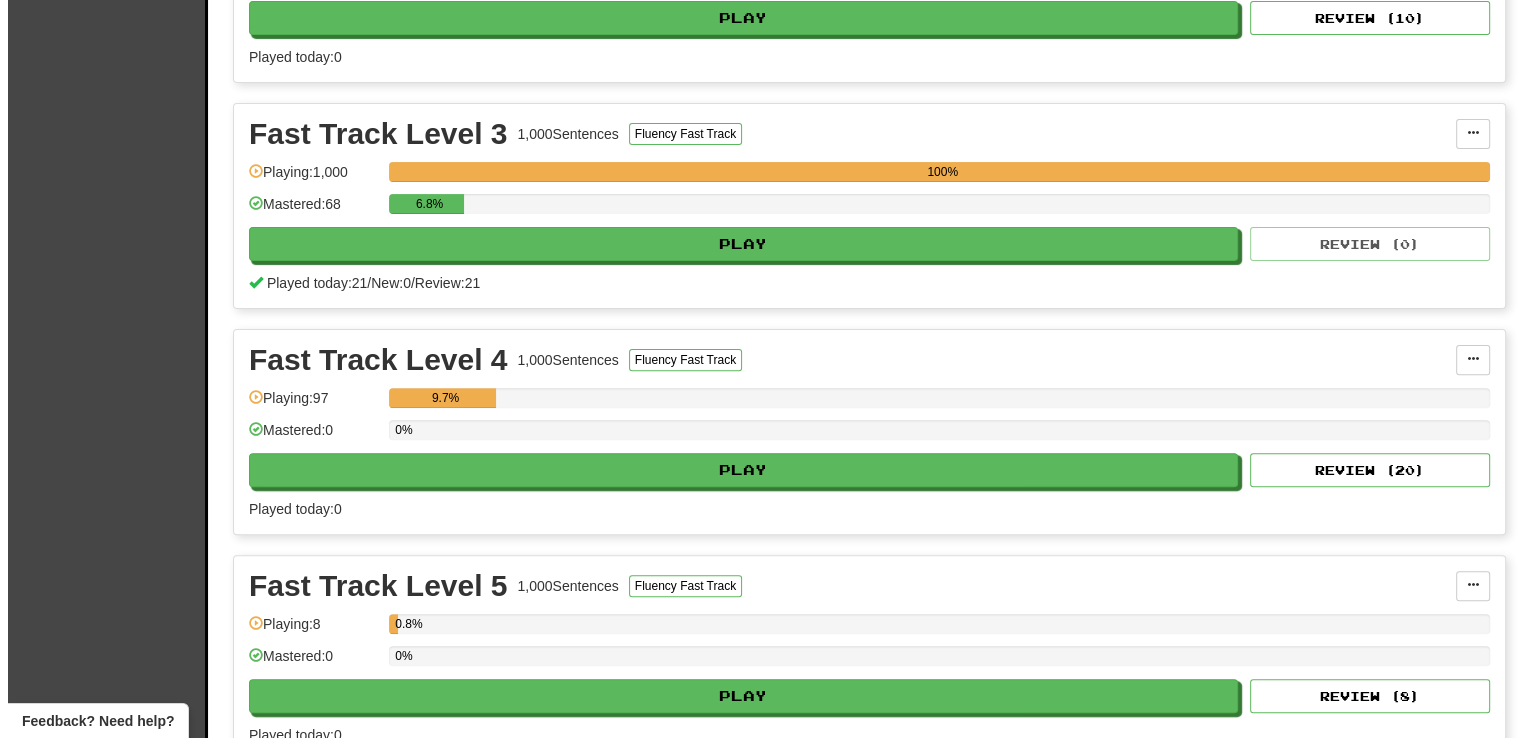 scroll, scrollTop: 656, scrollLeft: 0, axis: vertical 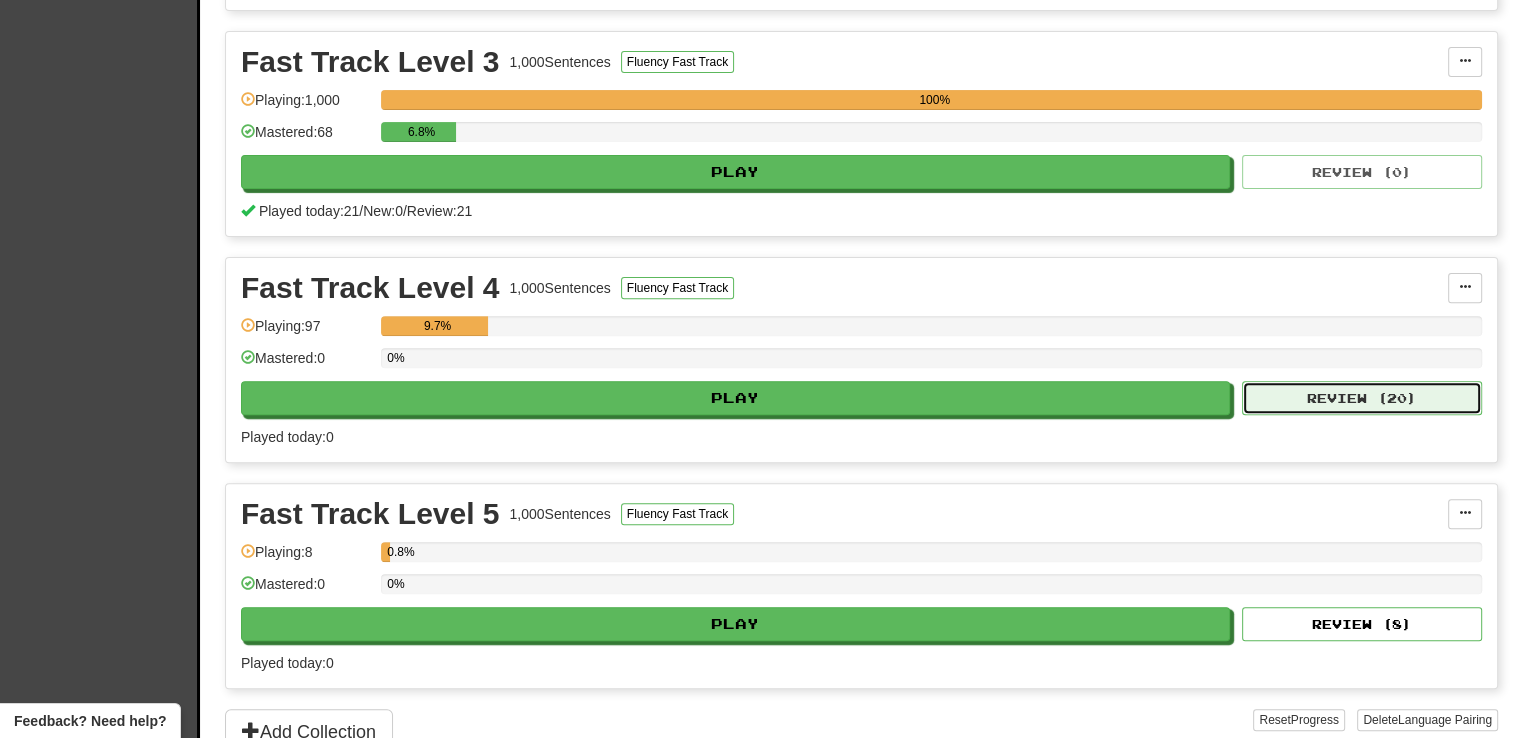 click on "Review ( 20 )" at bounding box center [1362, 398] 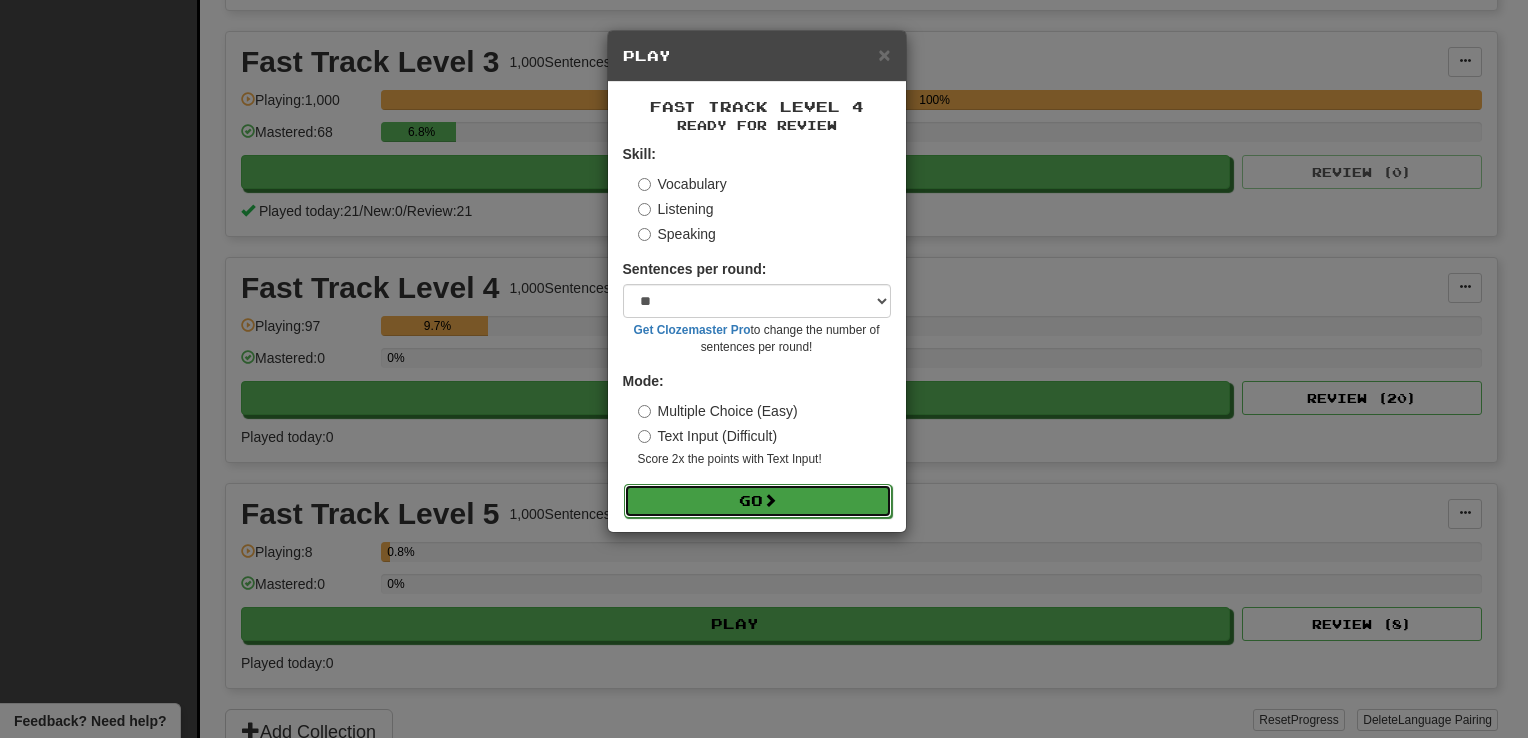 click at bounding box center [770, 500] 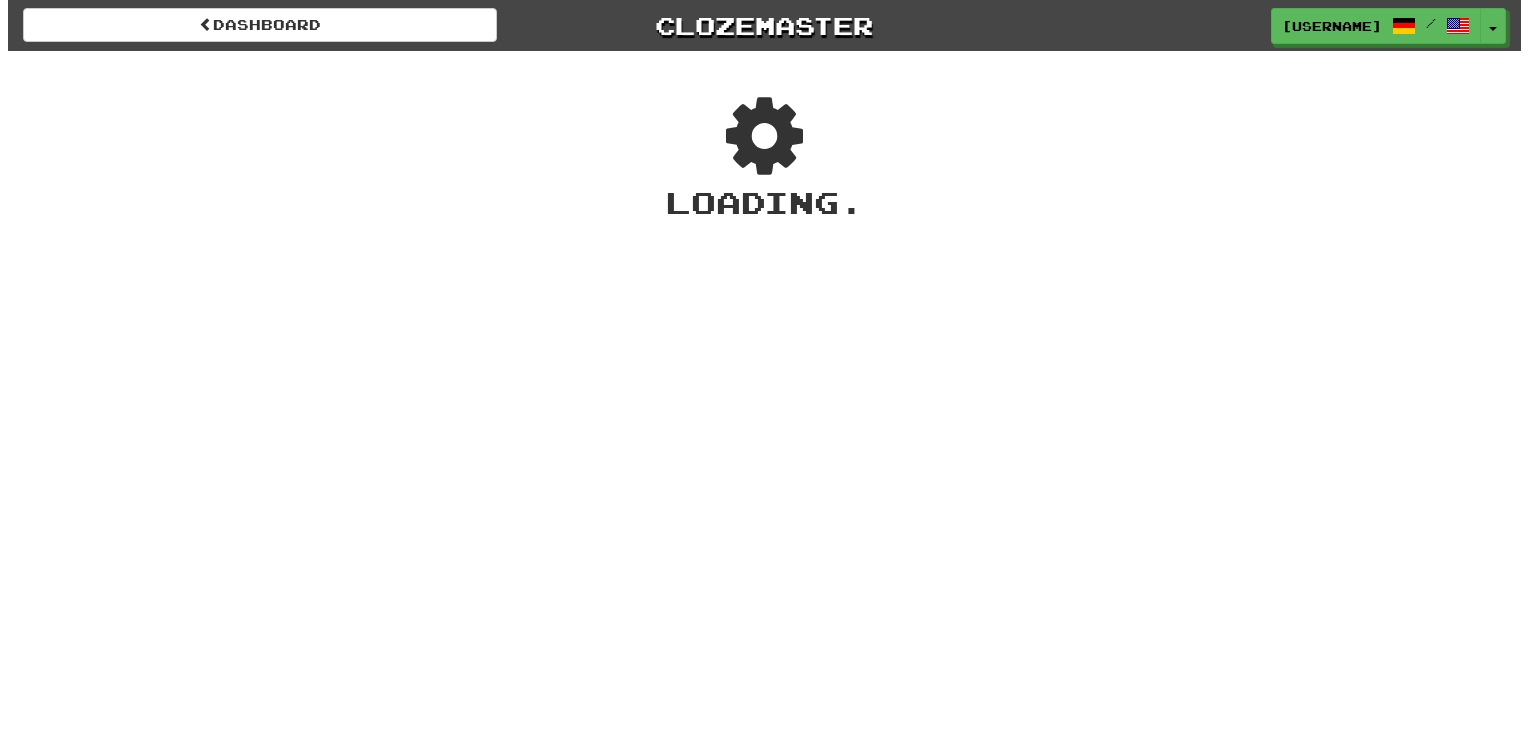 scroll, scrollTop: 0, scrollLeft: 0, axis: both 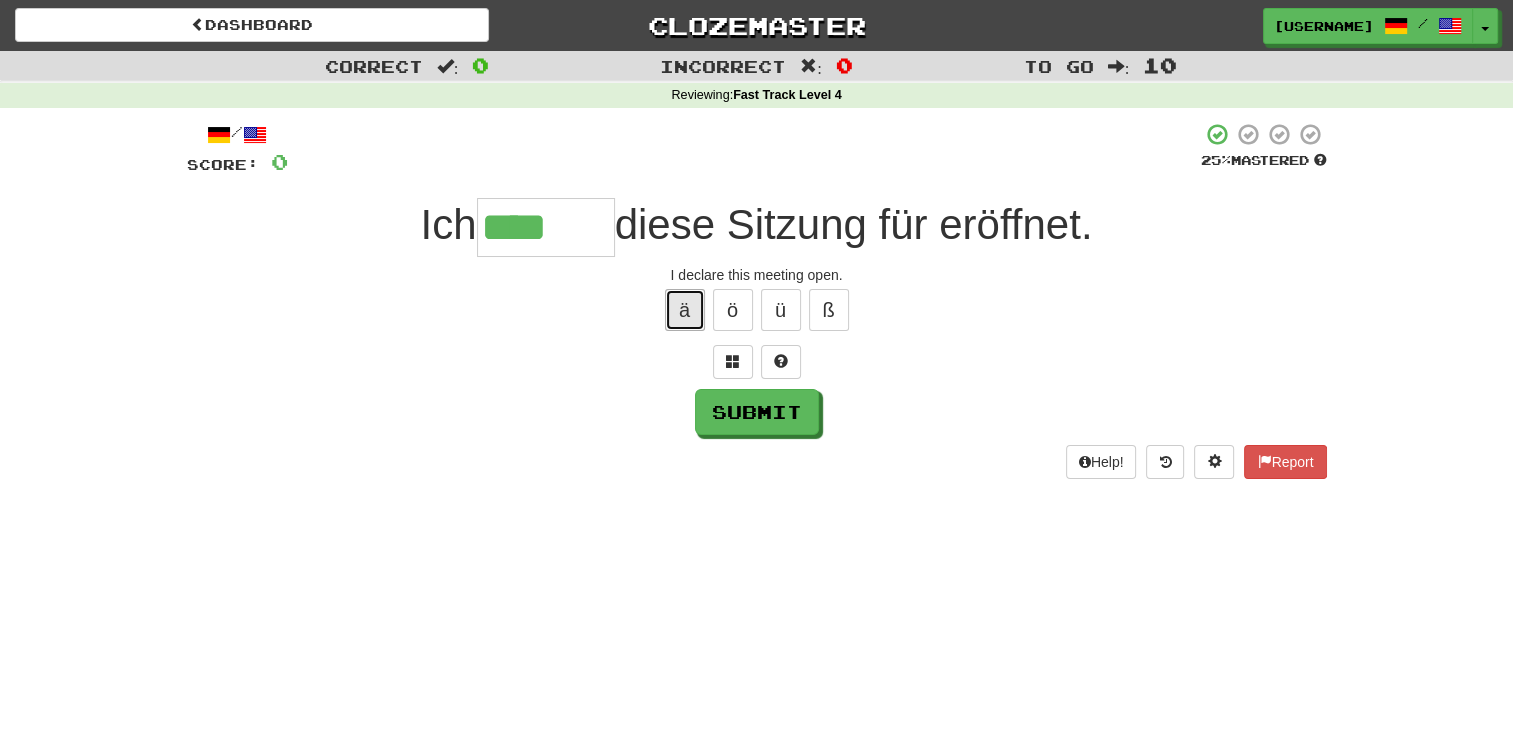 click on "ä" at bounding box center (685, 310) 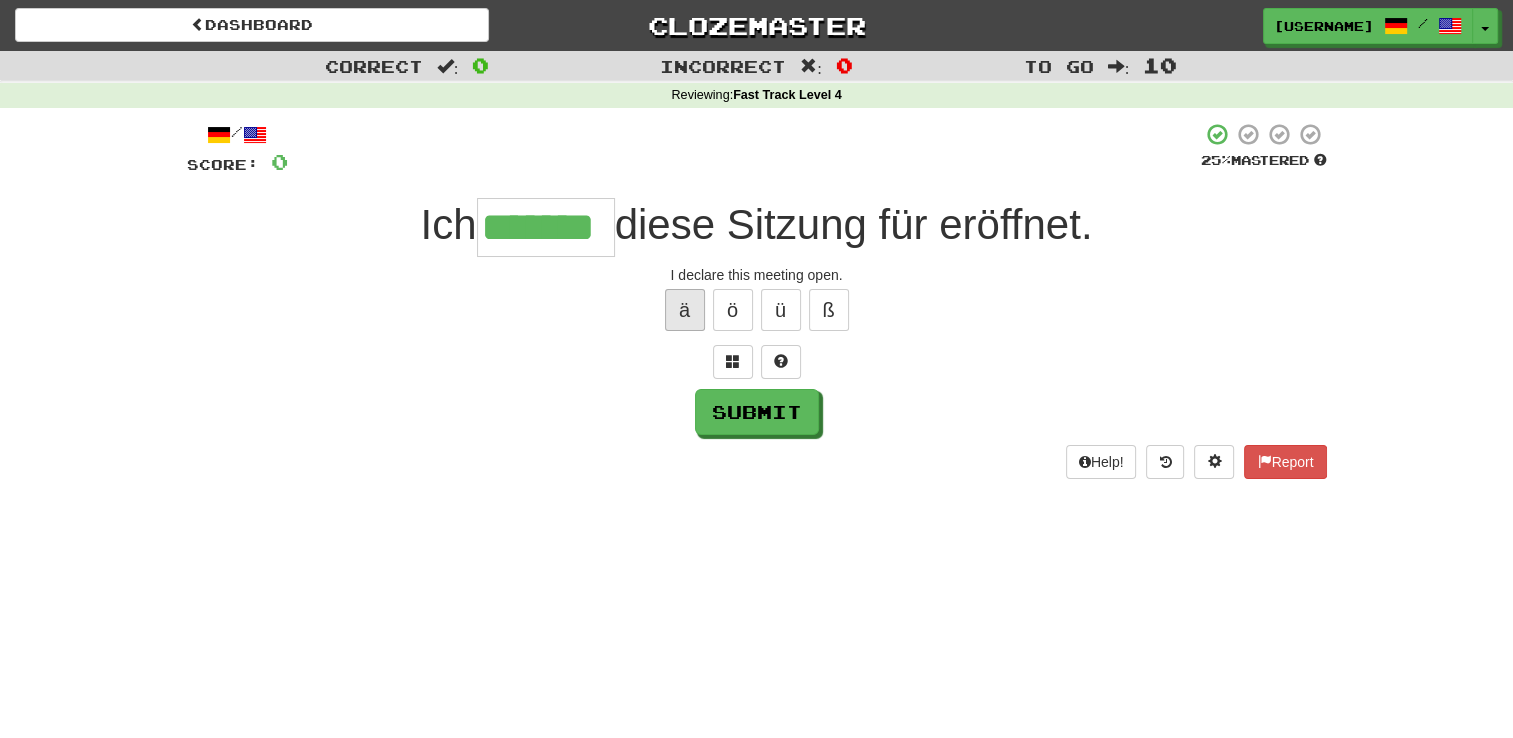 type on "*******" 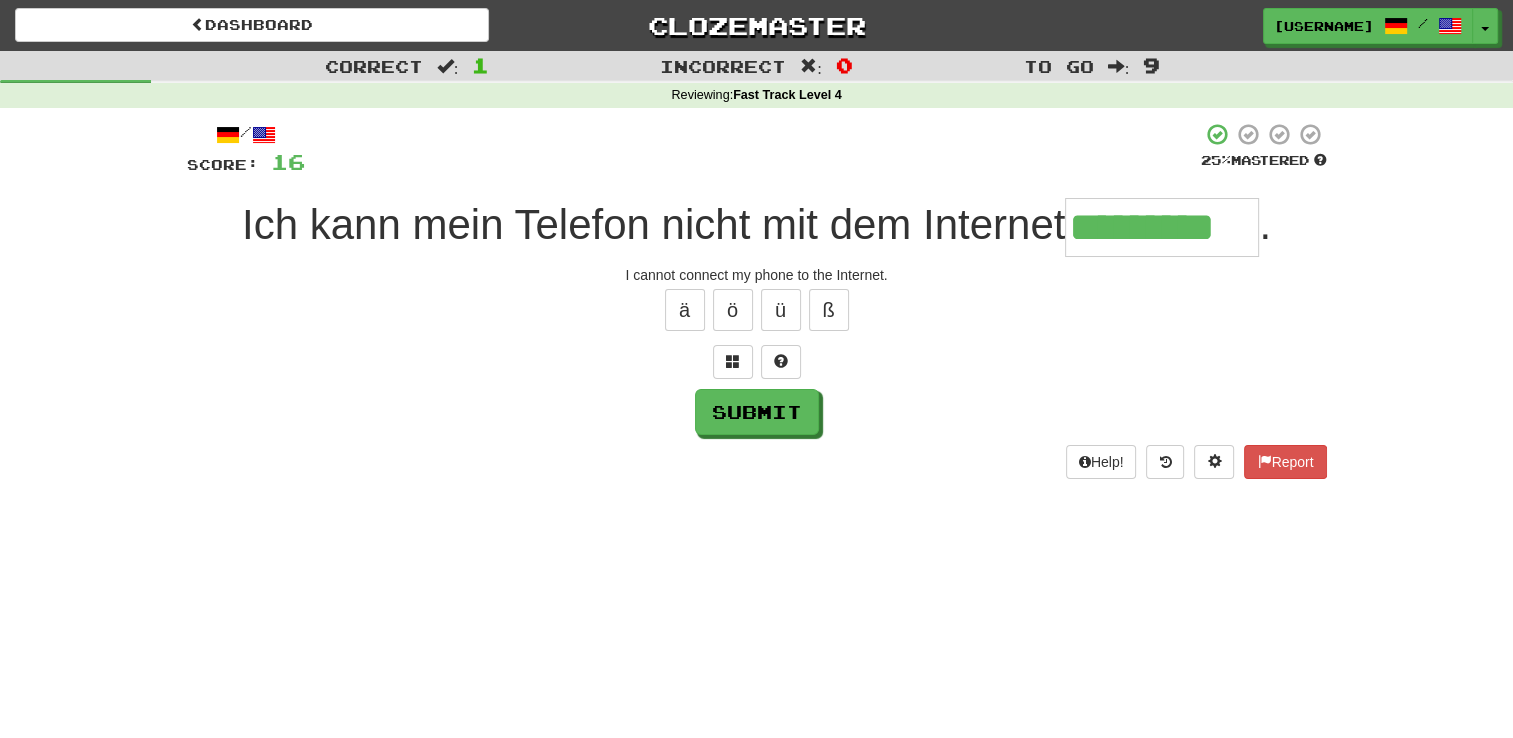 type on "*********" 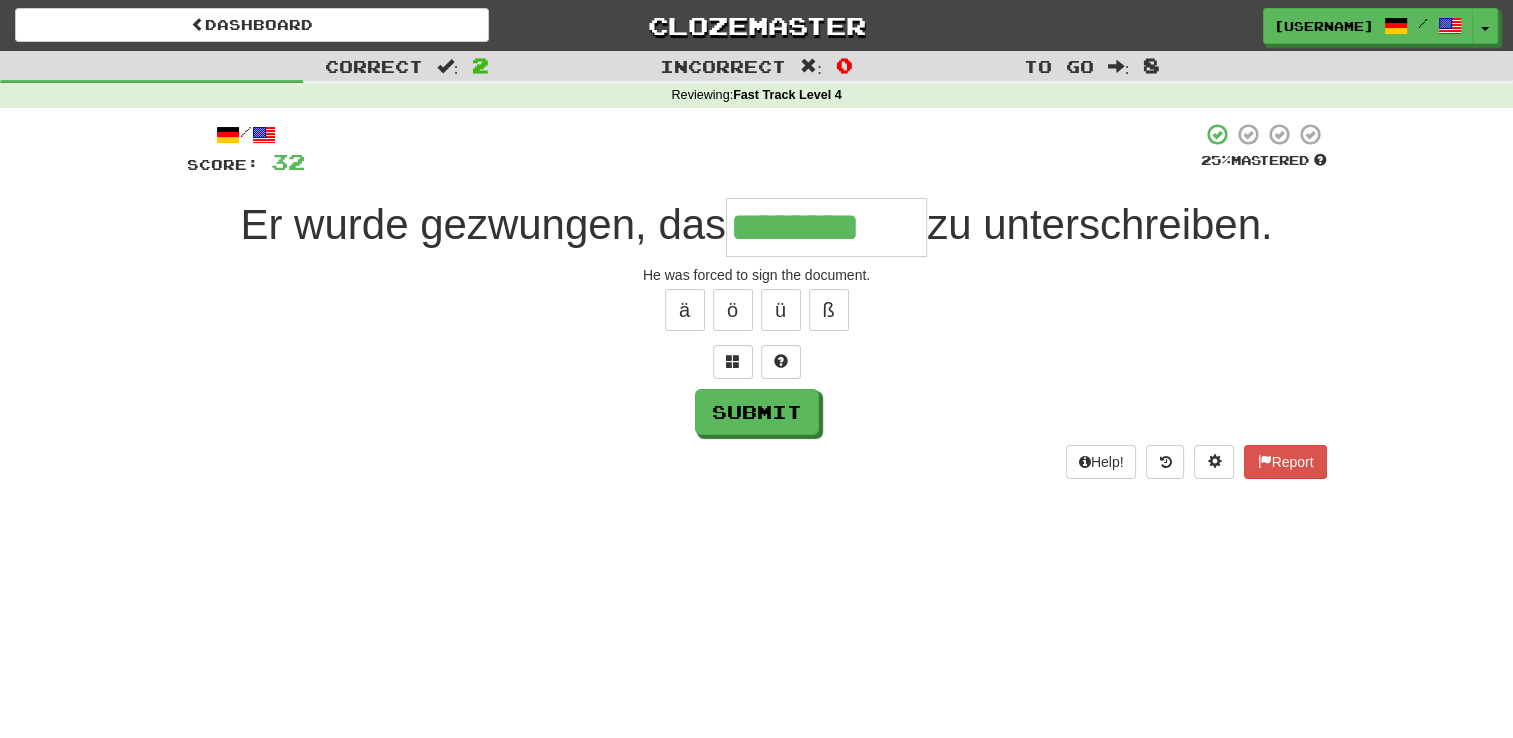 type on "********" 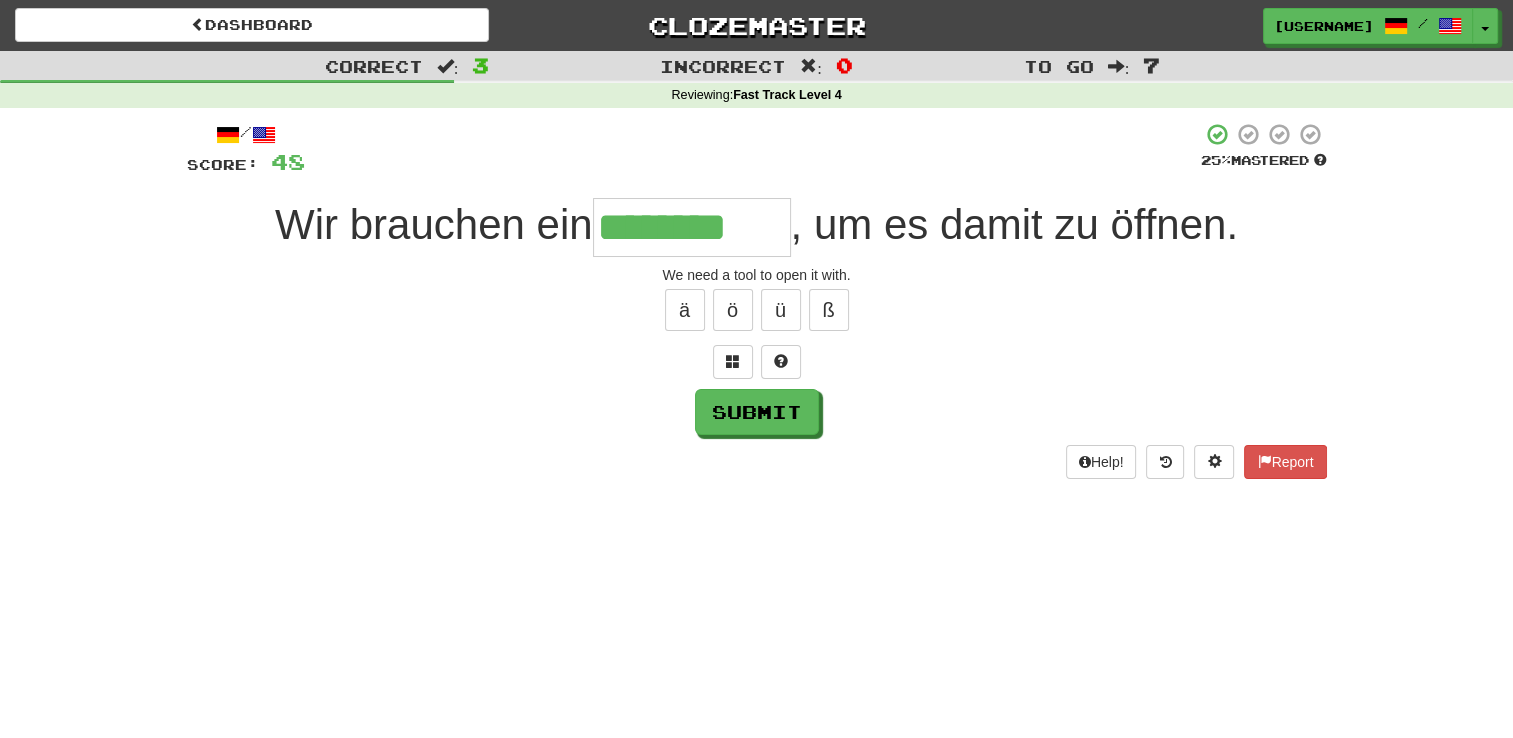 type on "********" 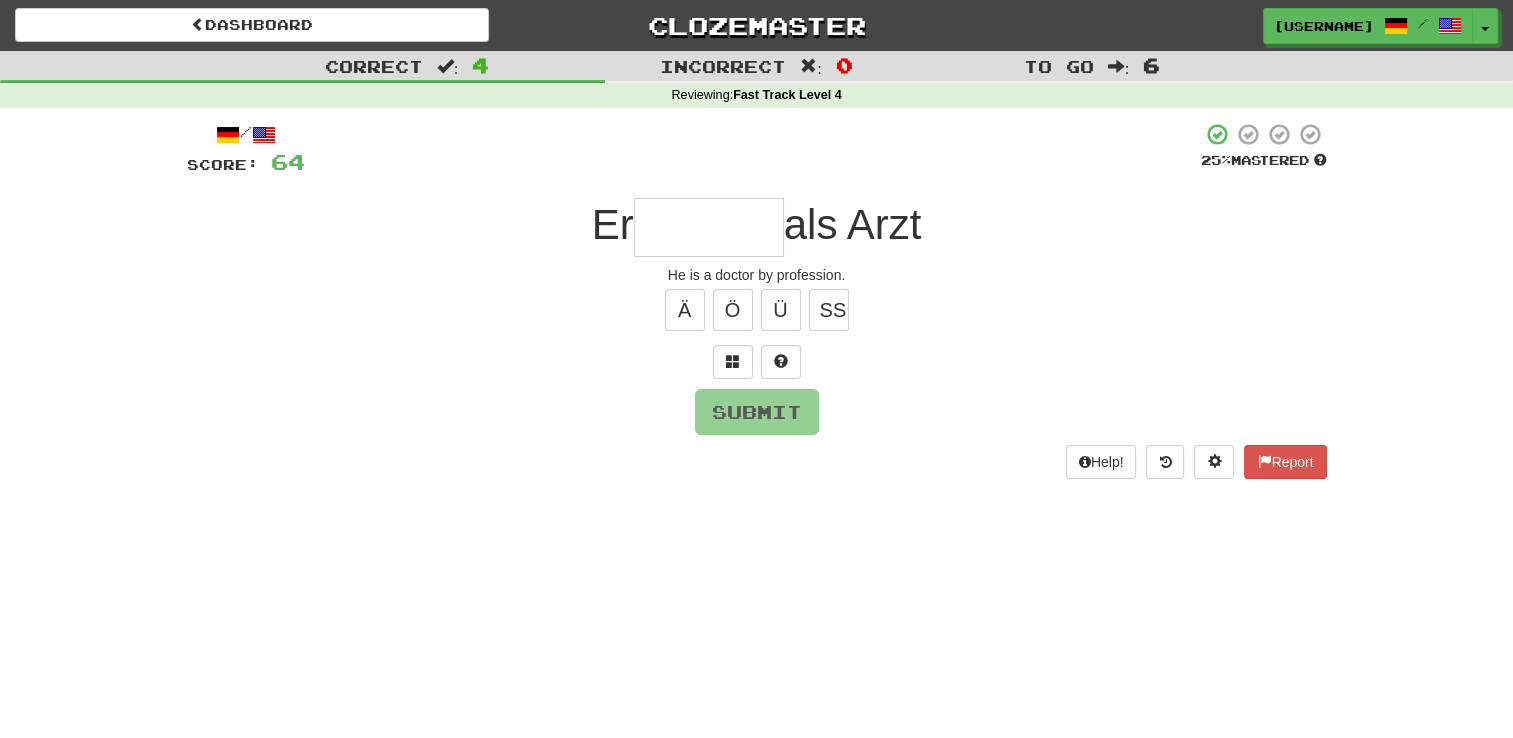 type on "*" 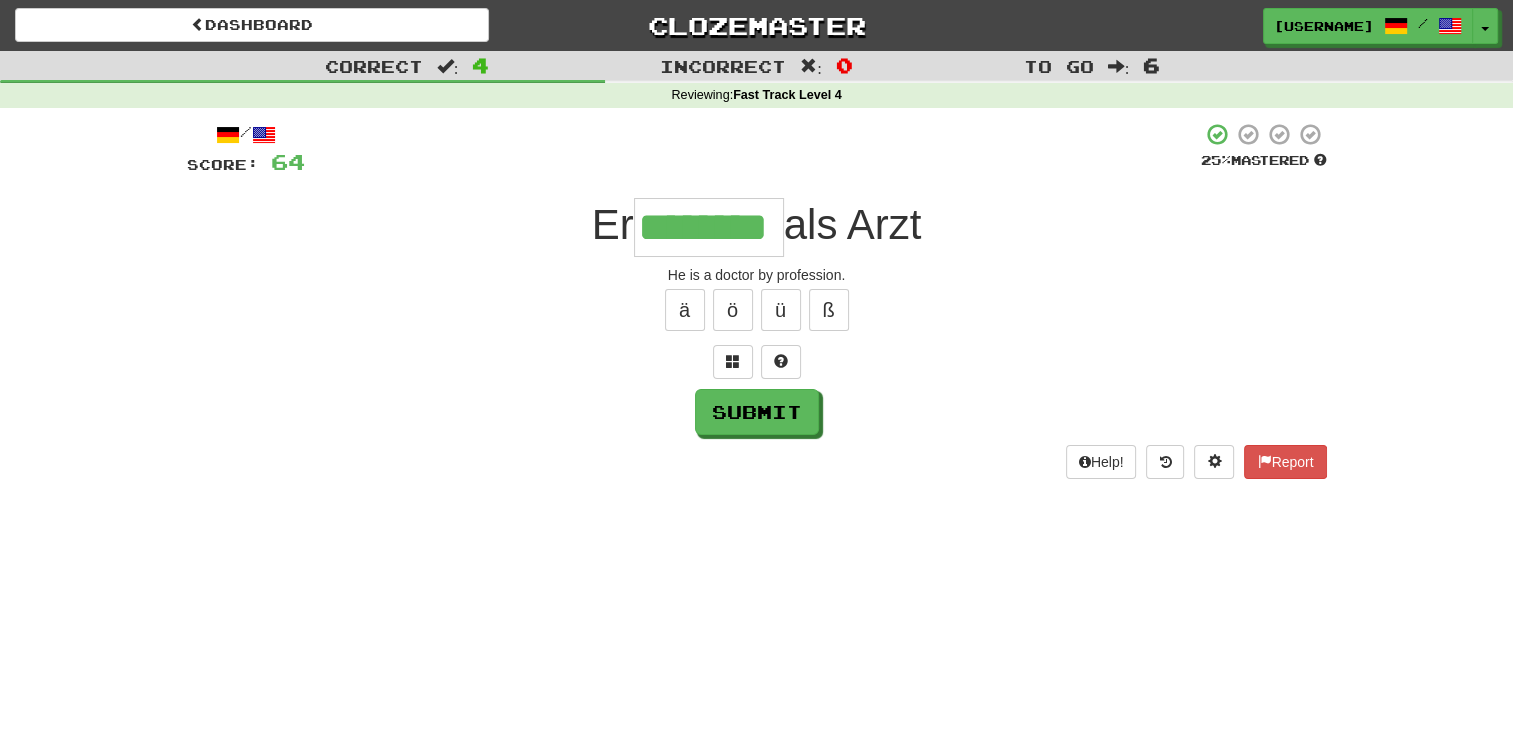type on "********" 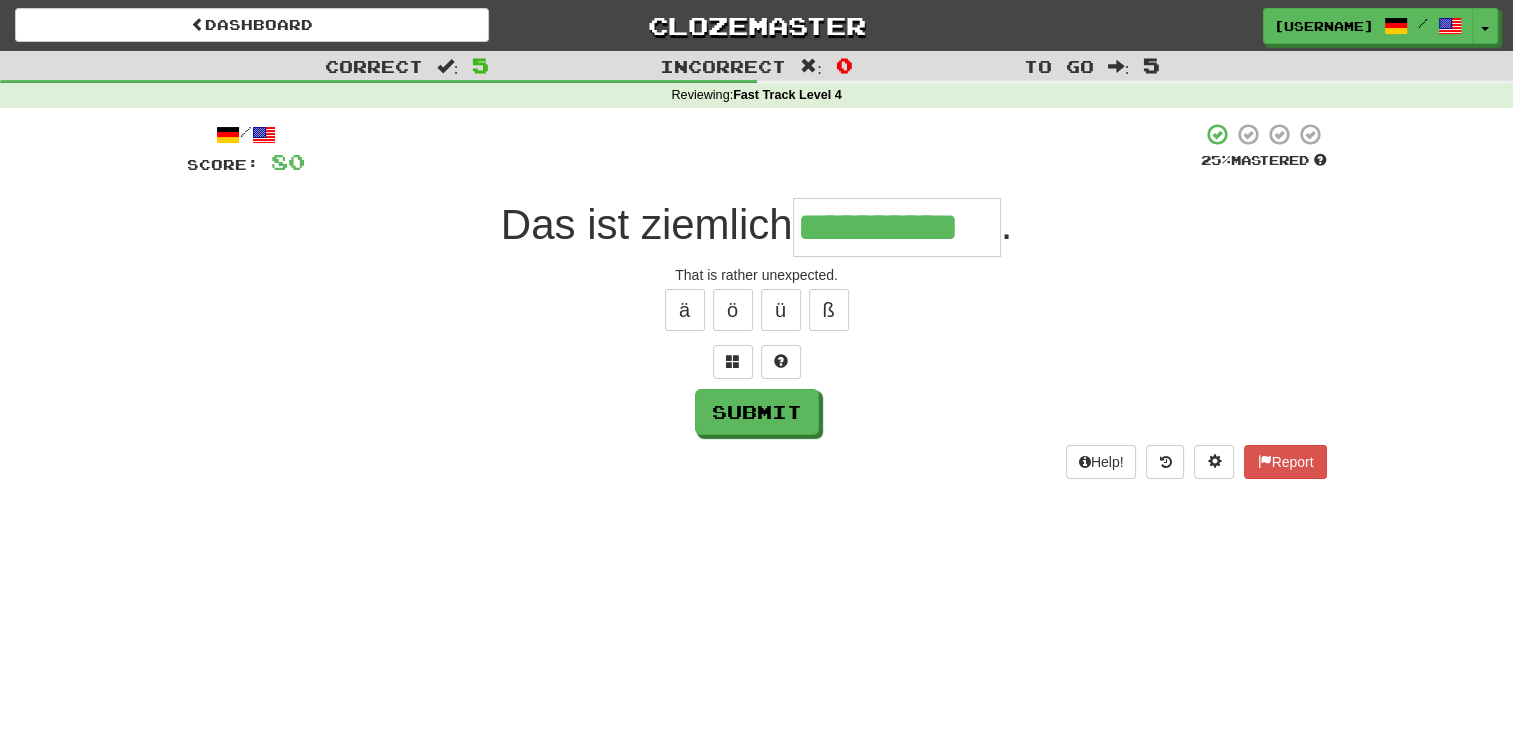 type on "**********" 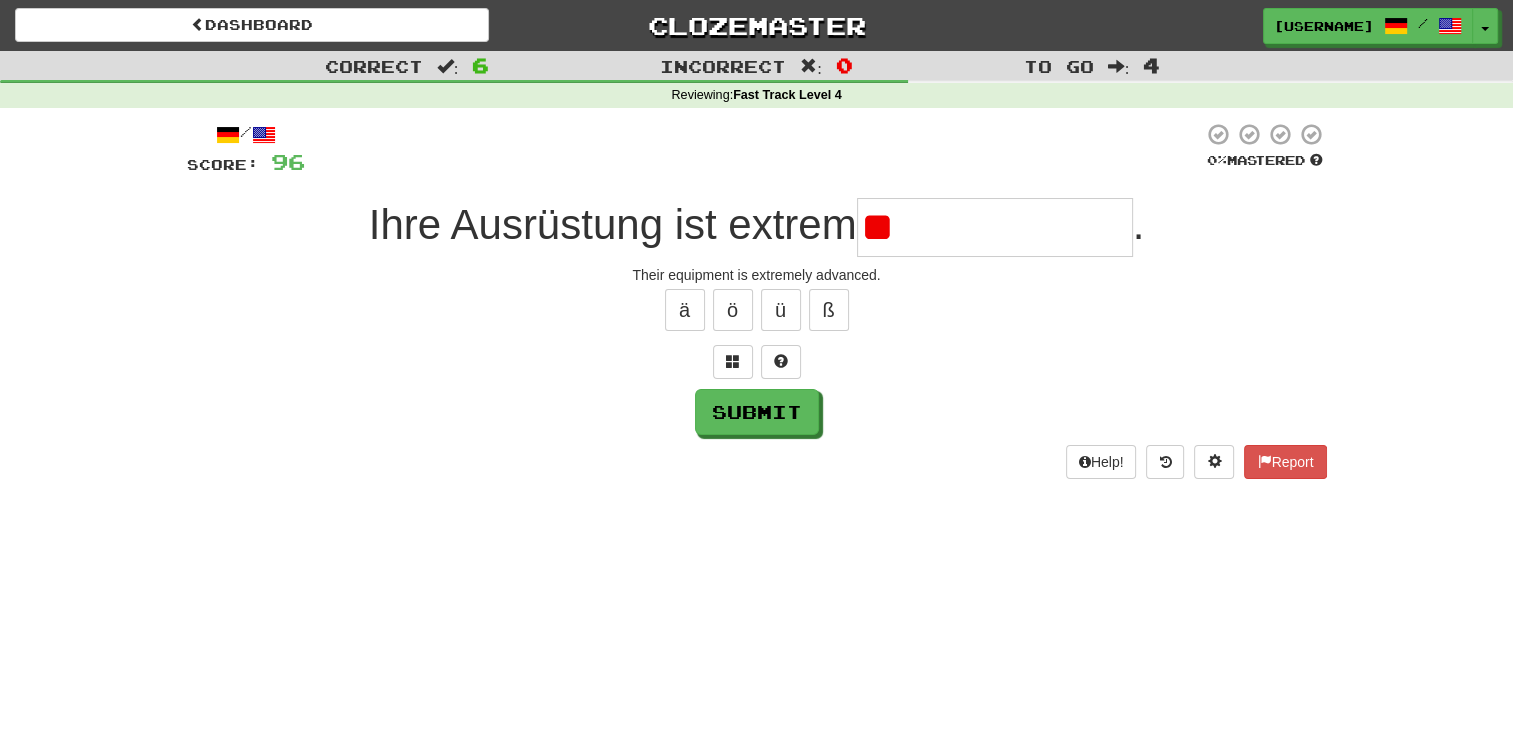 type on "*" 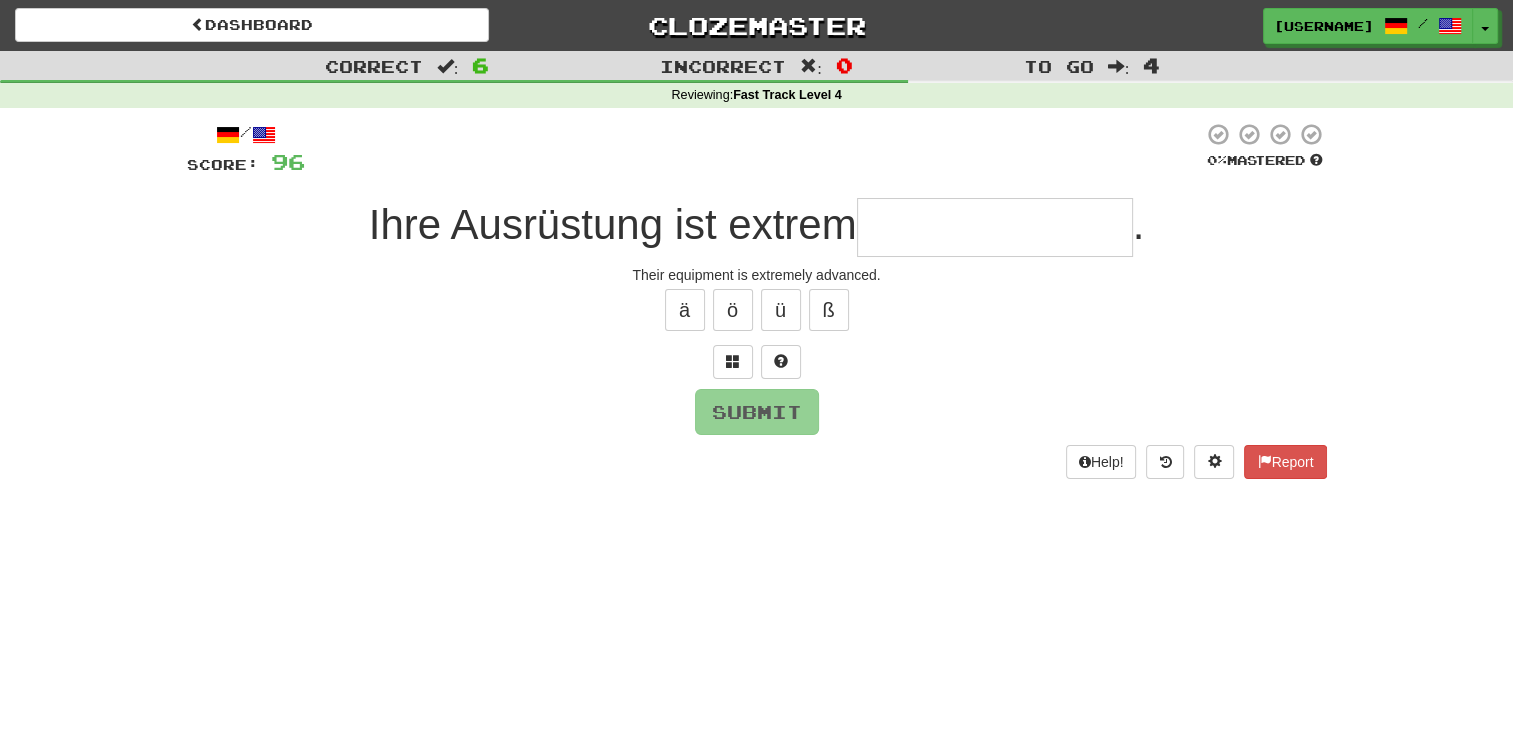 type on "*" 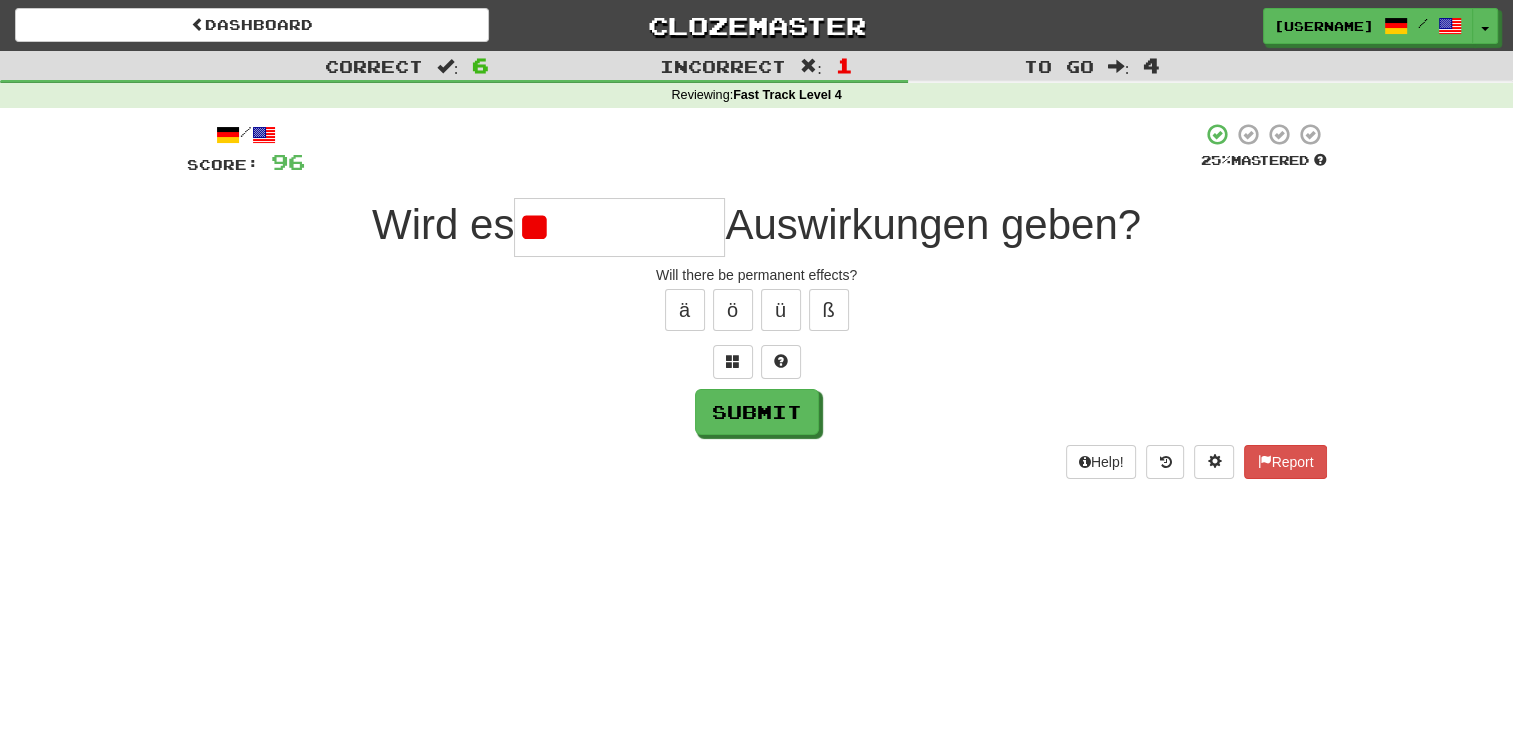 type on "*" 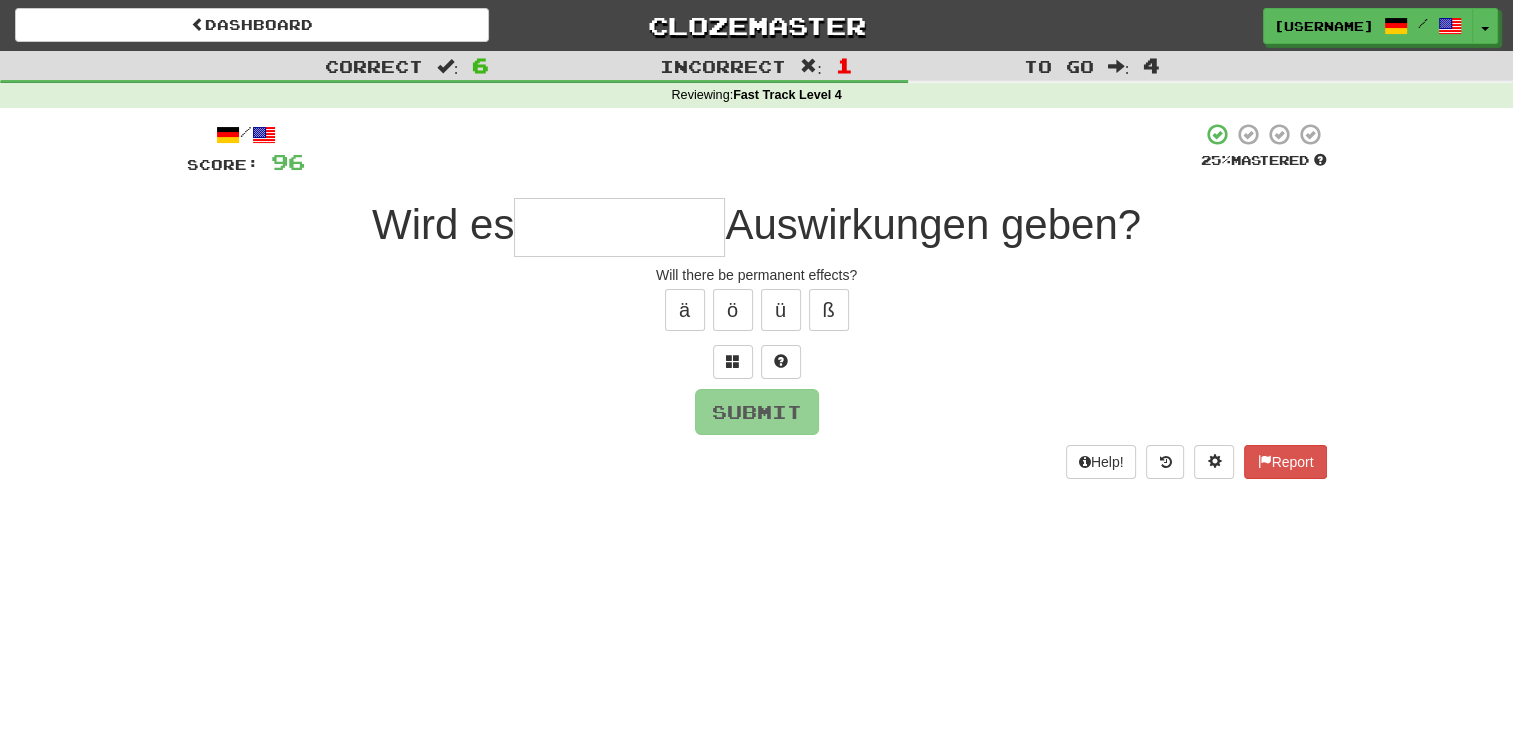 type on "*" 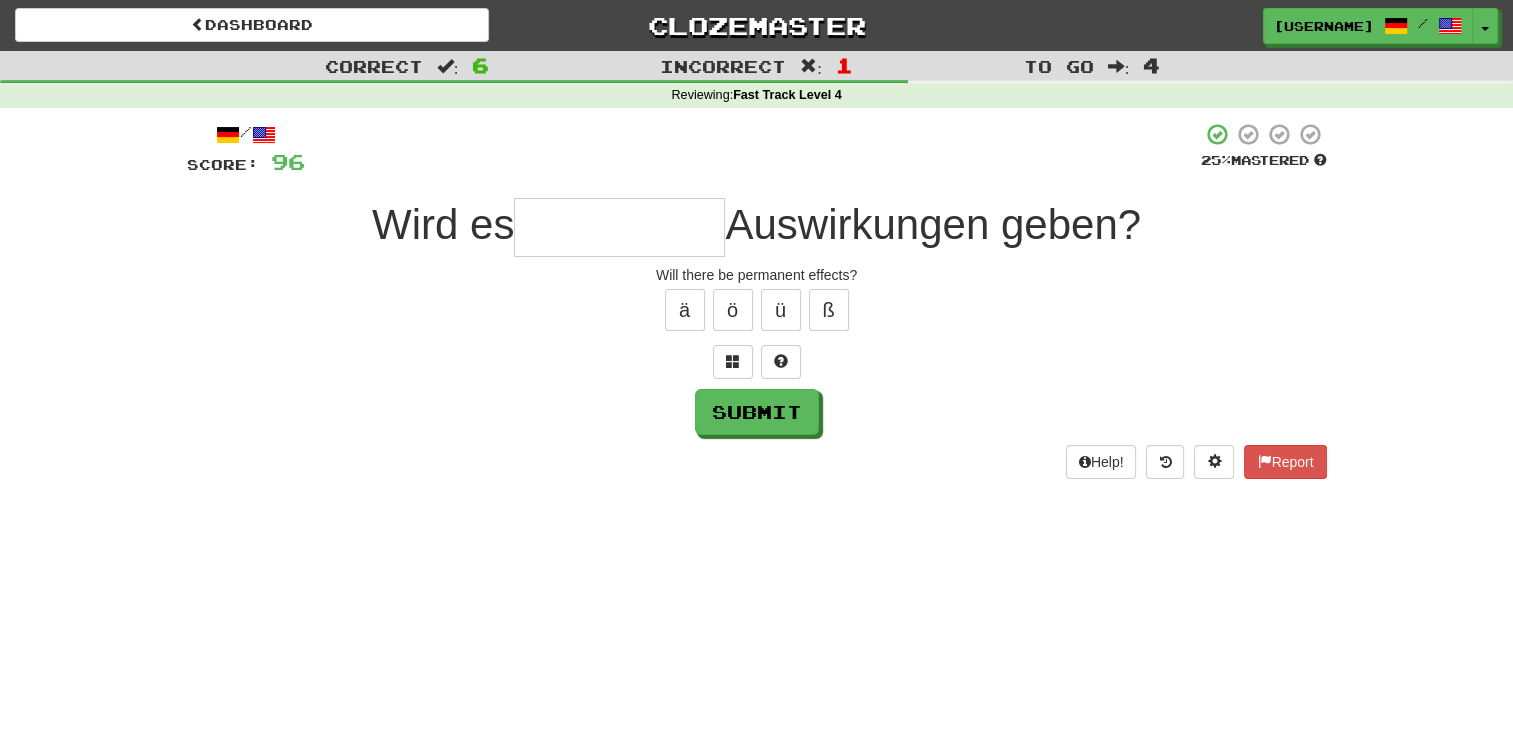 type on "*" 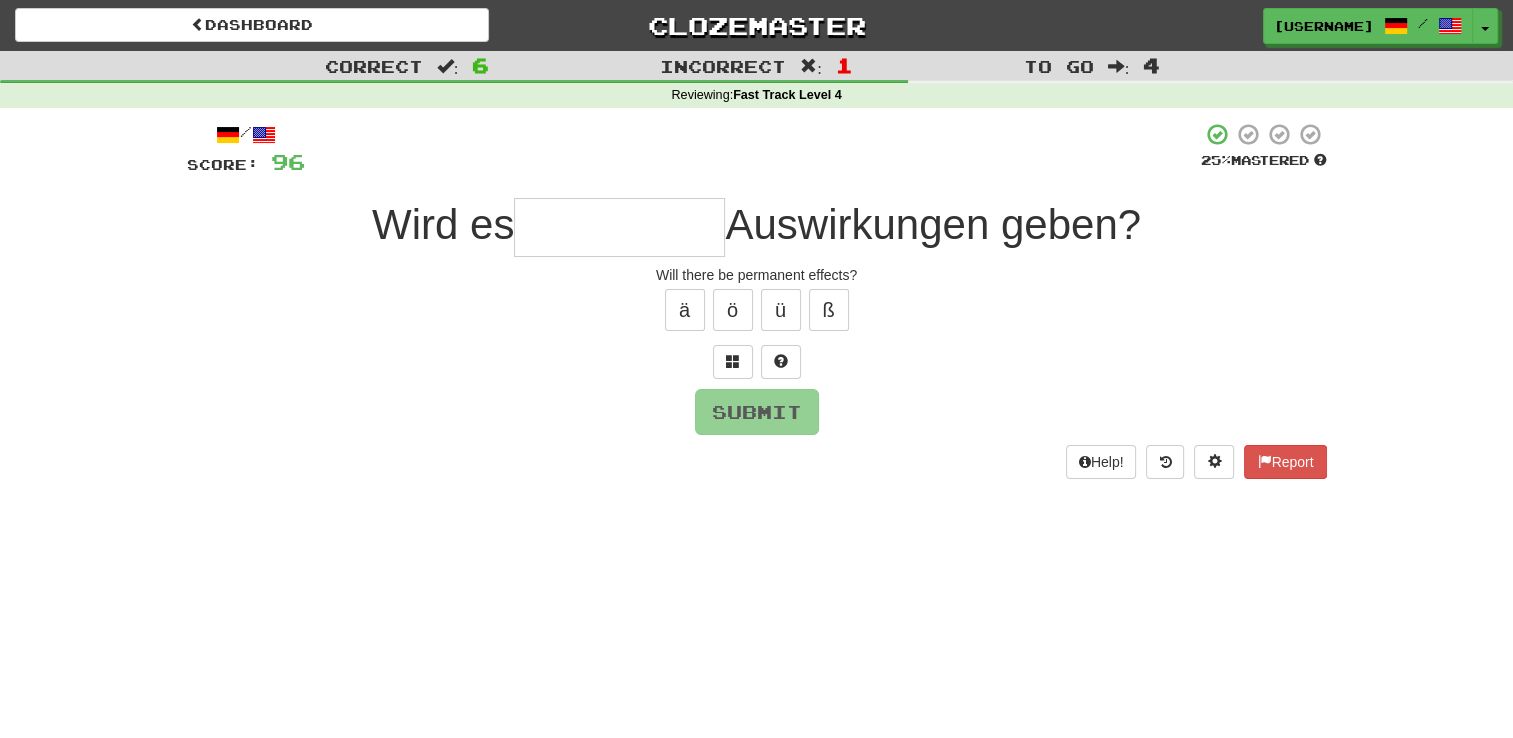 type on "*" 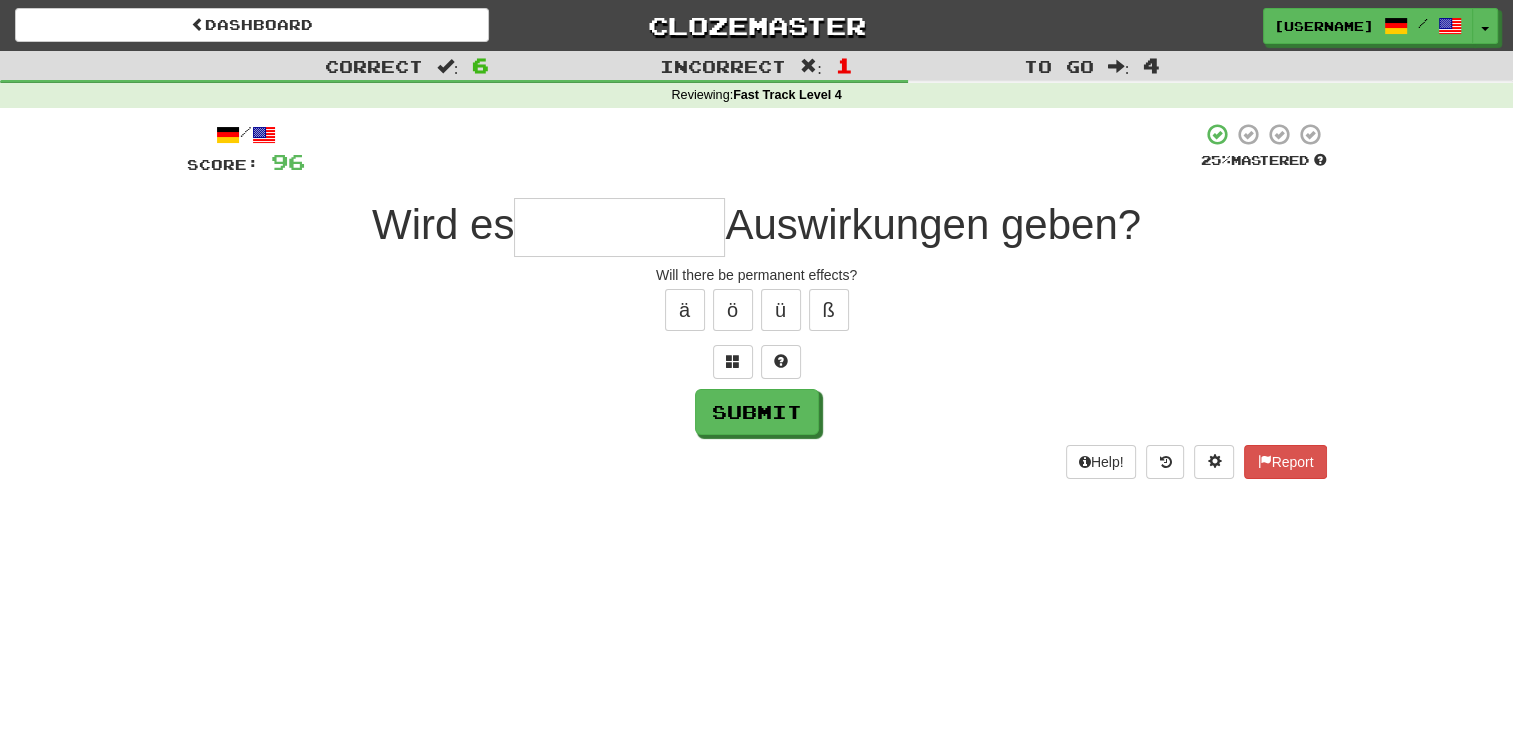 type on "*" 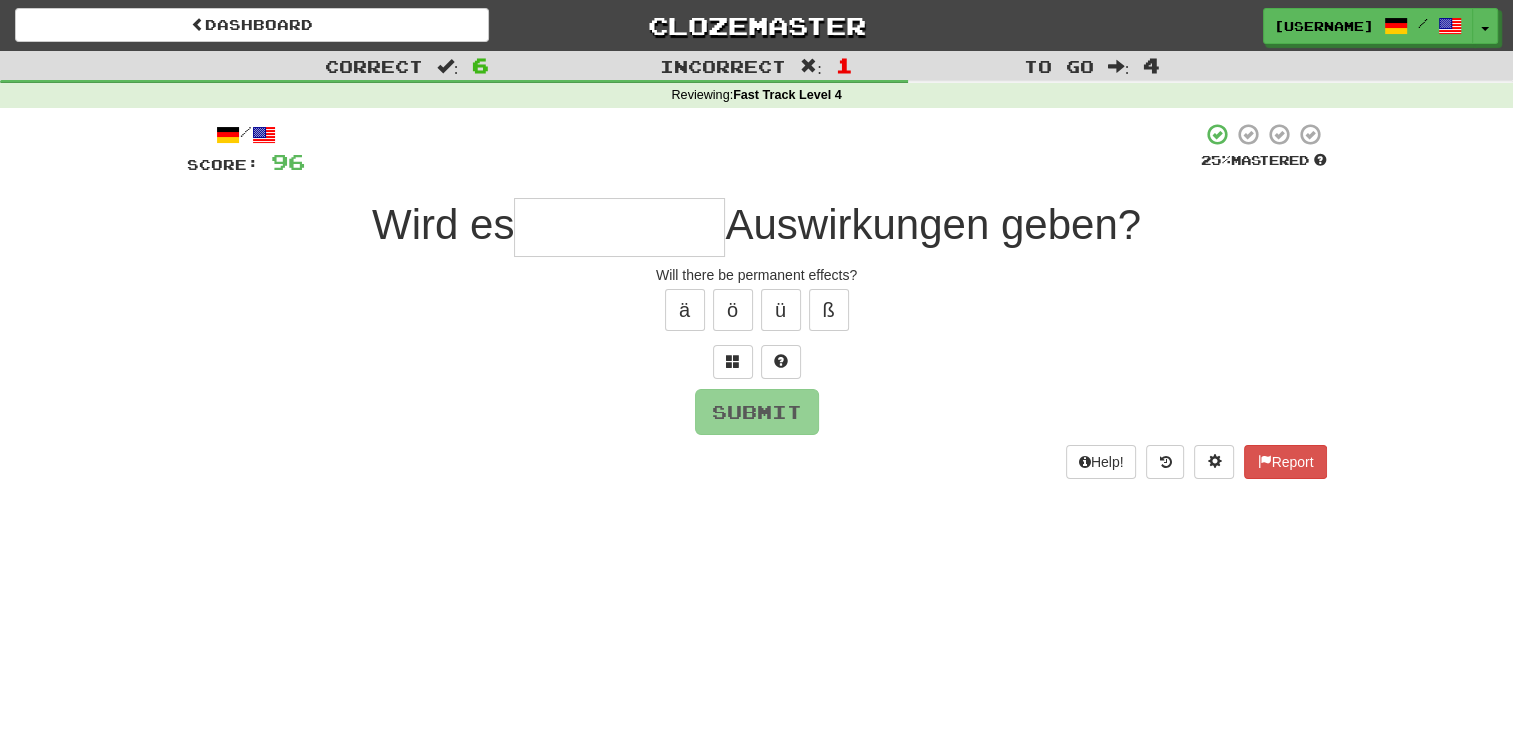 type on "*" 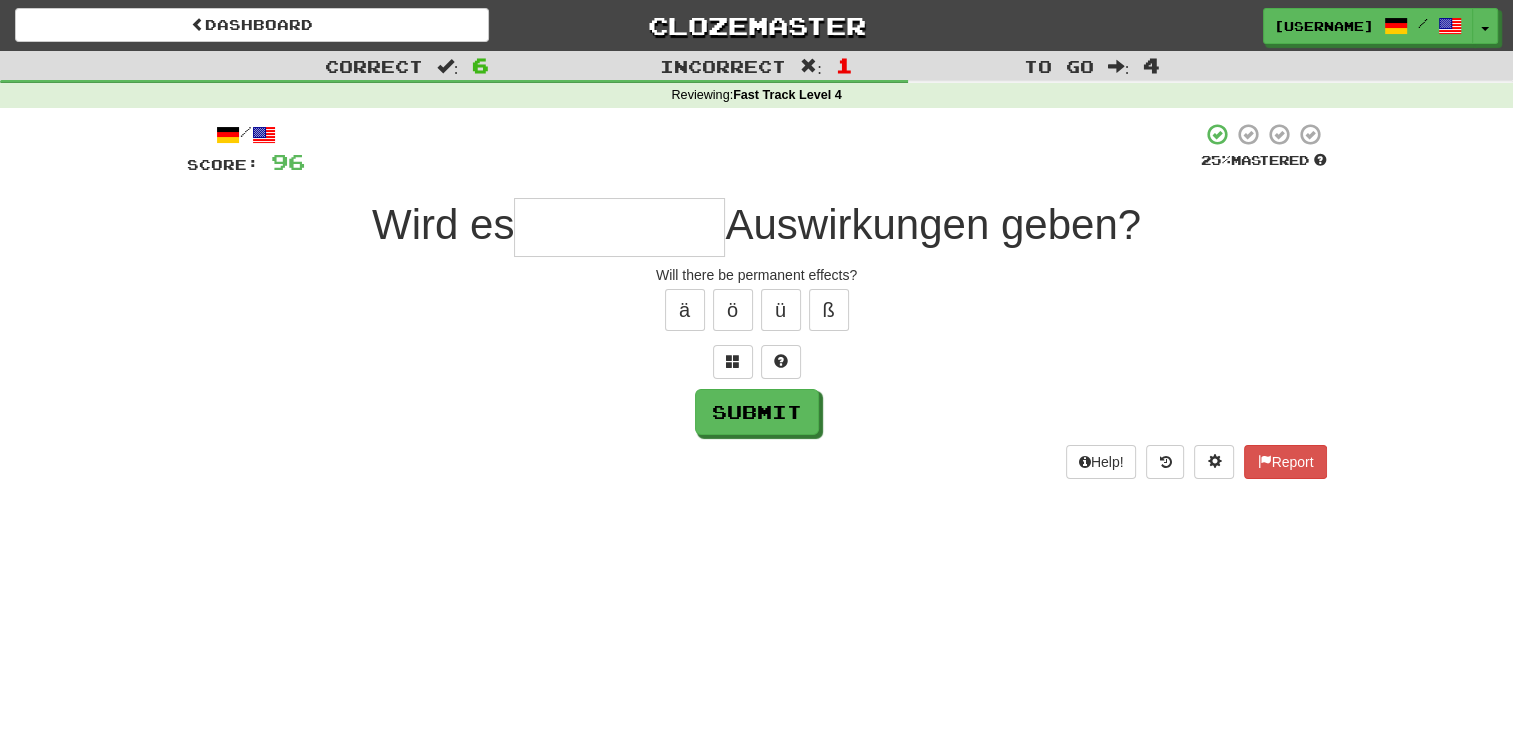 type on "*" 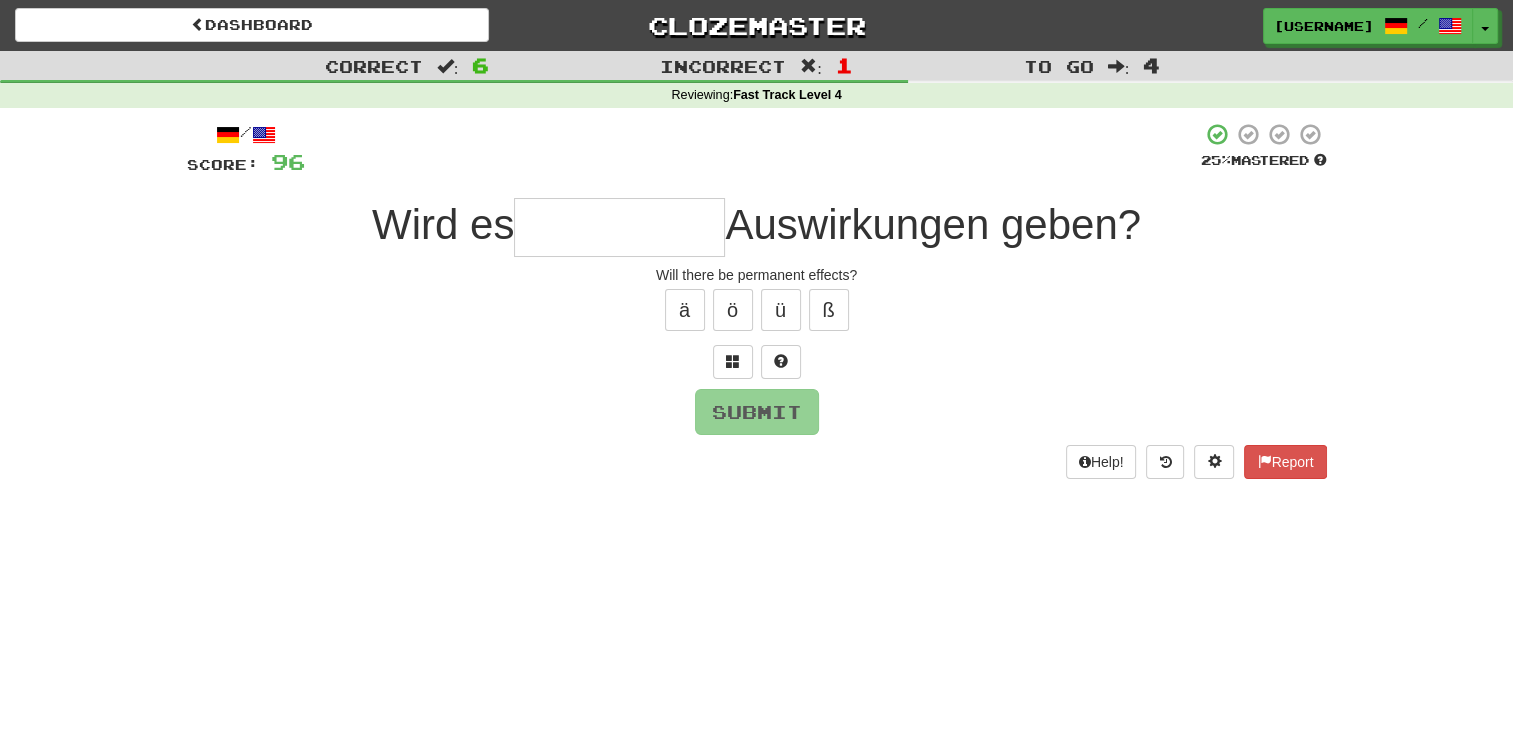 type on "*" 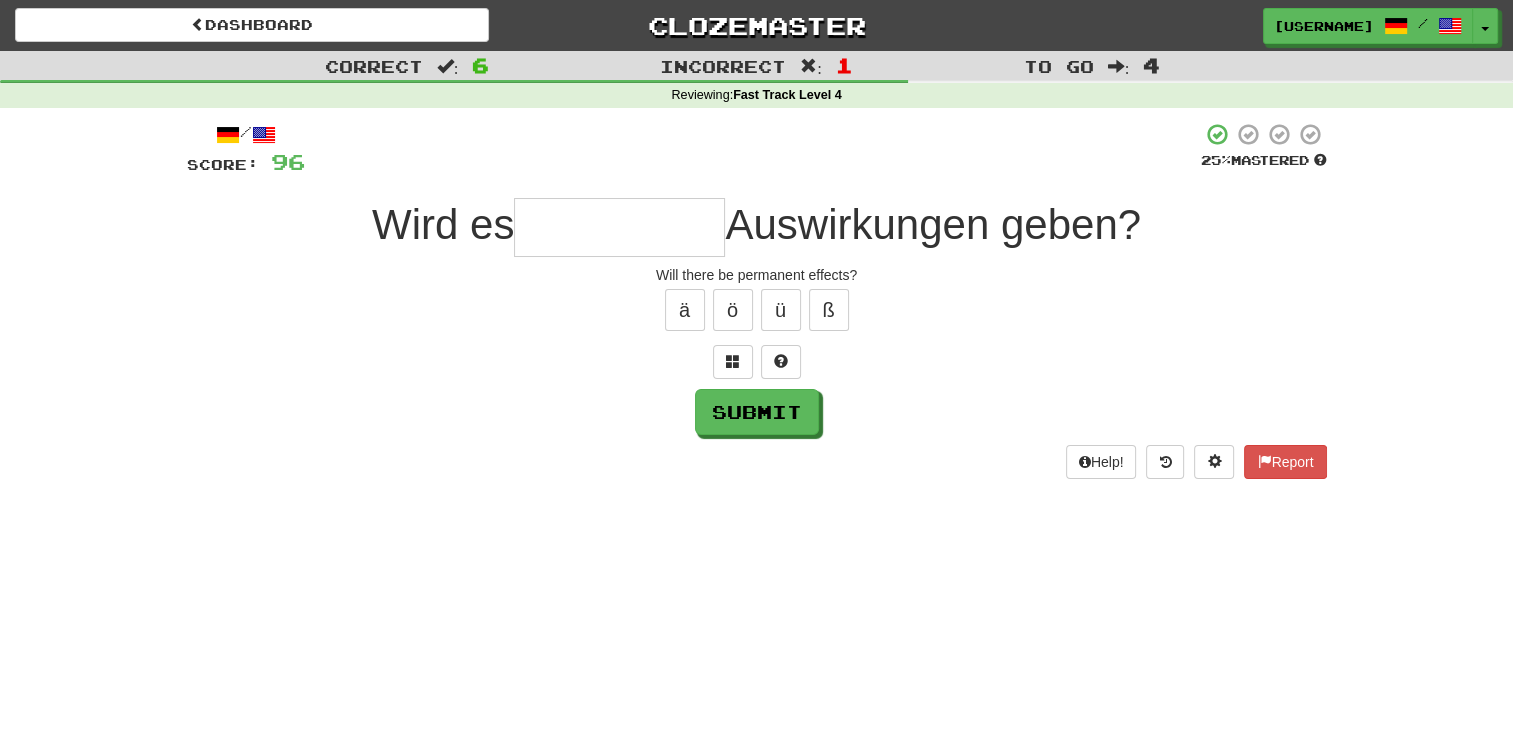 type on "*" 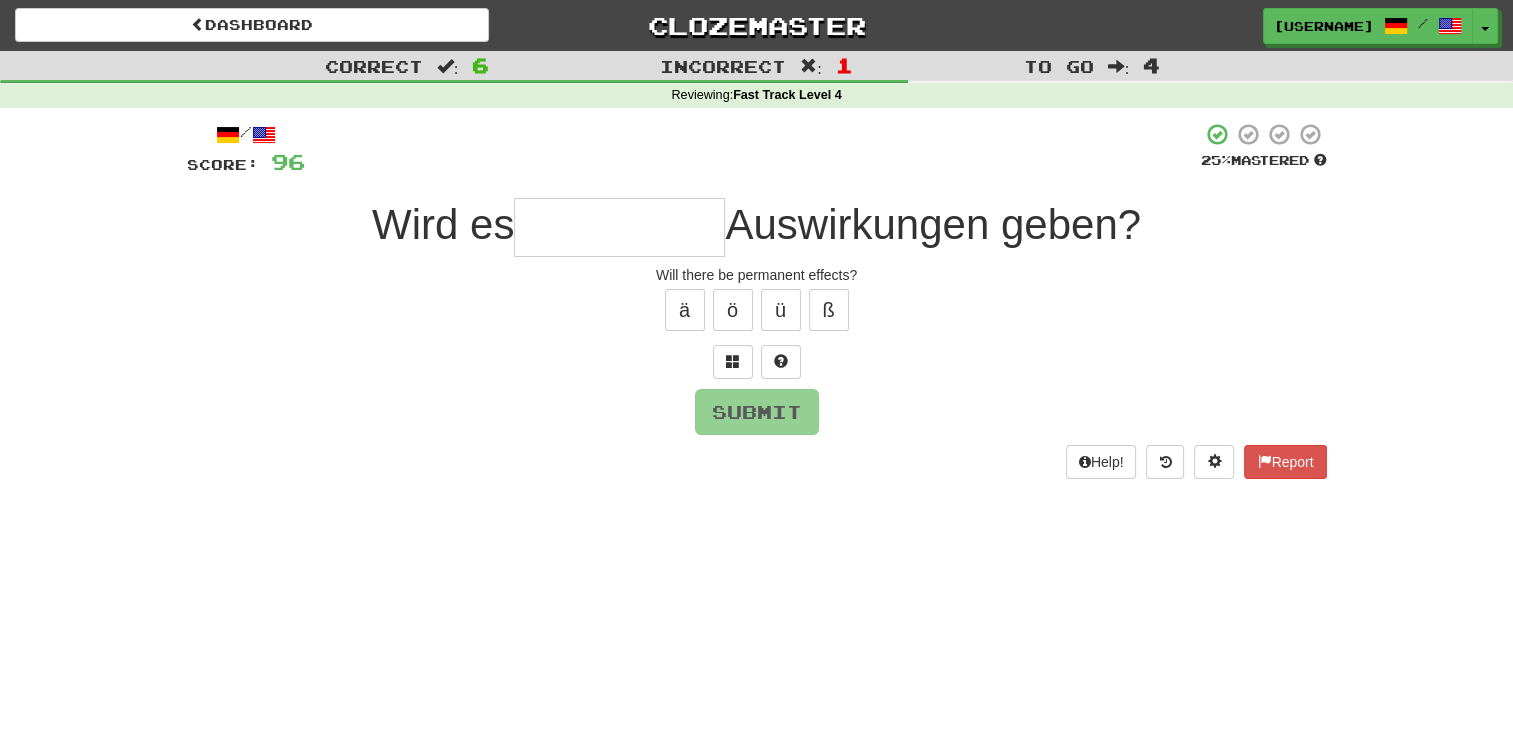 type on "*" 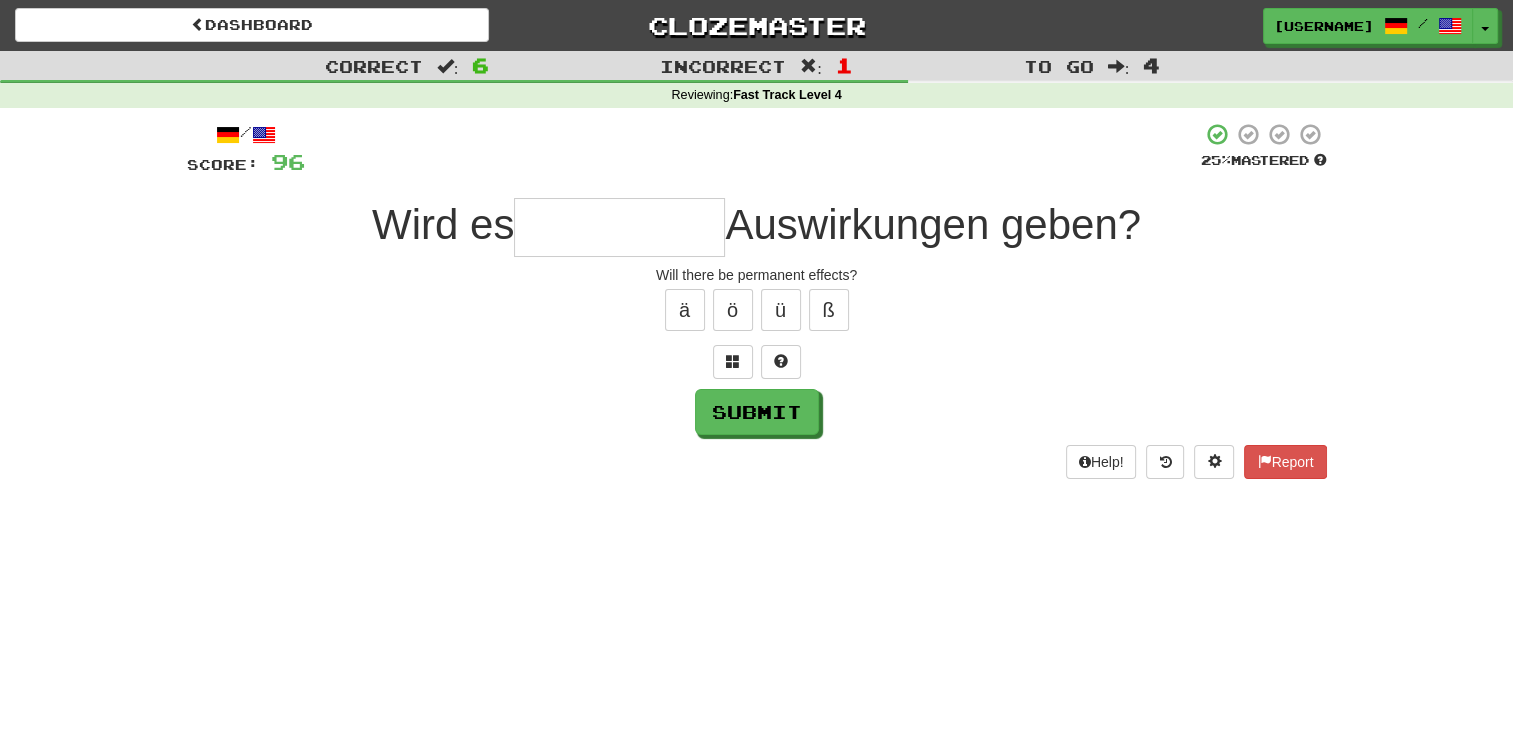 type on "*" 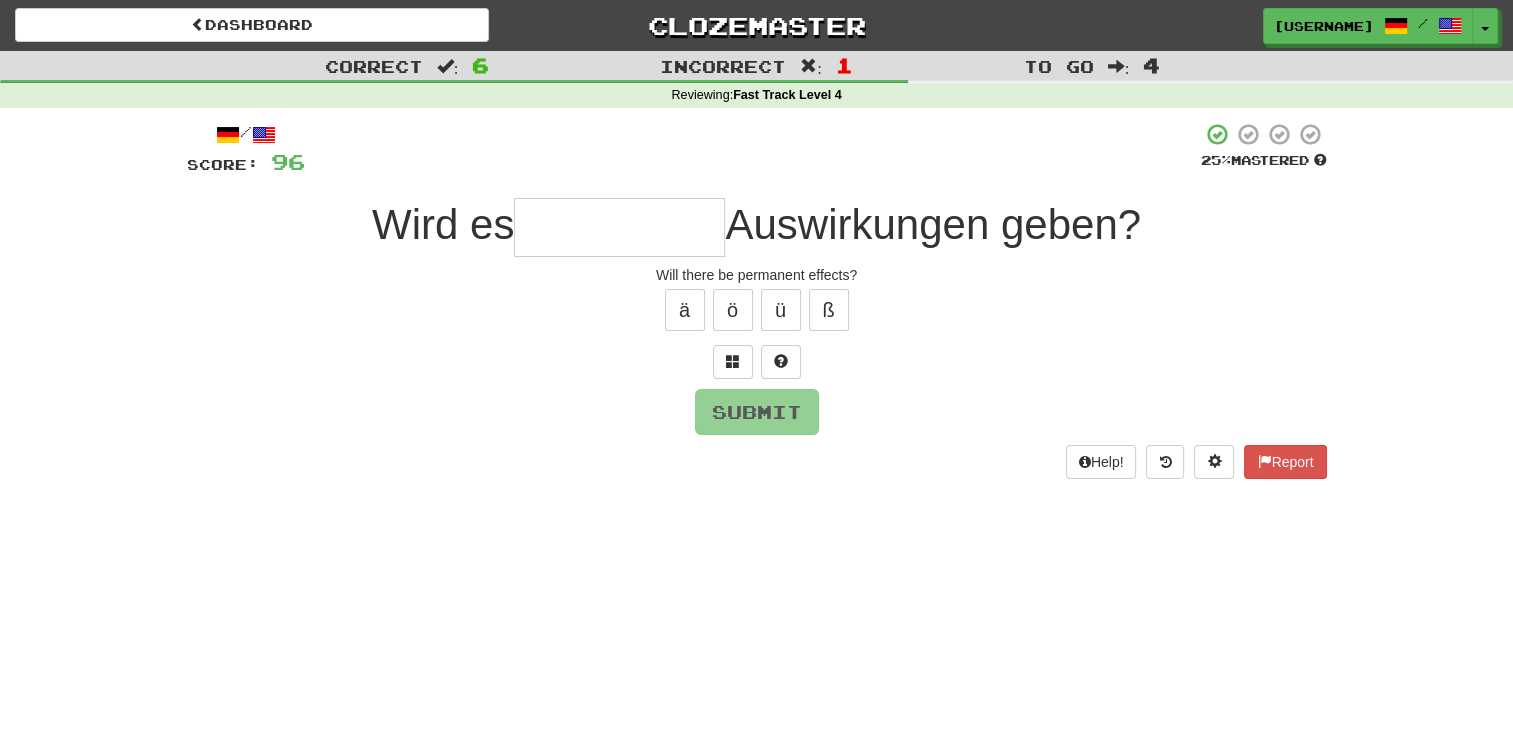 type on "*" 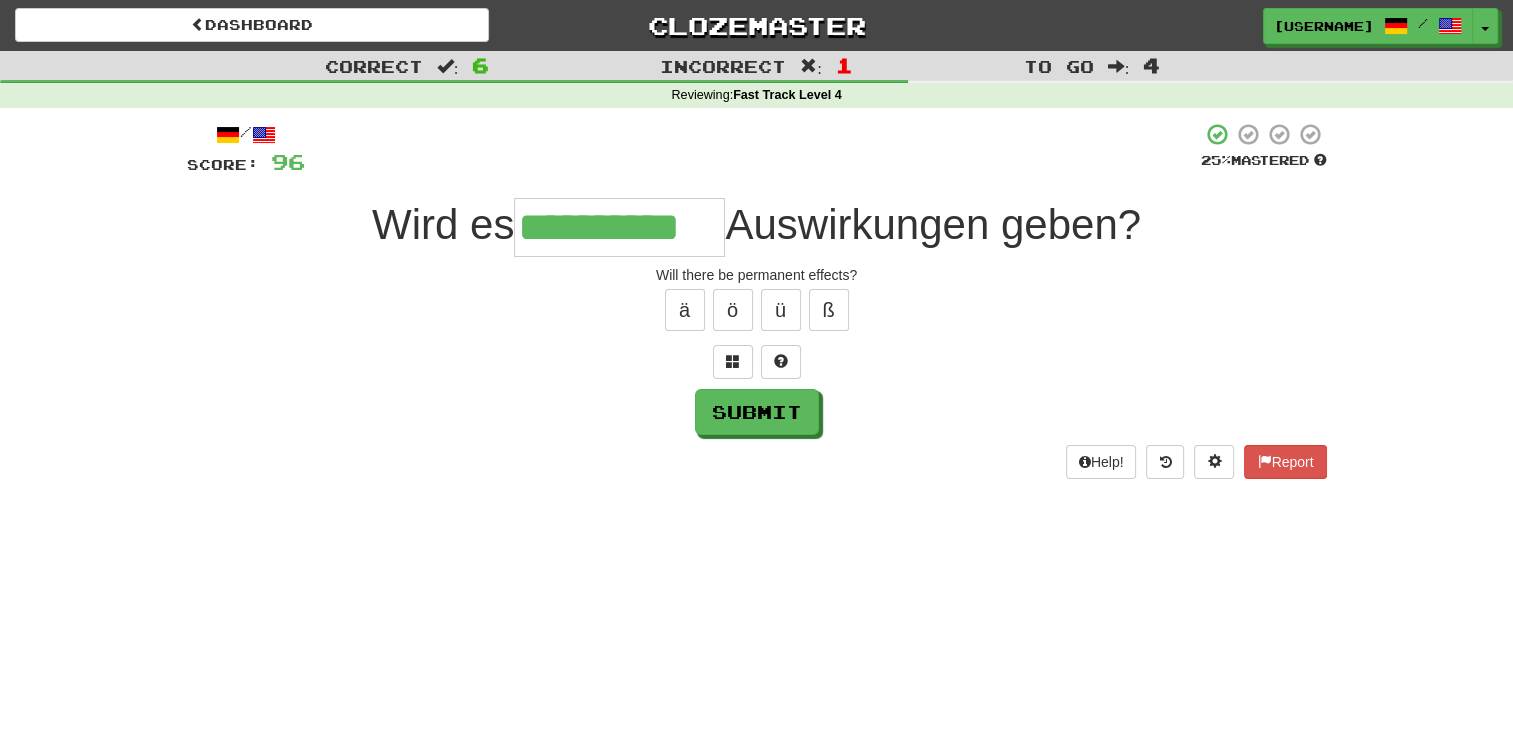 type on "**********" 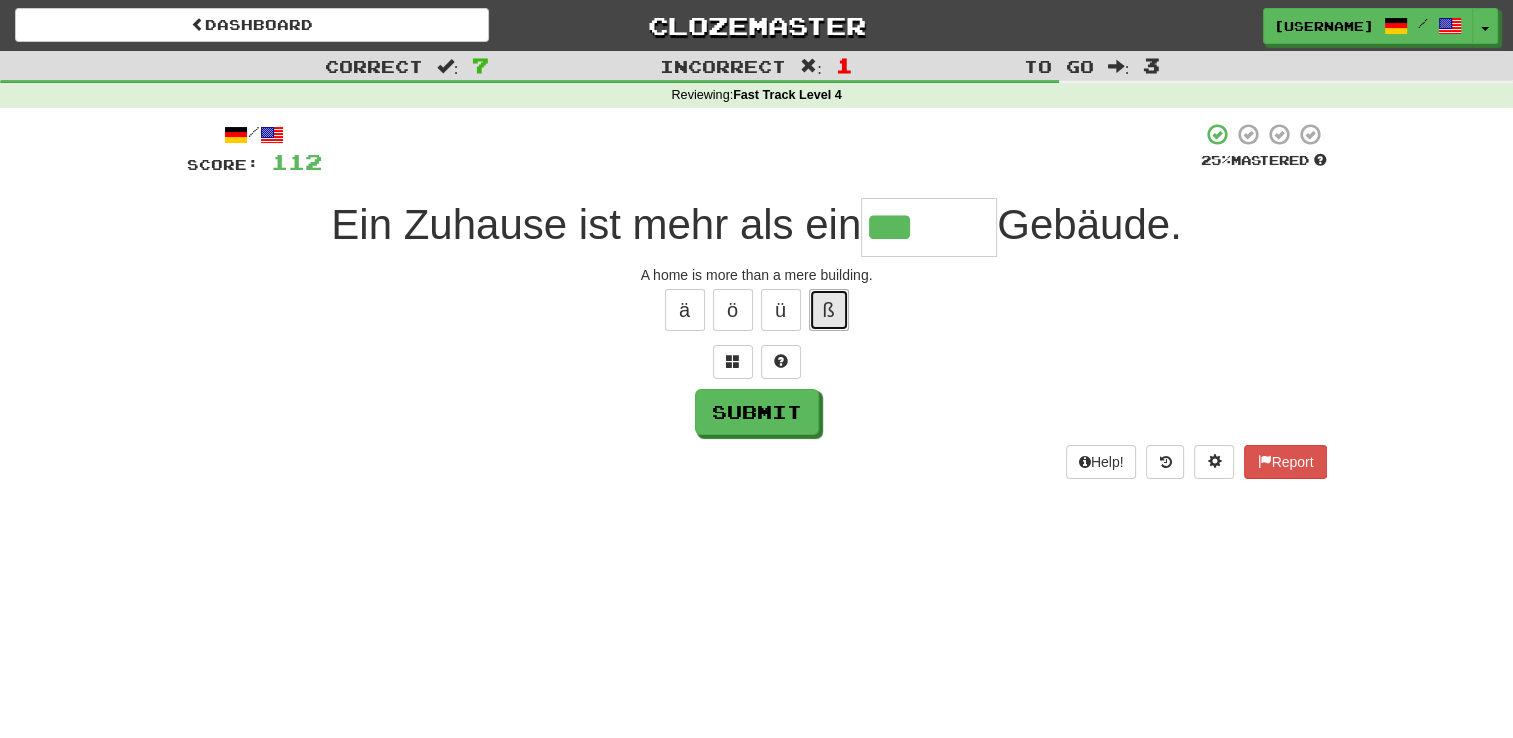 click on "ß" at bounding box center [829, 310] 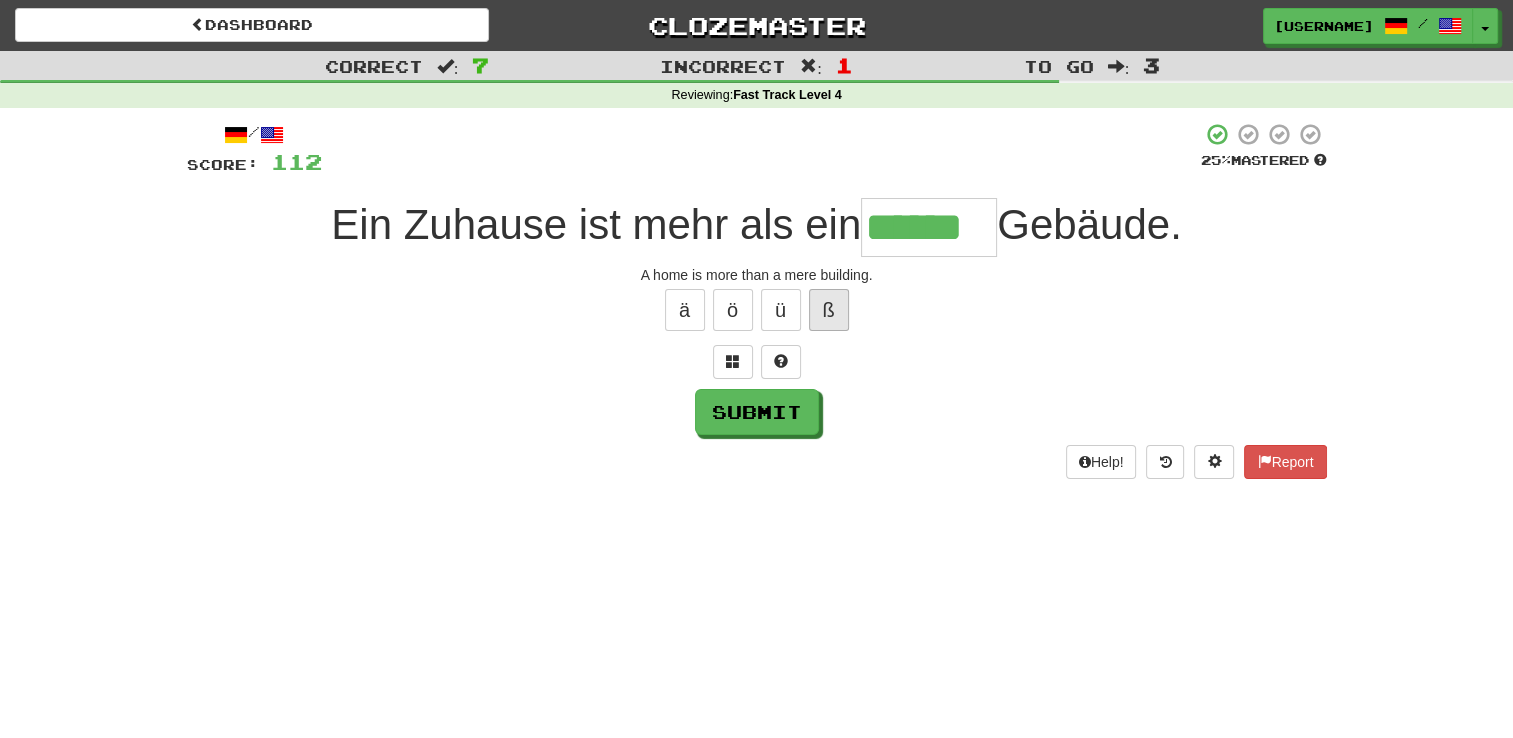 type on "******" 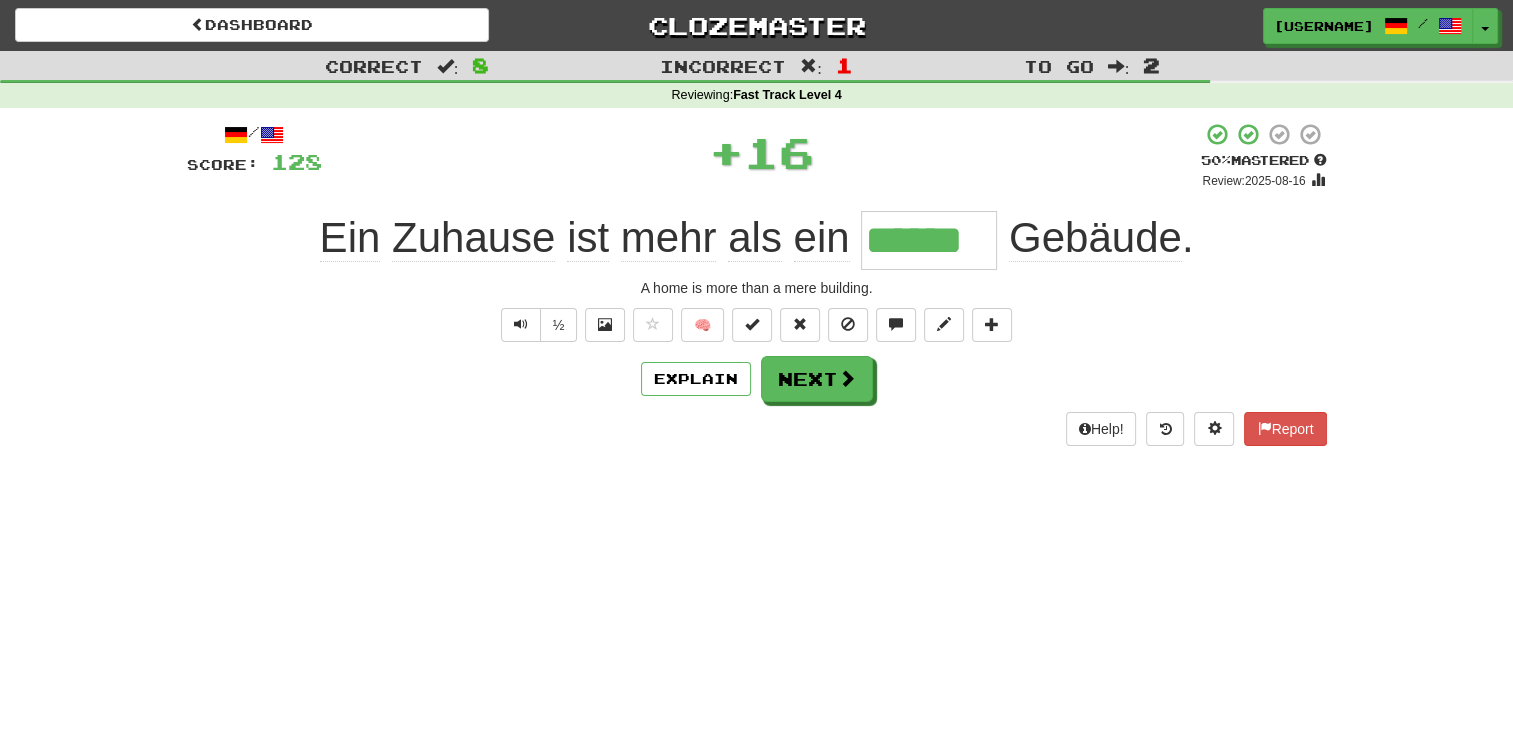 type 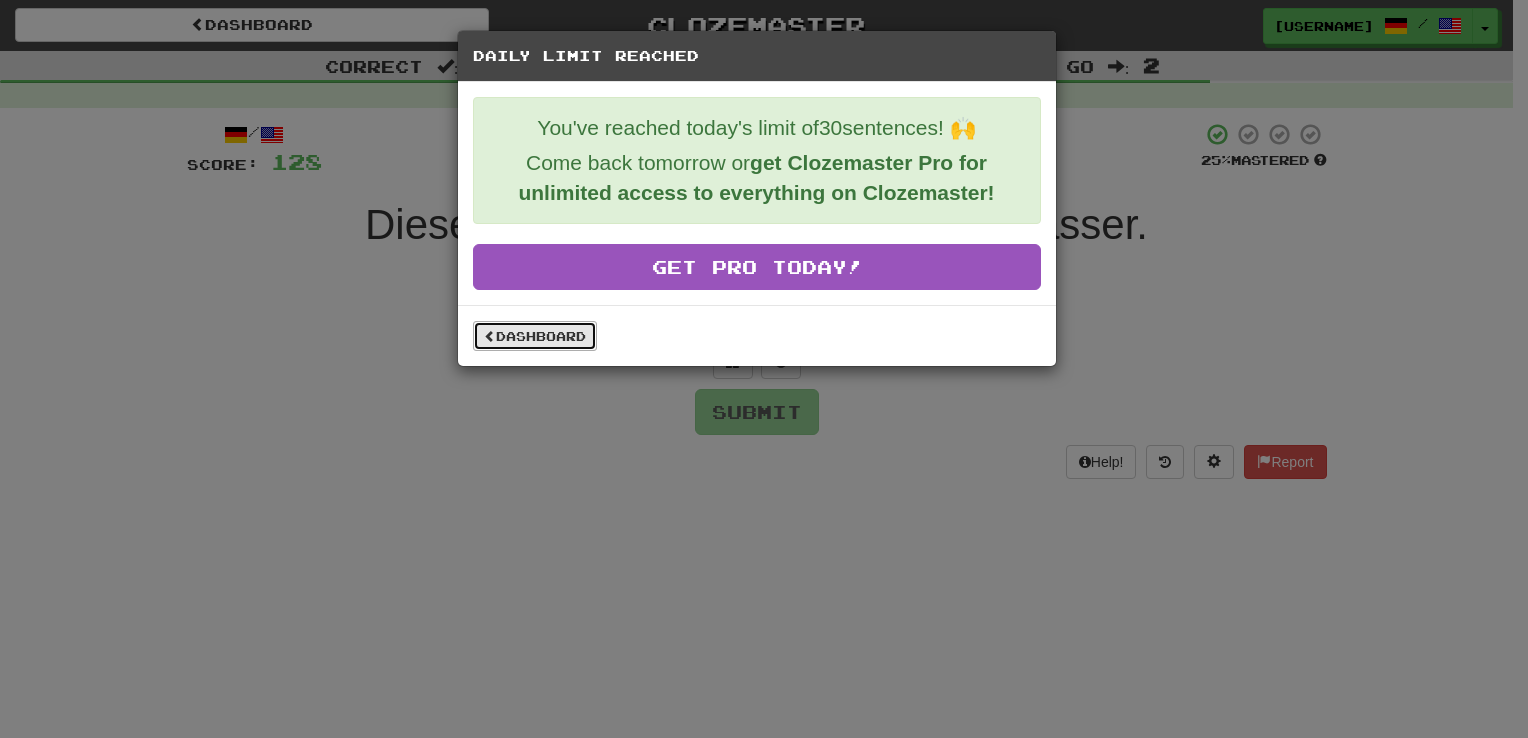 click on "Dashboard" at bounding box center (535, 336) 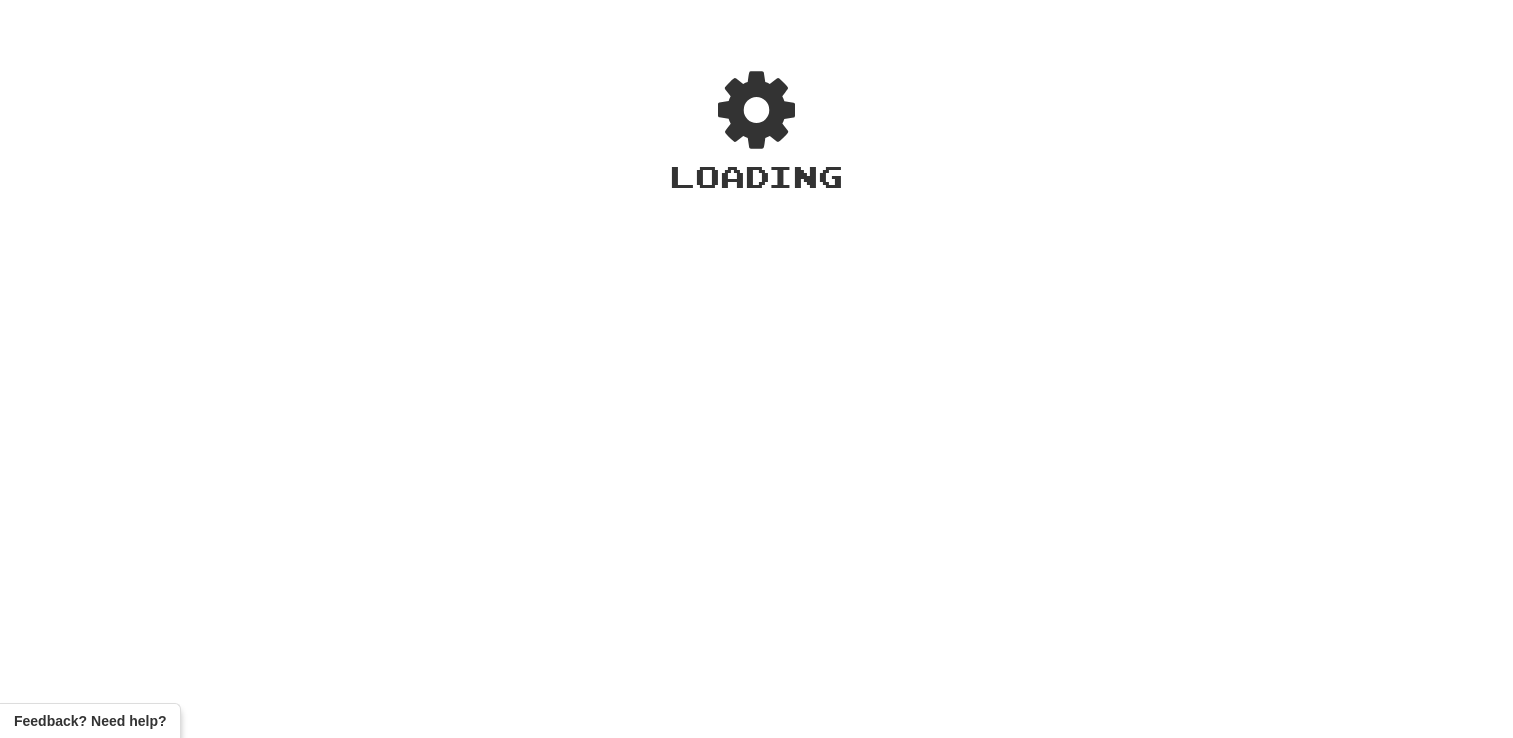 scroll, scrollTop: 0, scrollLeft: 0, axis: both 